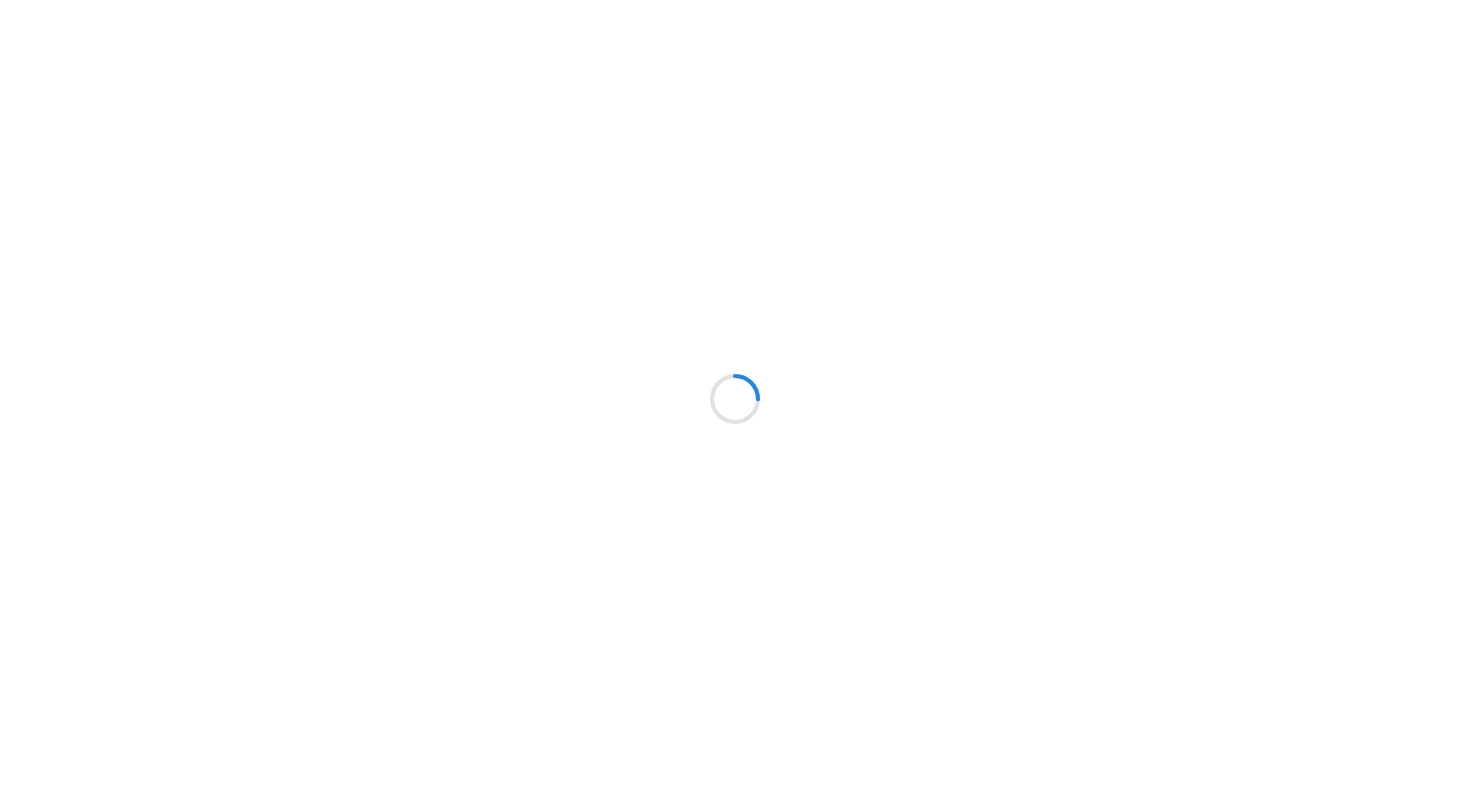 scroll, scrollTop: 0, scrollLeft: 0, axis: both 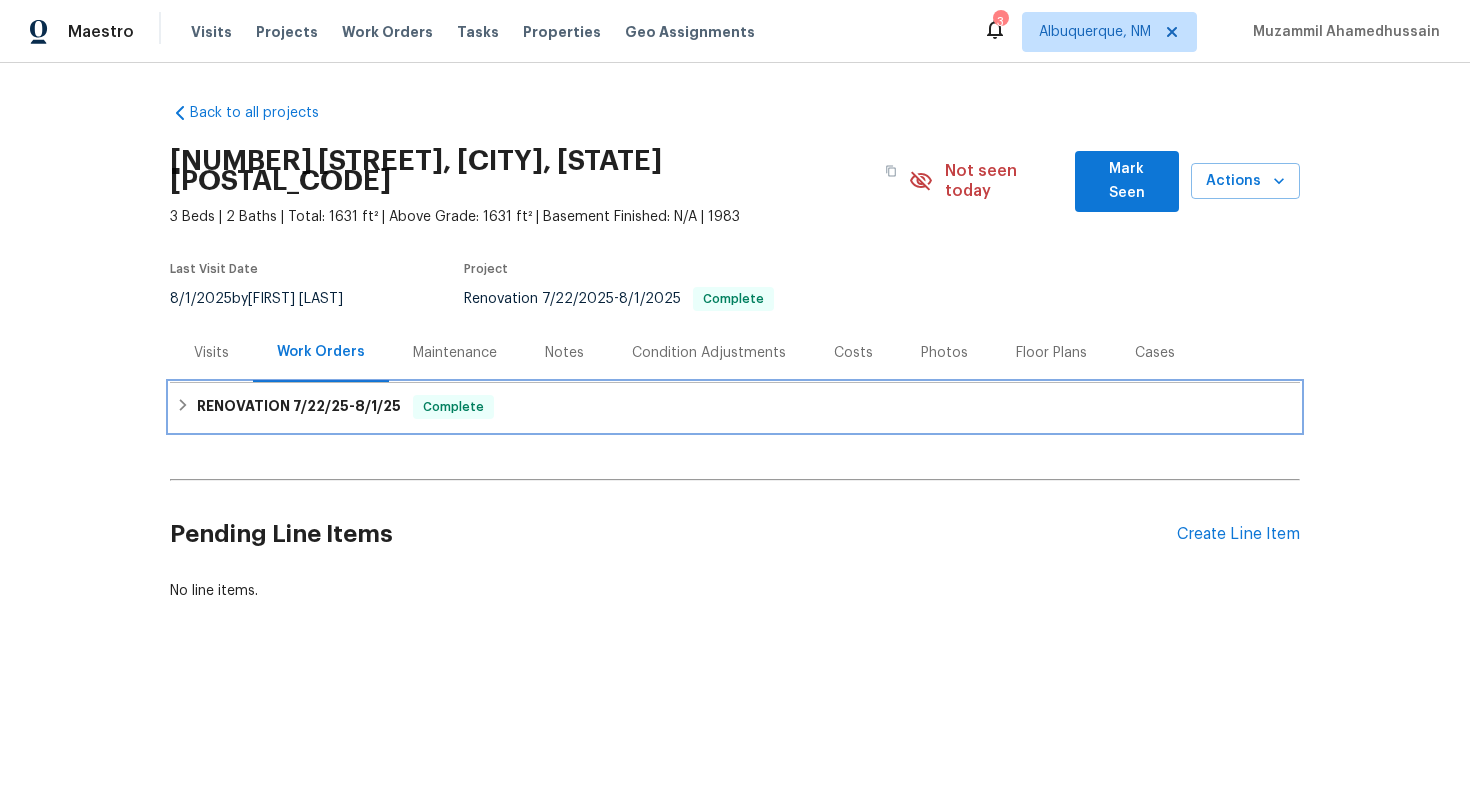click on "8/1/25" at bounding box center [378, 406] 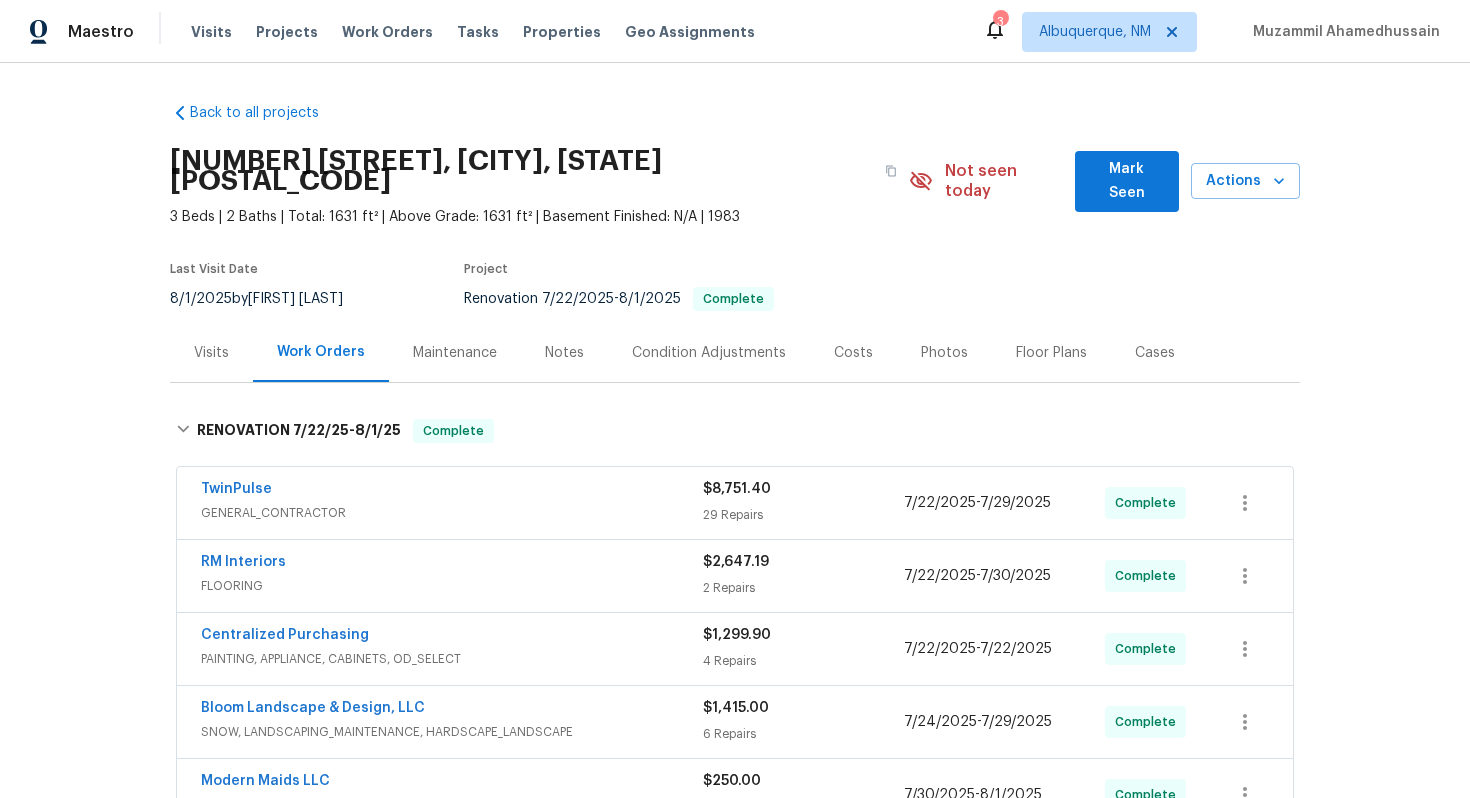 click on "GENERAL_CONTRACTOR" at bounding box center (452, 513) 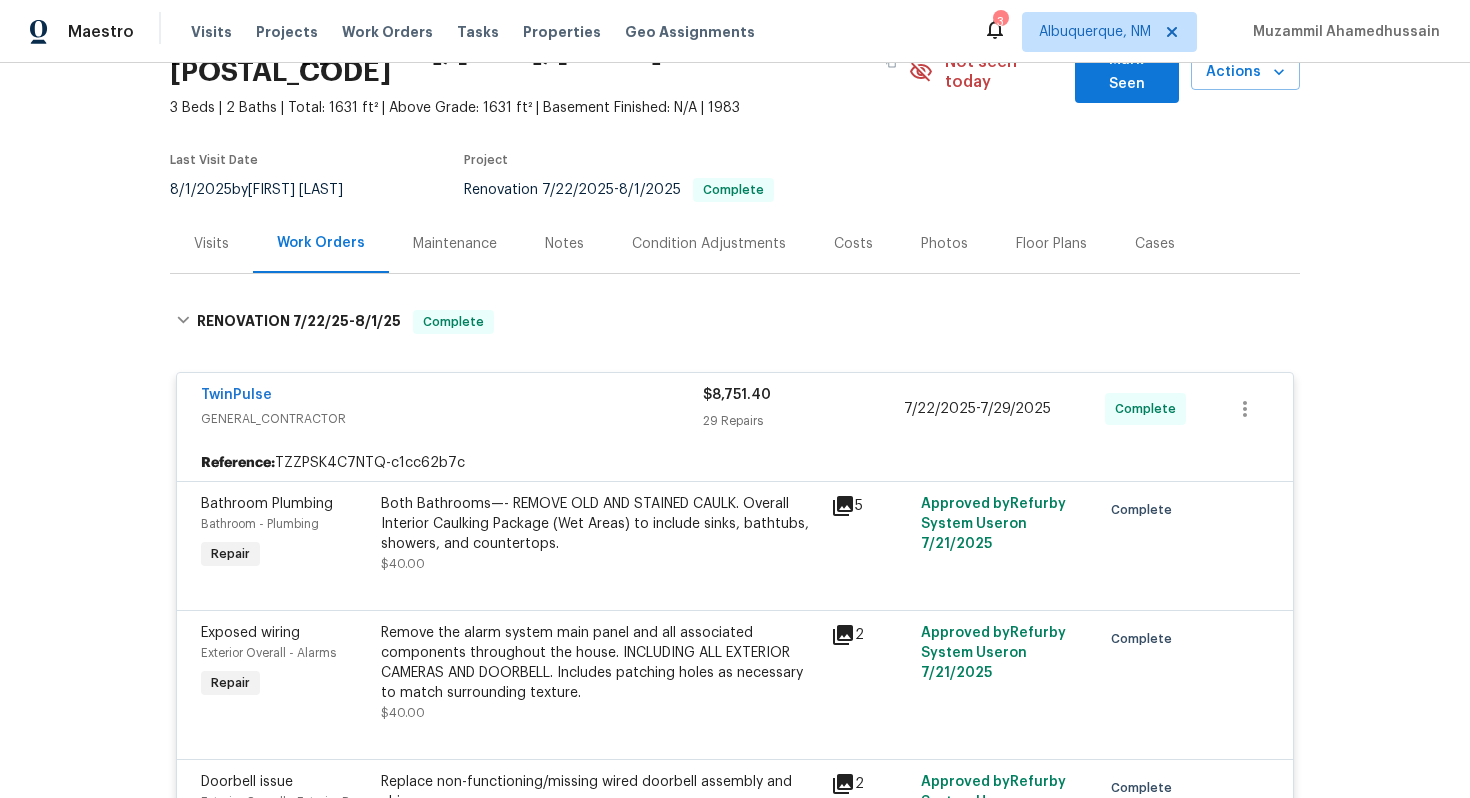 scroll, scrollTop: 0, scrollLeft: 0, axis: both 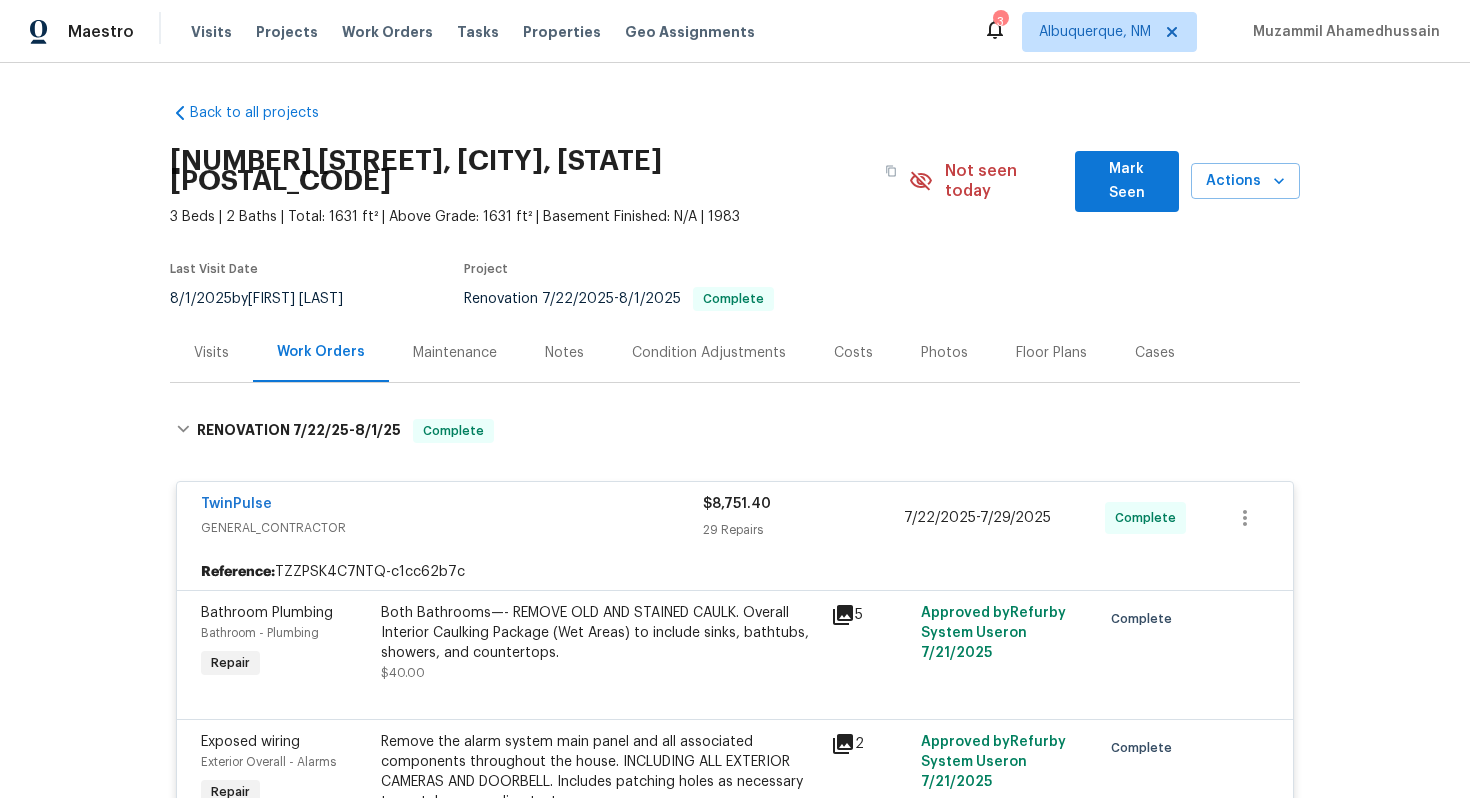 click on "TwinPulse" at bounding box center (452, 506) 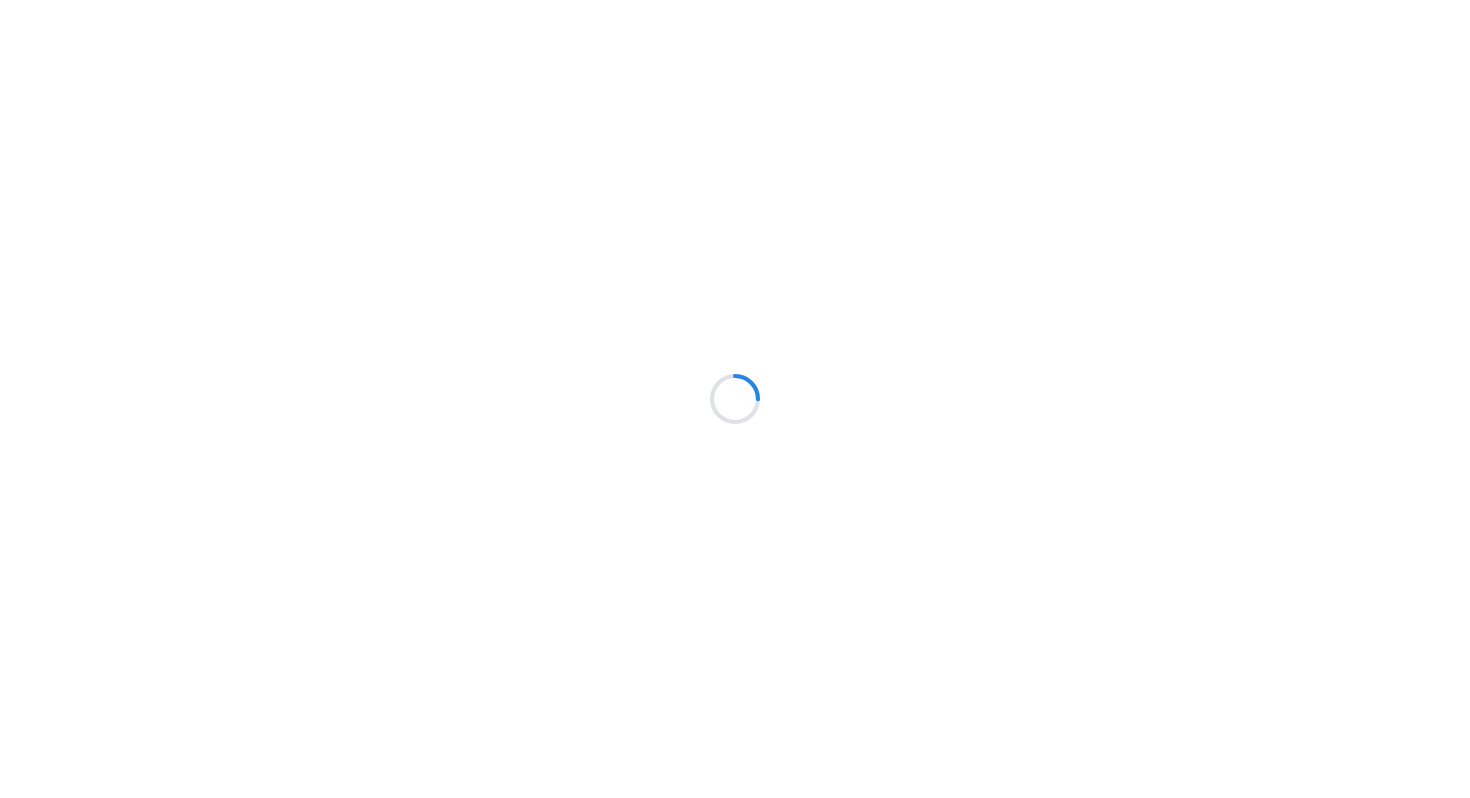 scroll, scrollTop: 0, scrollLeft: 0, axis: both 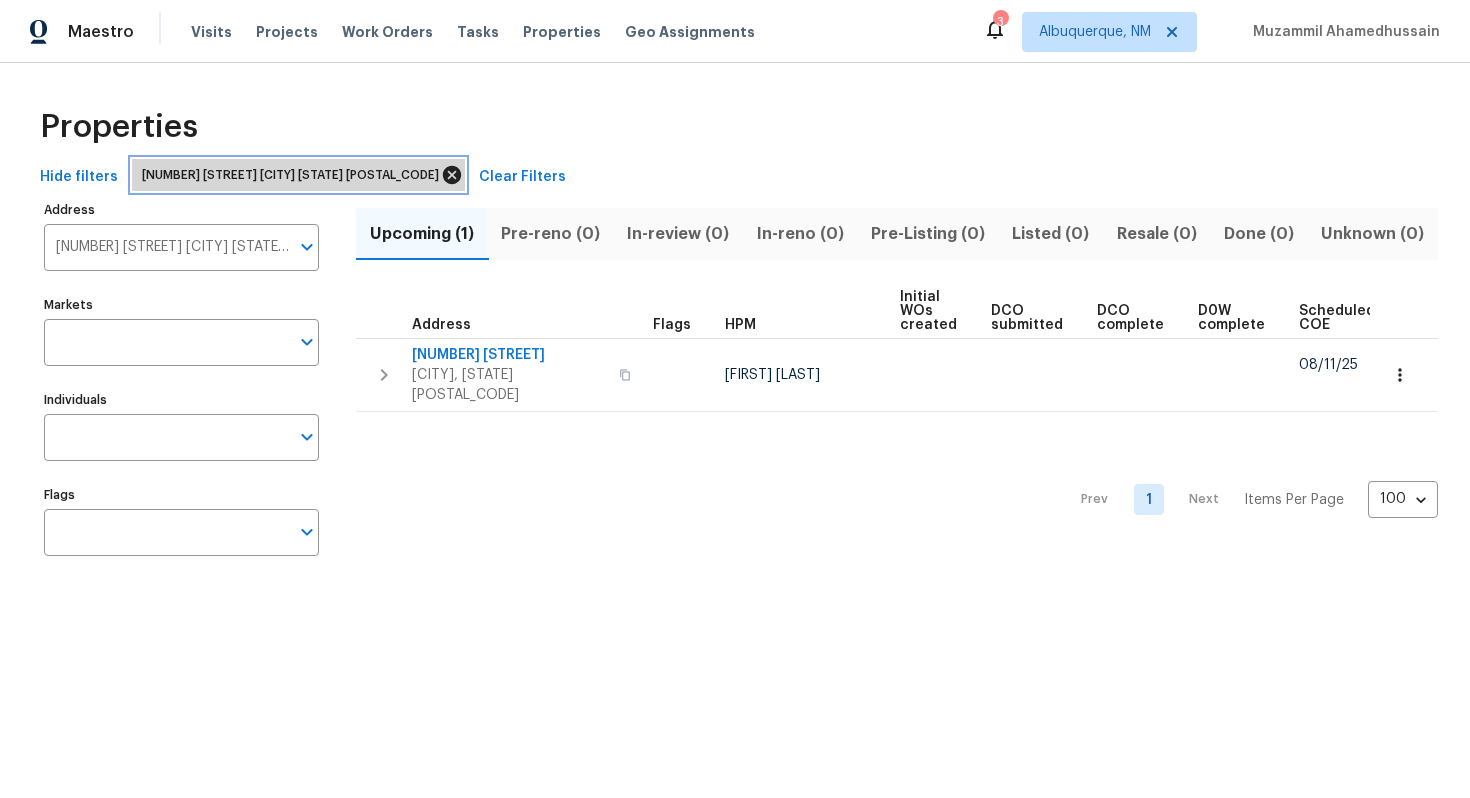 click 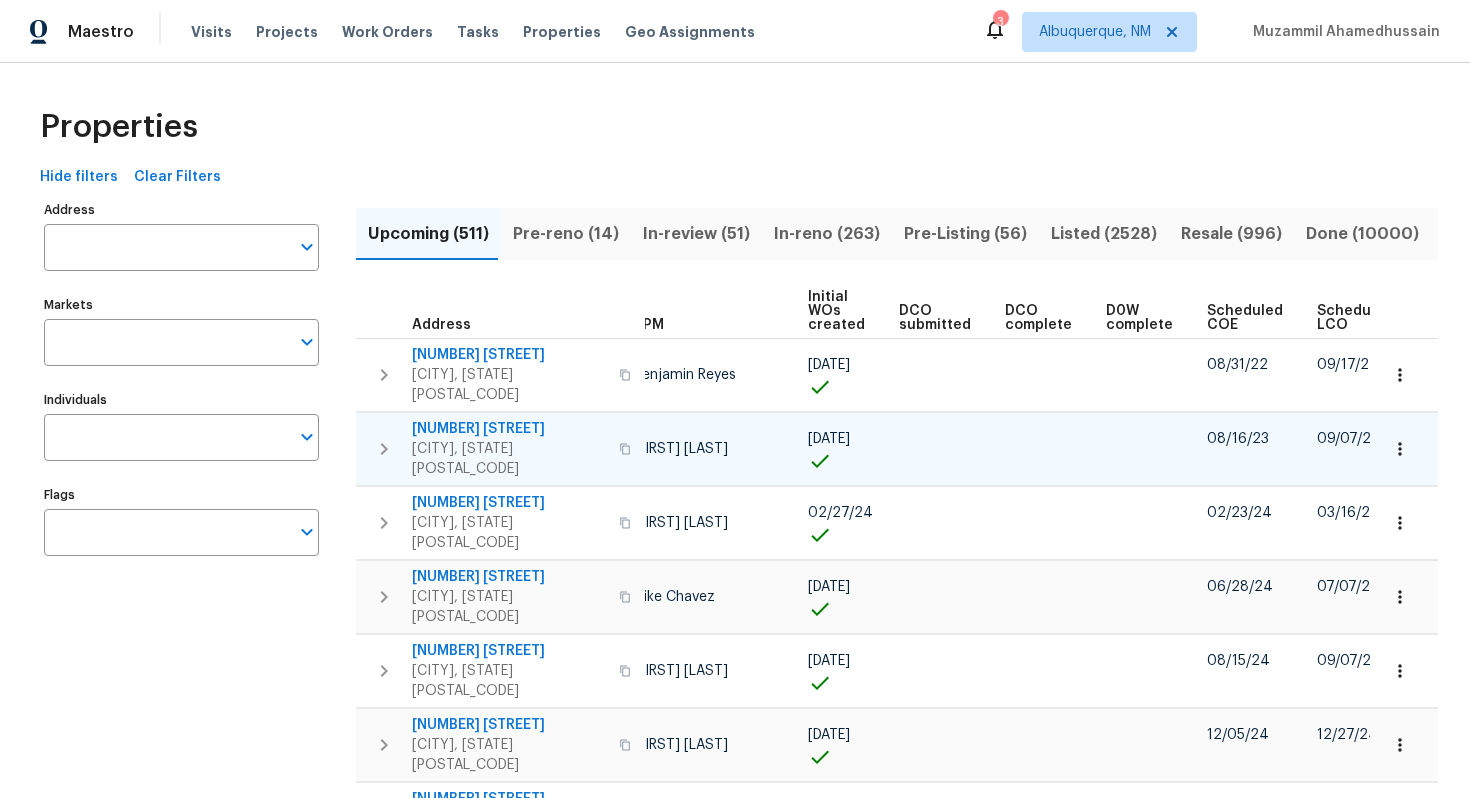 scroll, scrollTop: 0, scrollLeft: 233, axis: horizontal 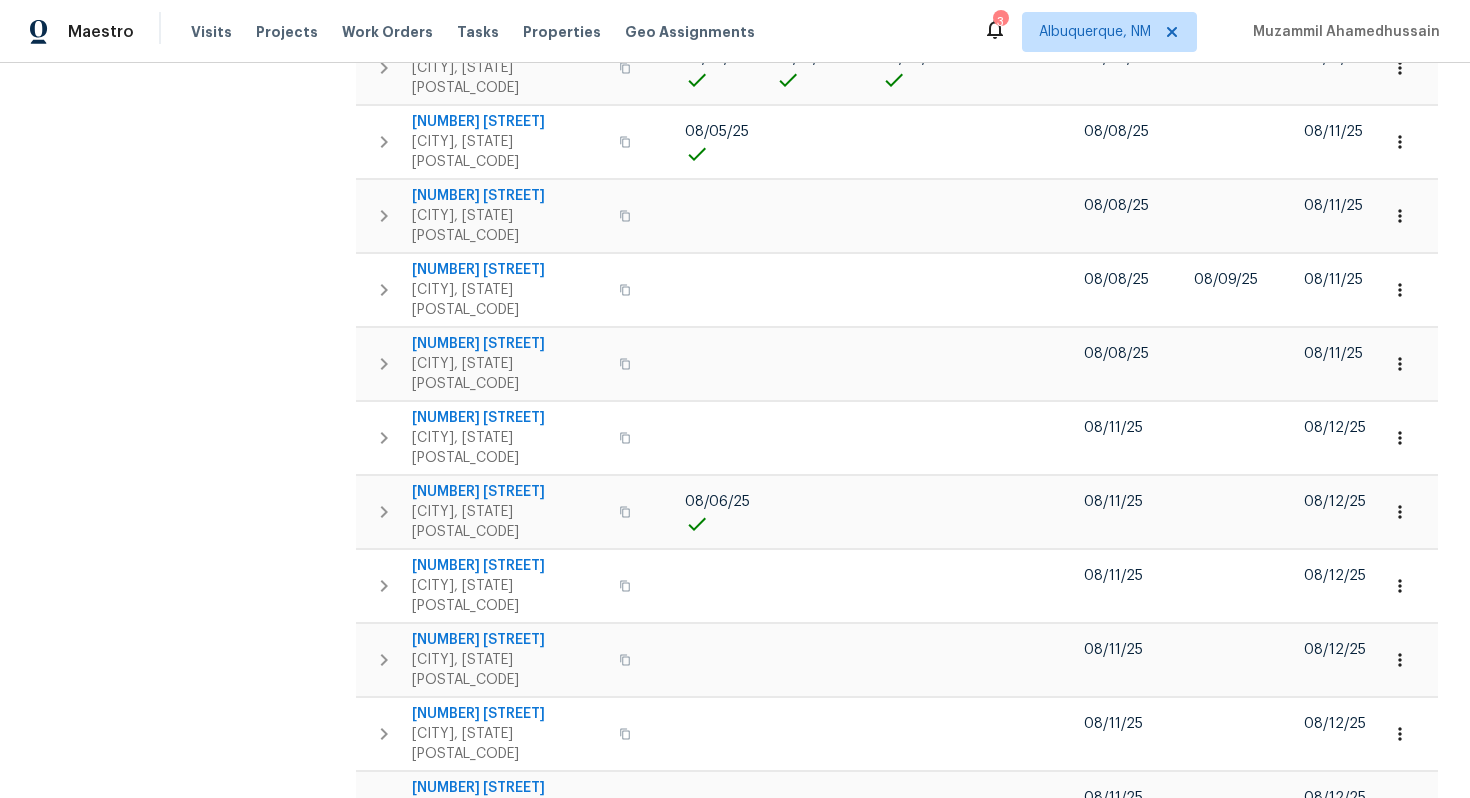click 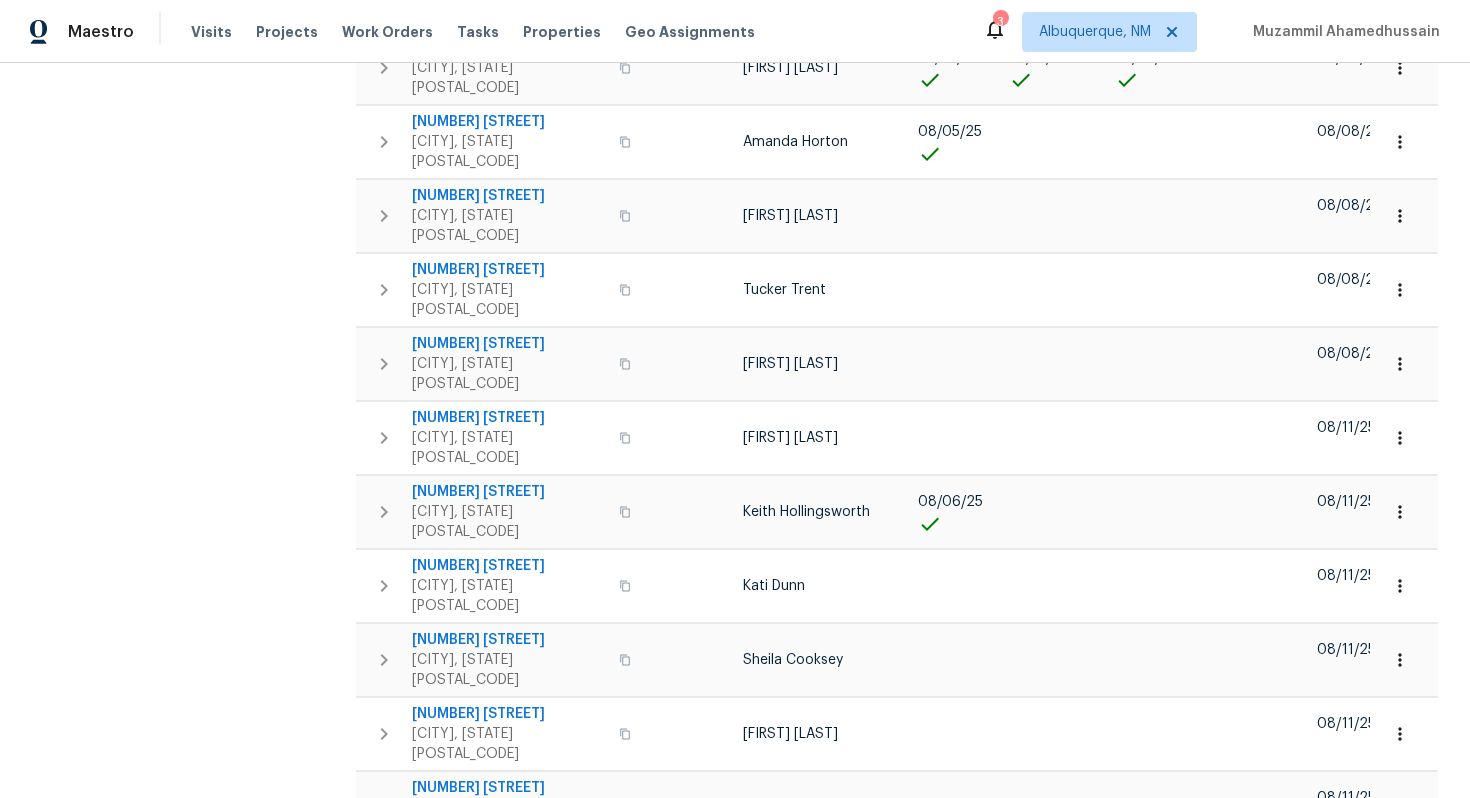 scroll, scrollTop: 0, scrollLeft: 233, axis: horizontal 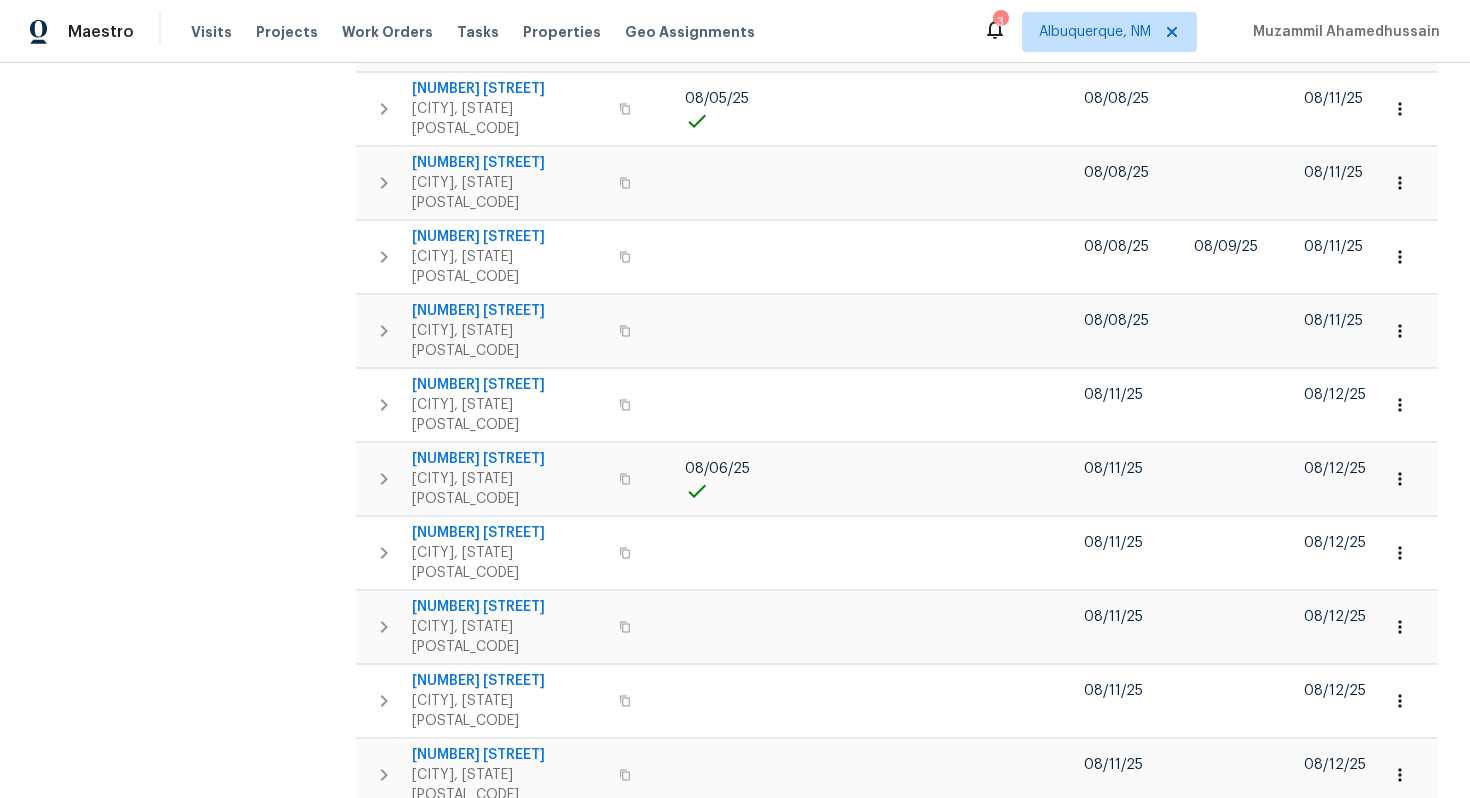 click on "2" at bounding box center (997, 2307) 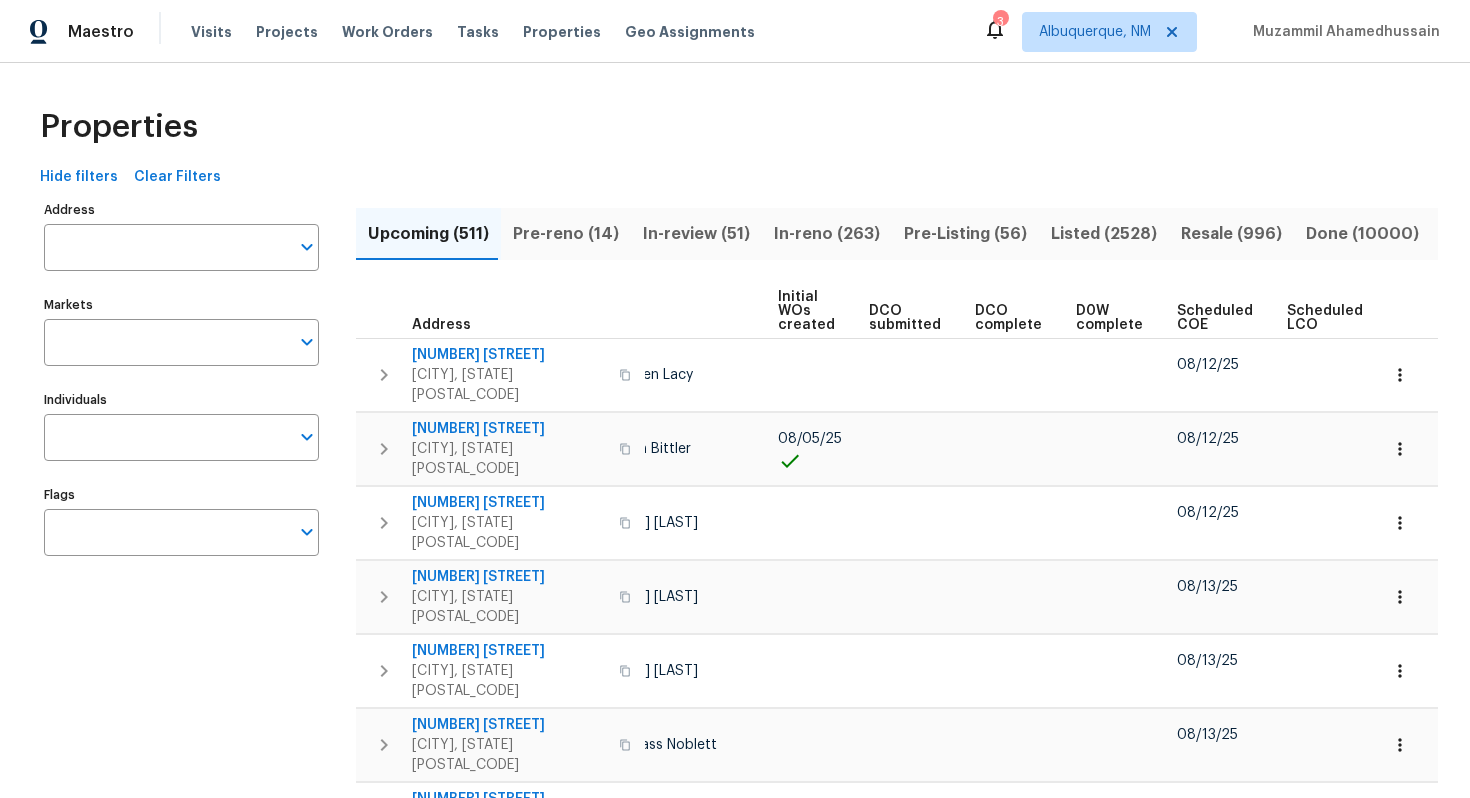 scroll, scrollTop: 0, scrollLeft: 233, axis: horizontal 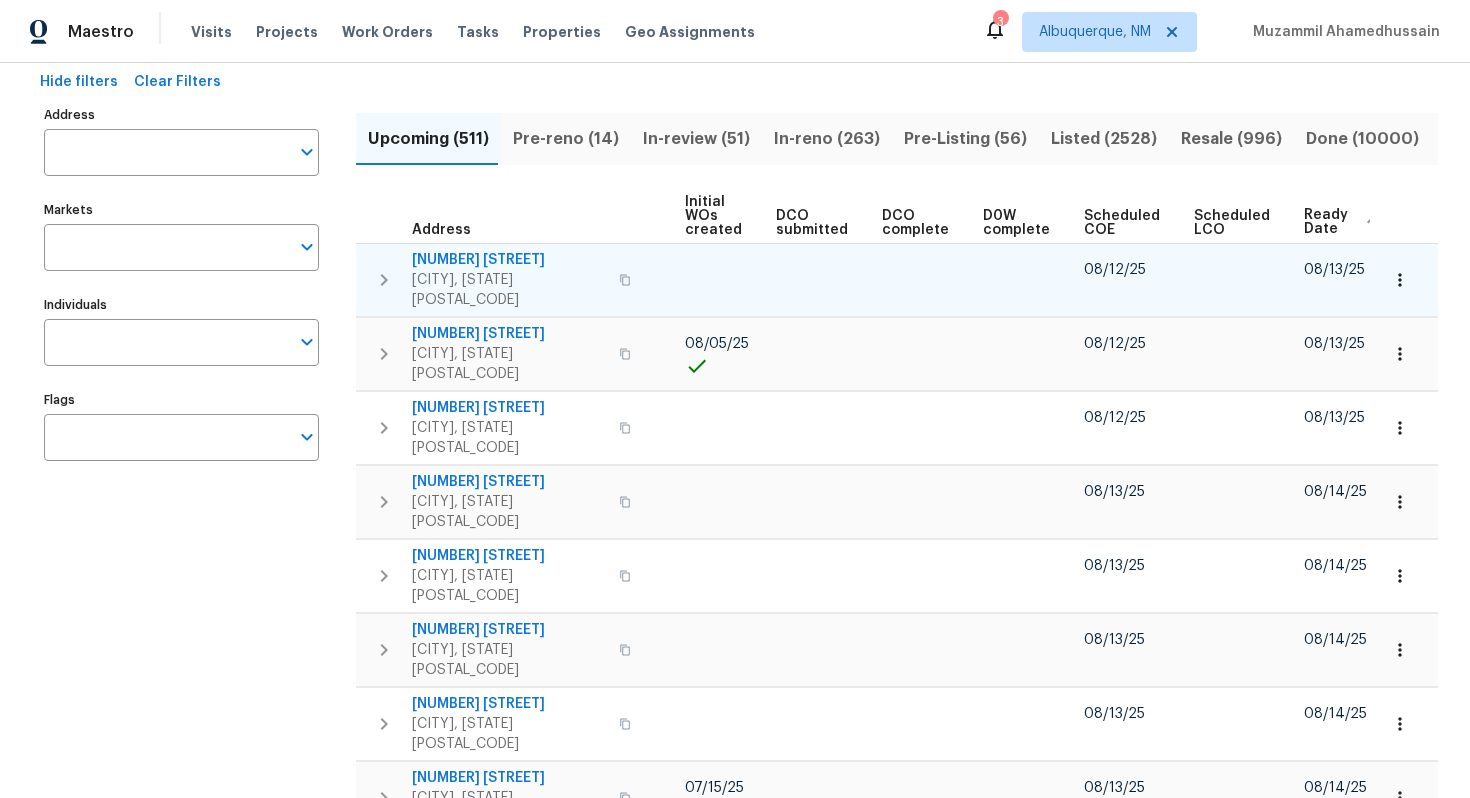 click 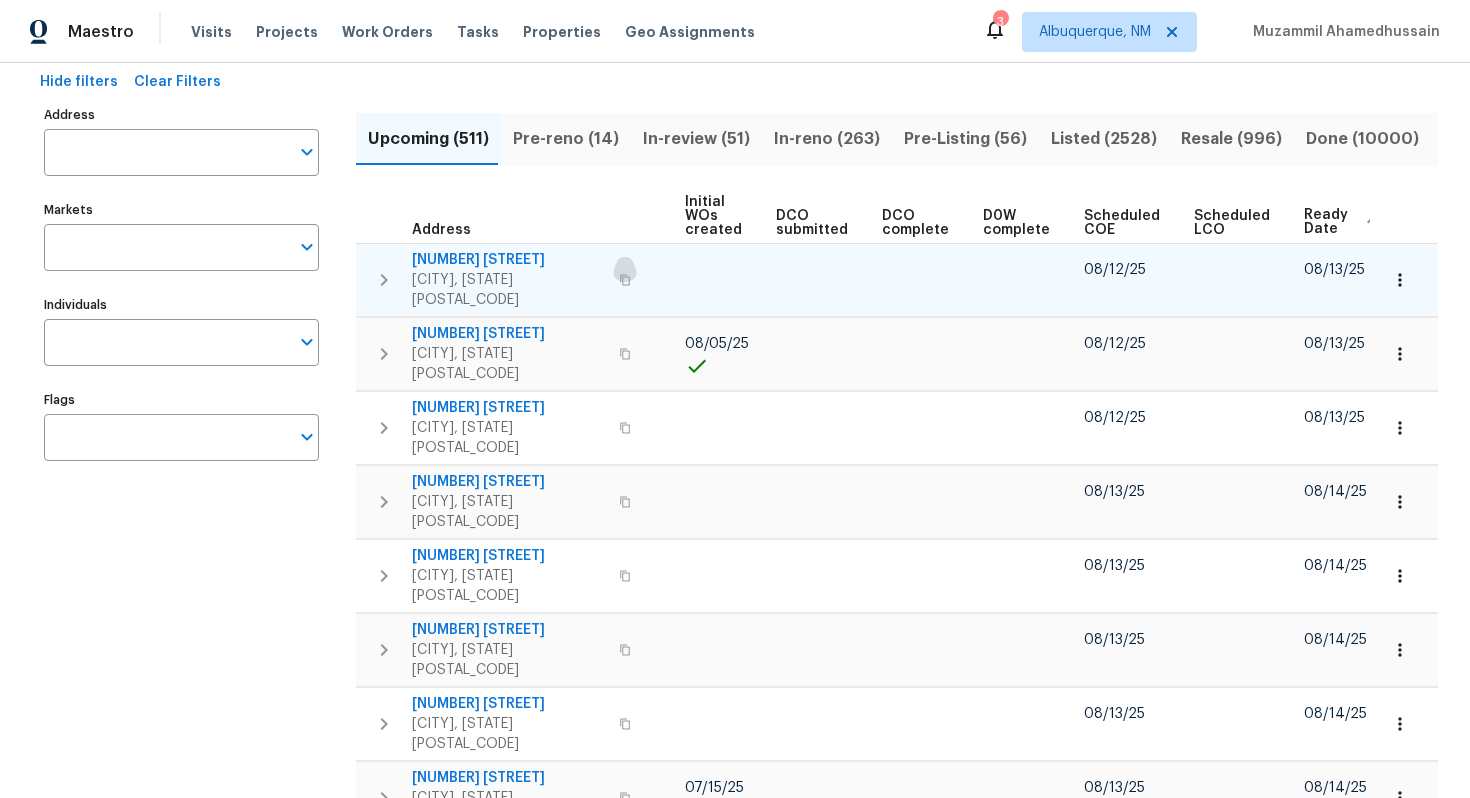click 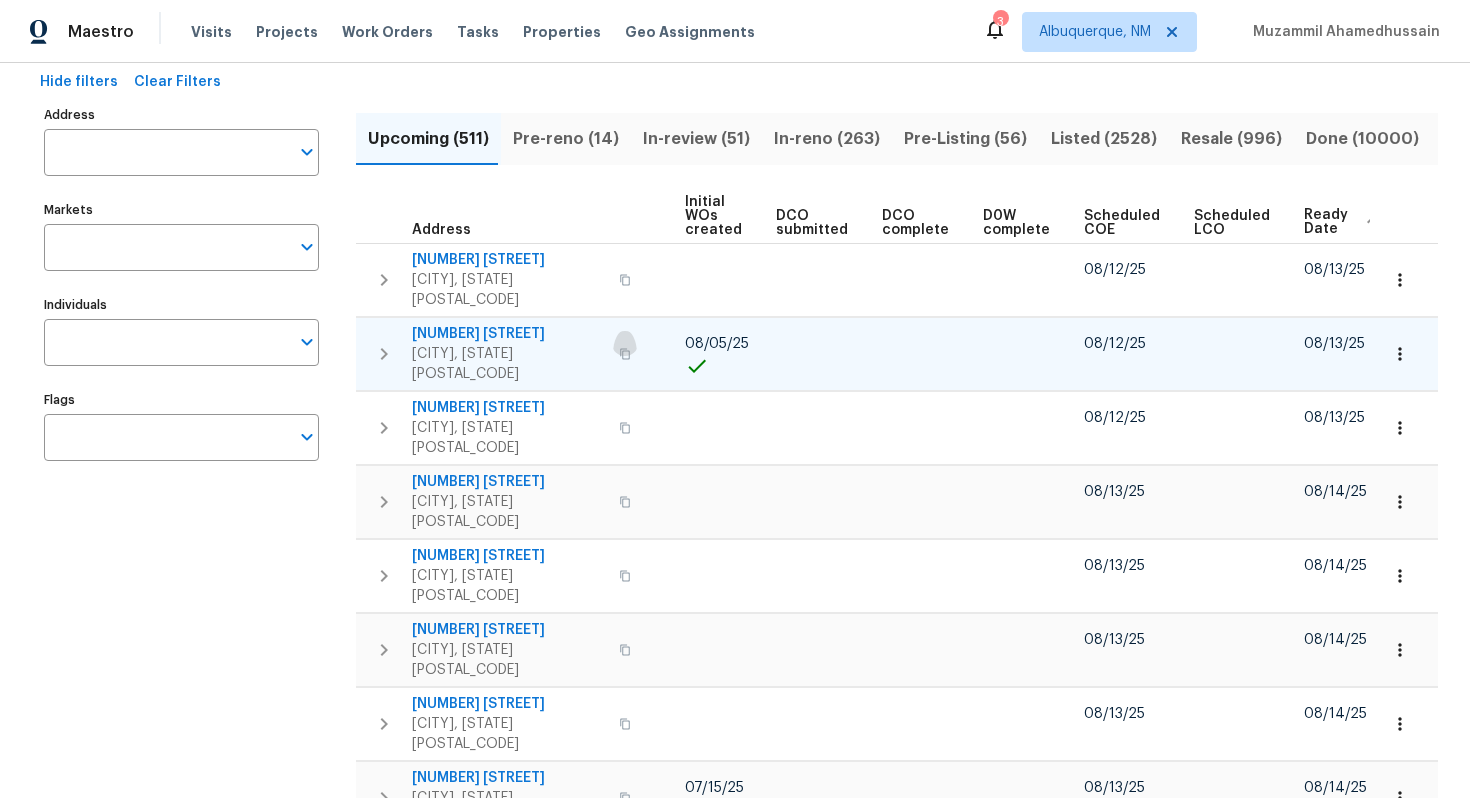click 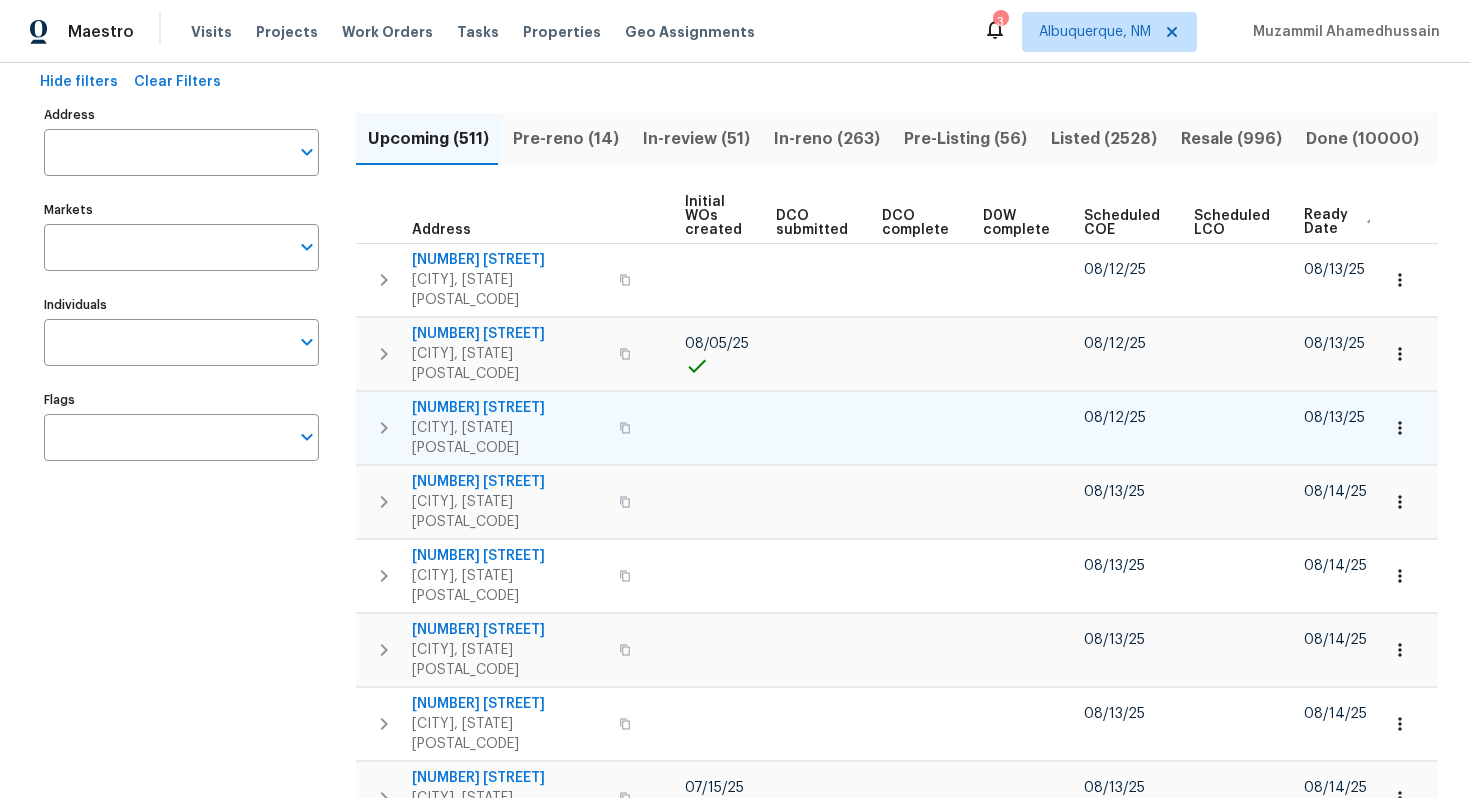 click 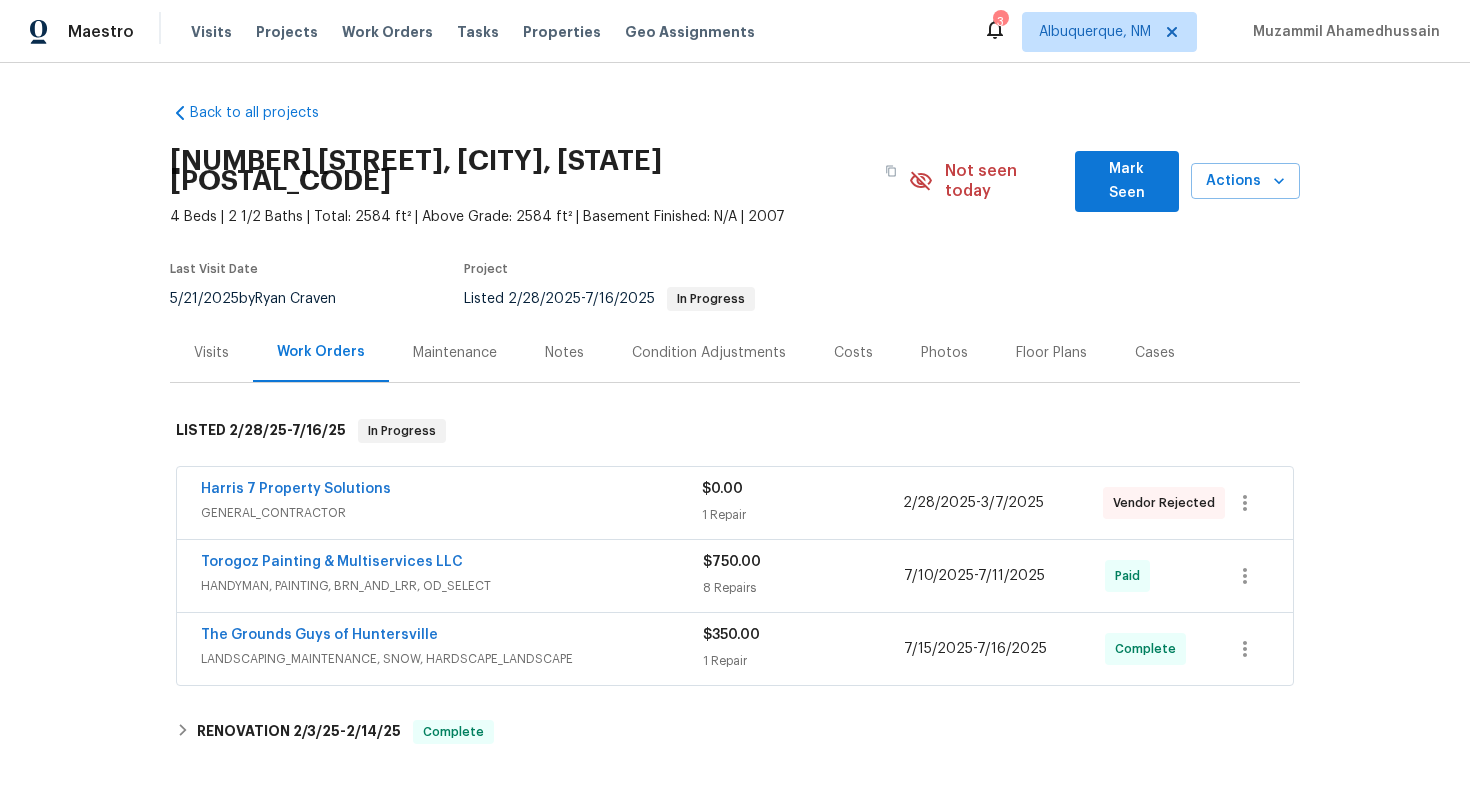 scroll, scrollTop: 0, scrollLeft: 0, axis: both 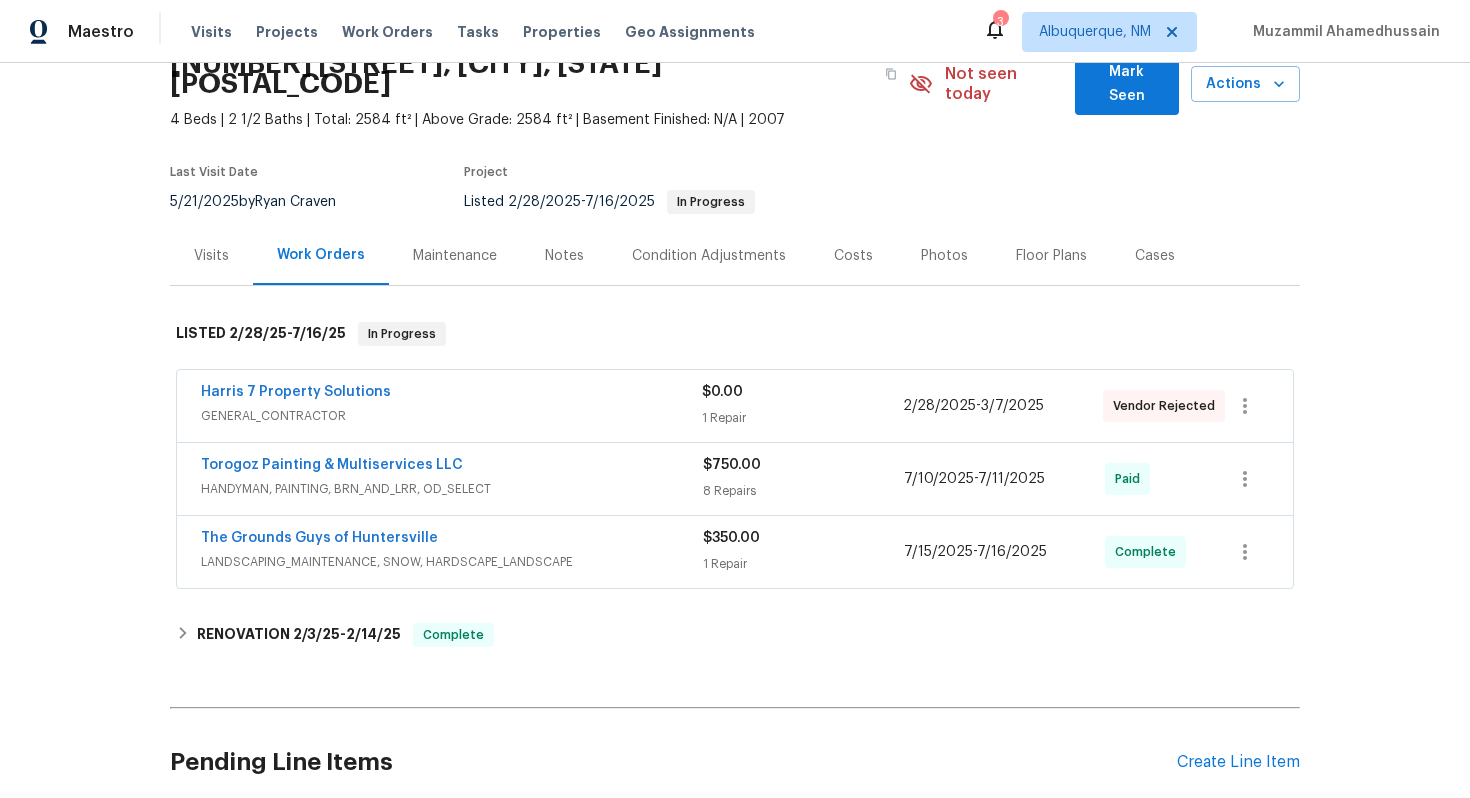 click on "GENERAL_CONTRACTOR" at bounding box center [451, 416] 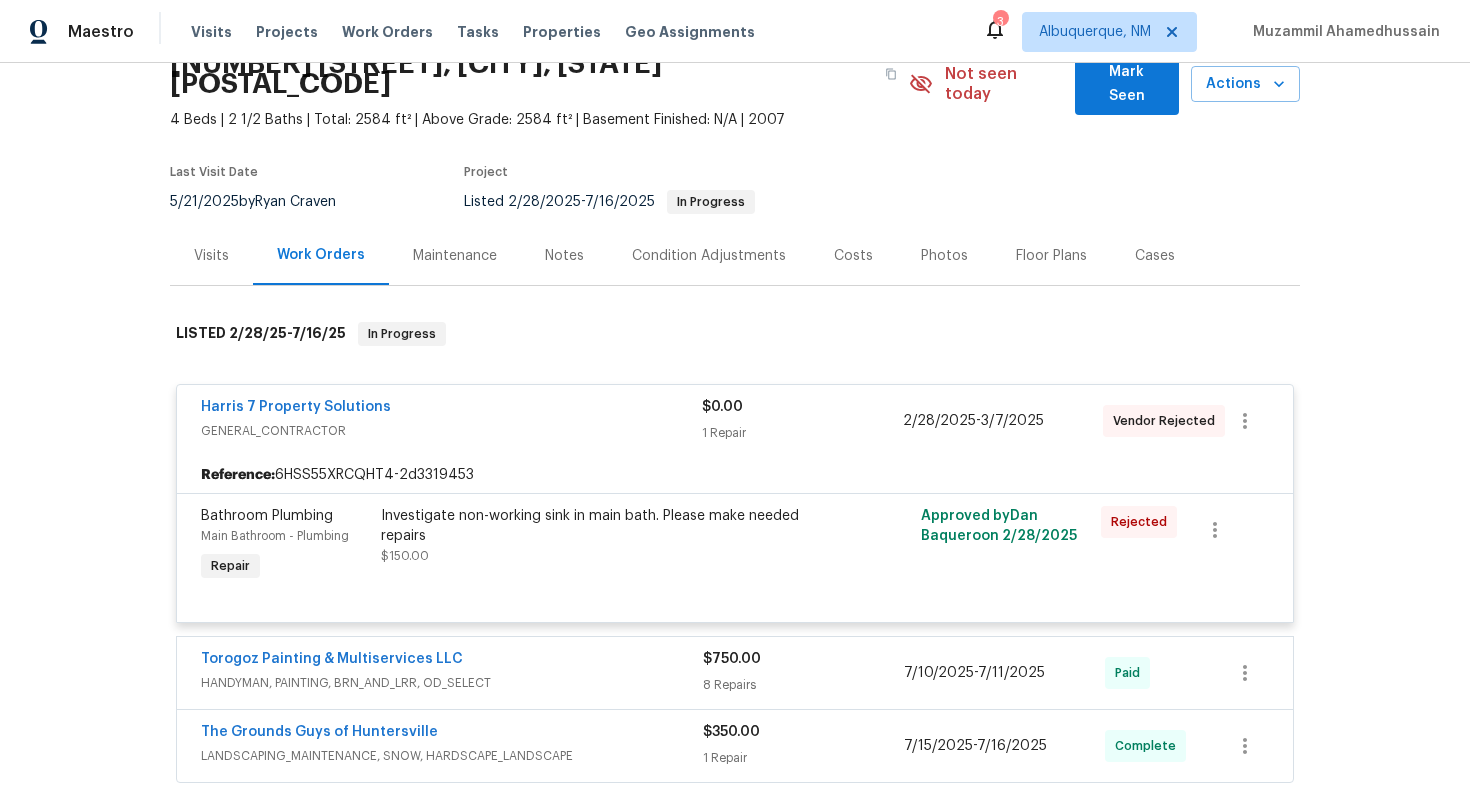 click on "GENERAL_CONTRACTOR" at bounding box center [451, 431] 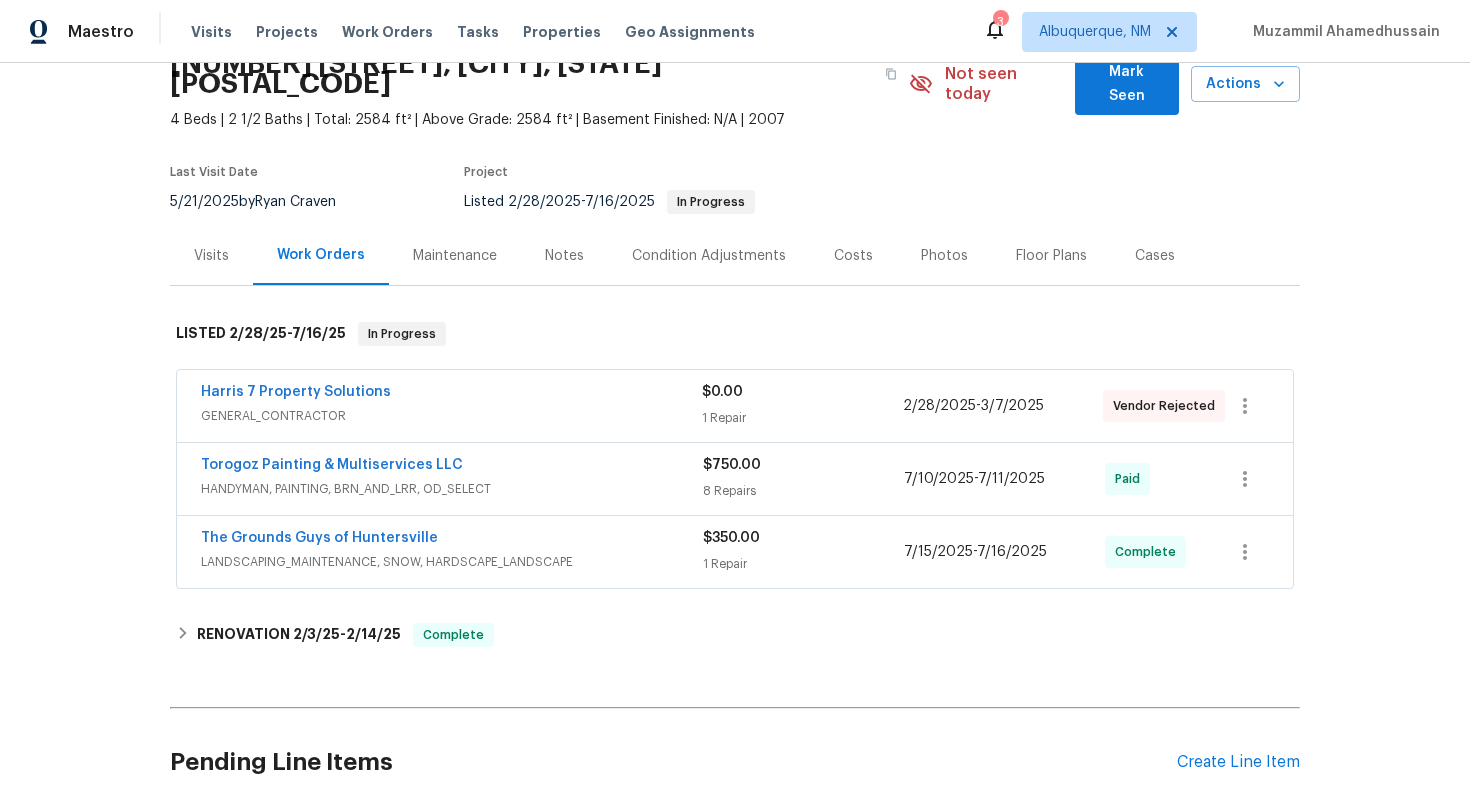 click on "HANDYMAN, PAINTING, BRN_AND_LRR, OD_SELECT" at bounding box center (452, 489) 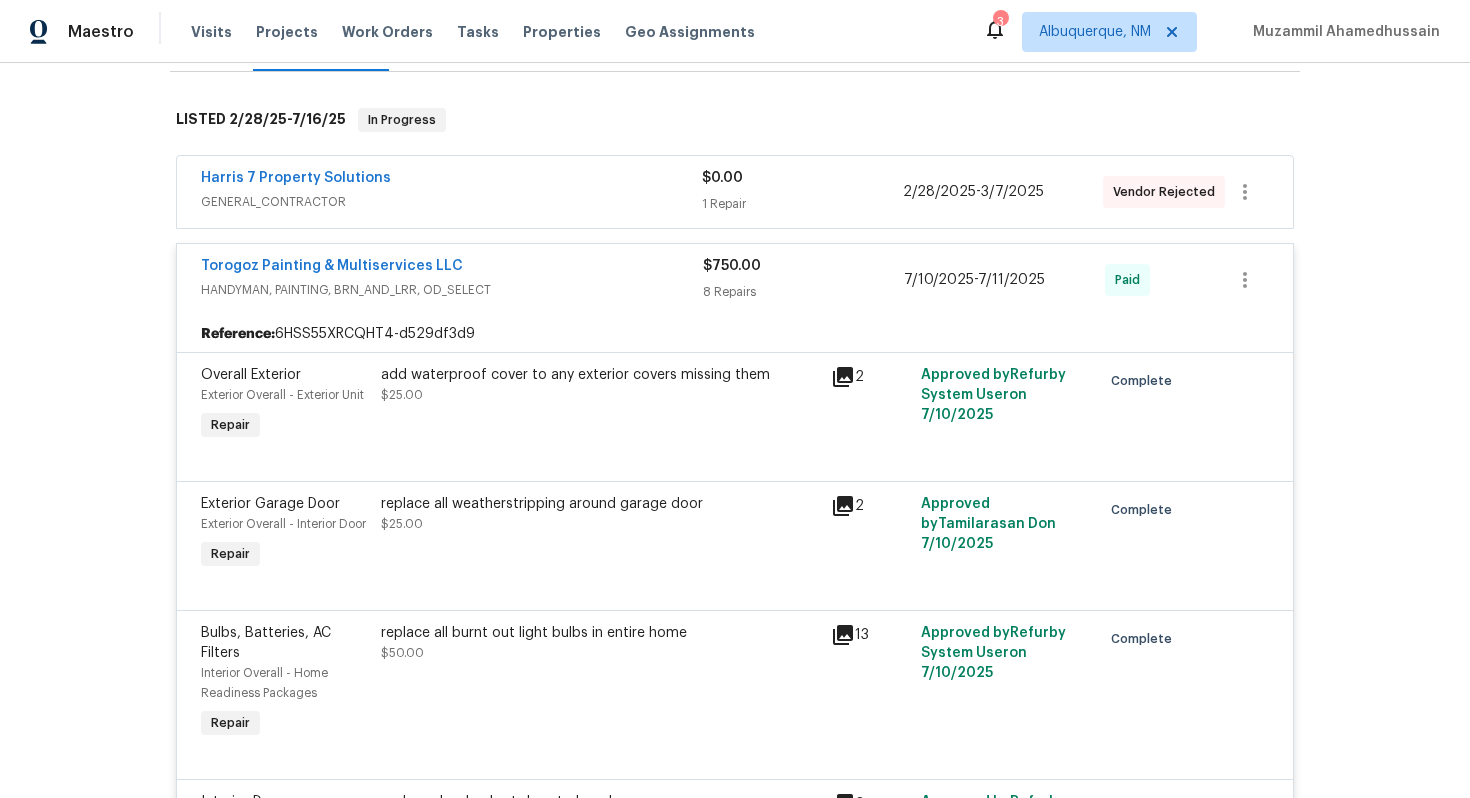 scroll, scrollTop: 341, scrollLeft: 0, axis: vertical 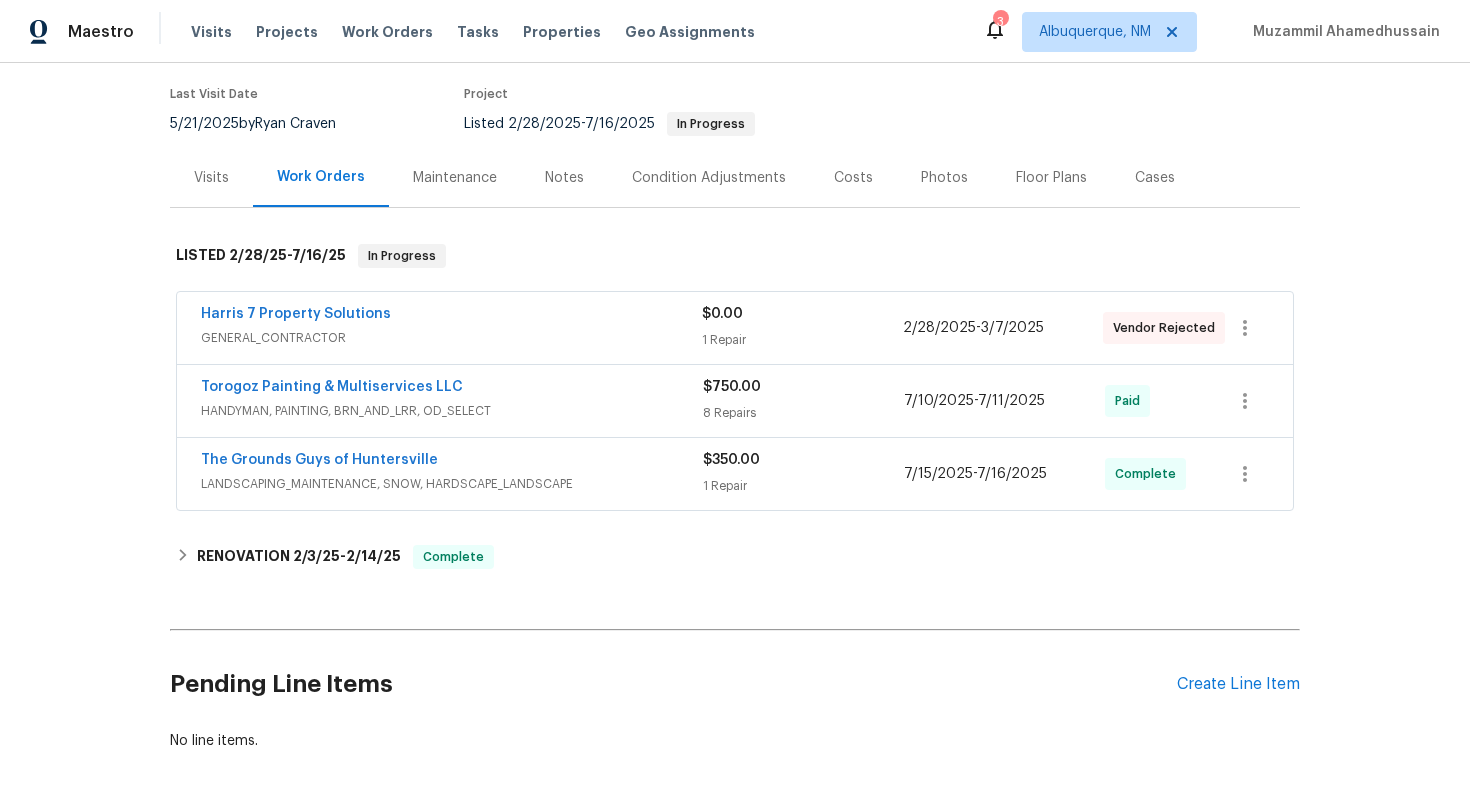 click on "GENERAL_CONTRACTOR" at bounding box center [451, 338] 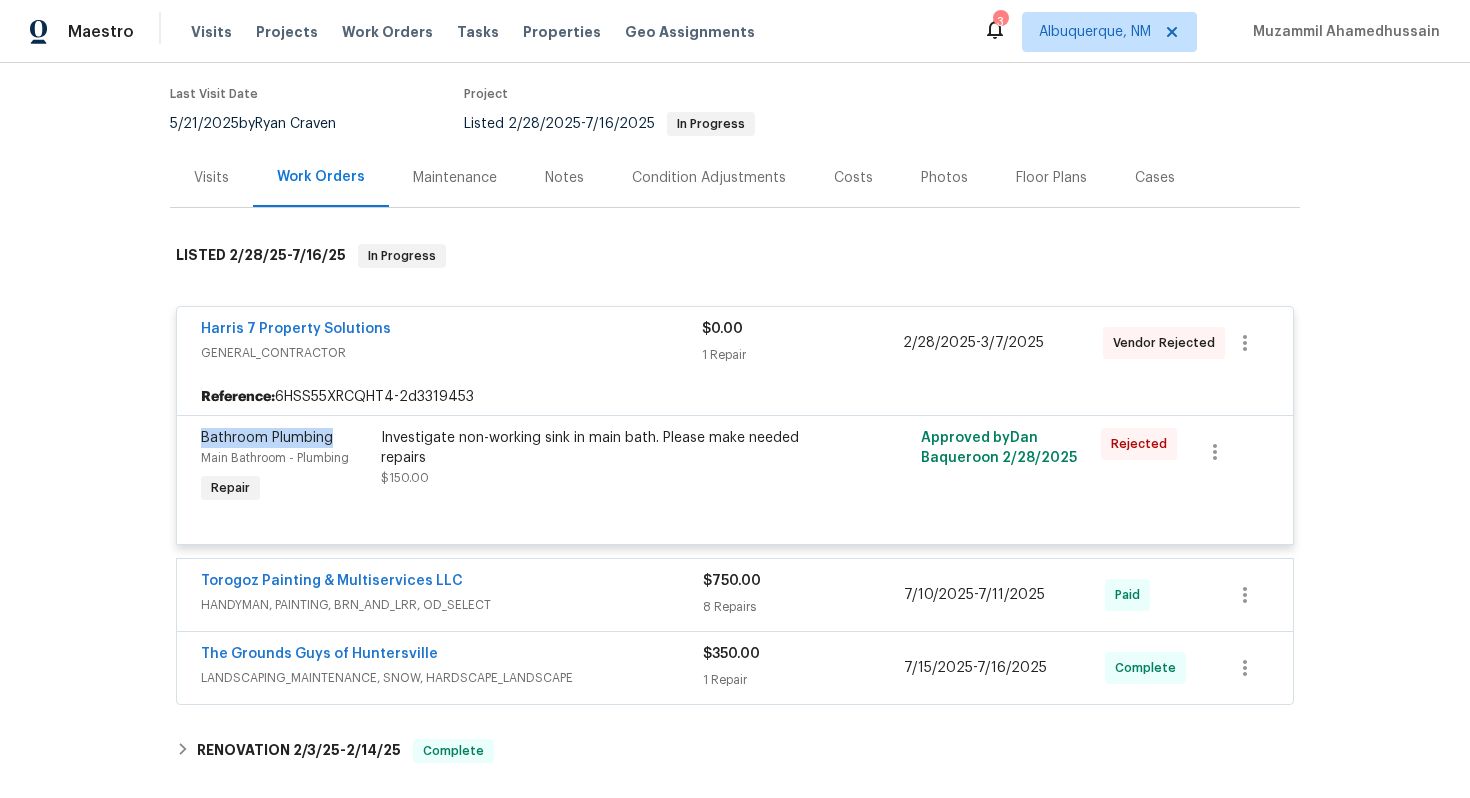 drag, startPoint x: 195, startPoint y: 416, endPoint x: 345, endPoint y: 417, distance: 150.00333 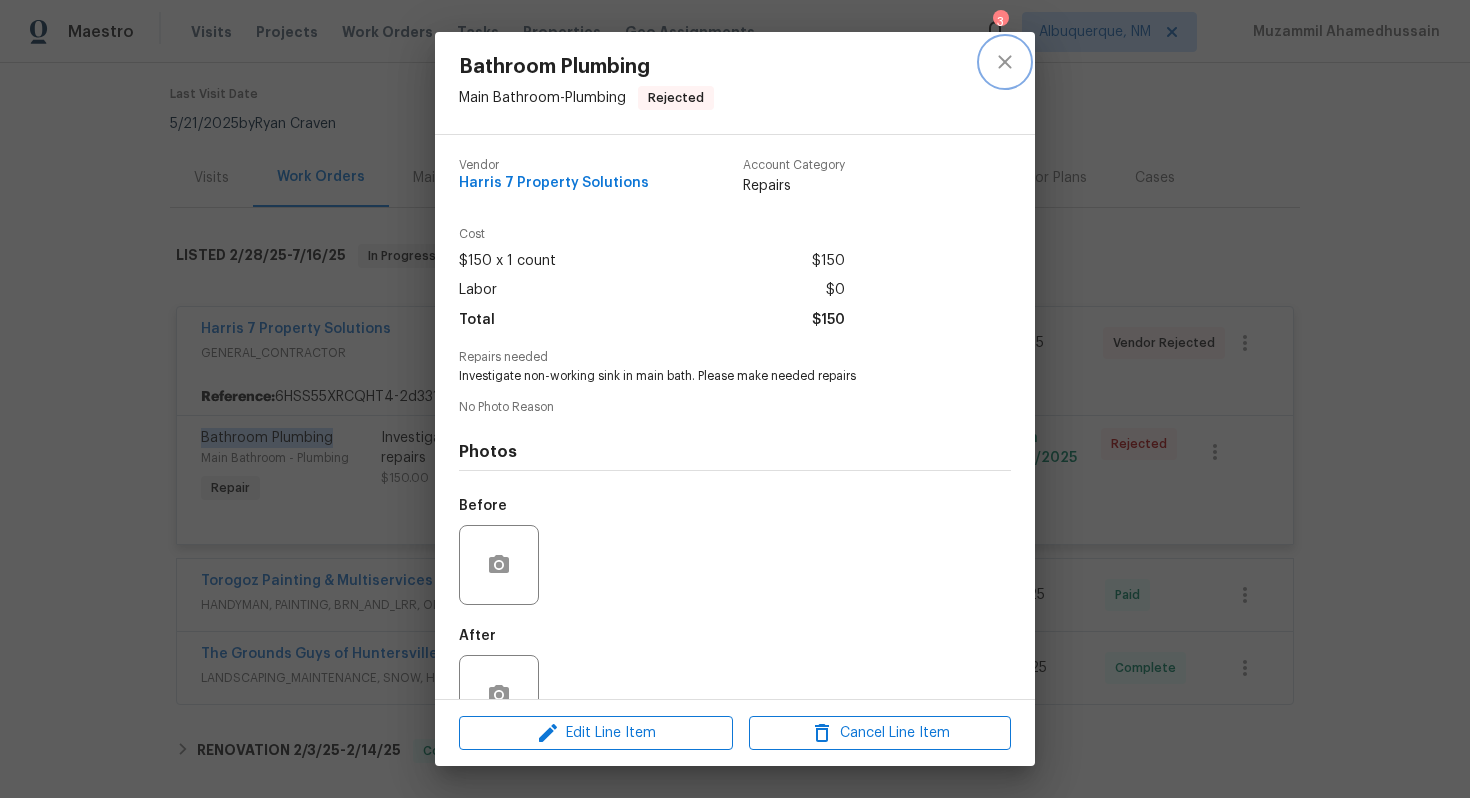 click 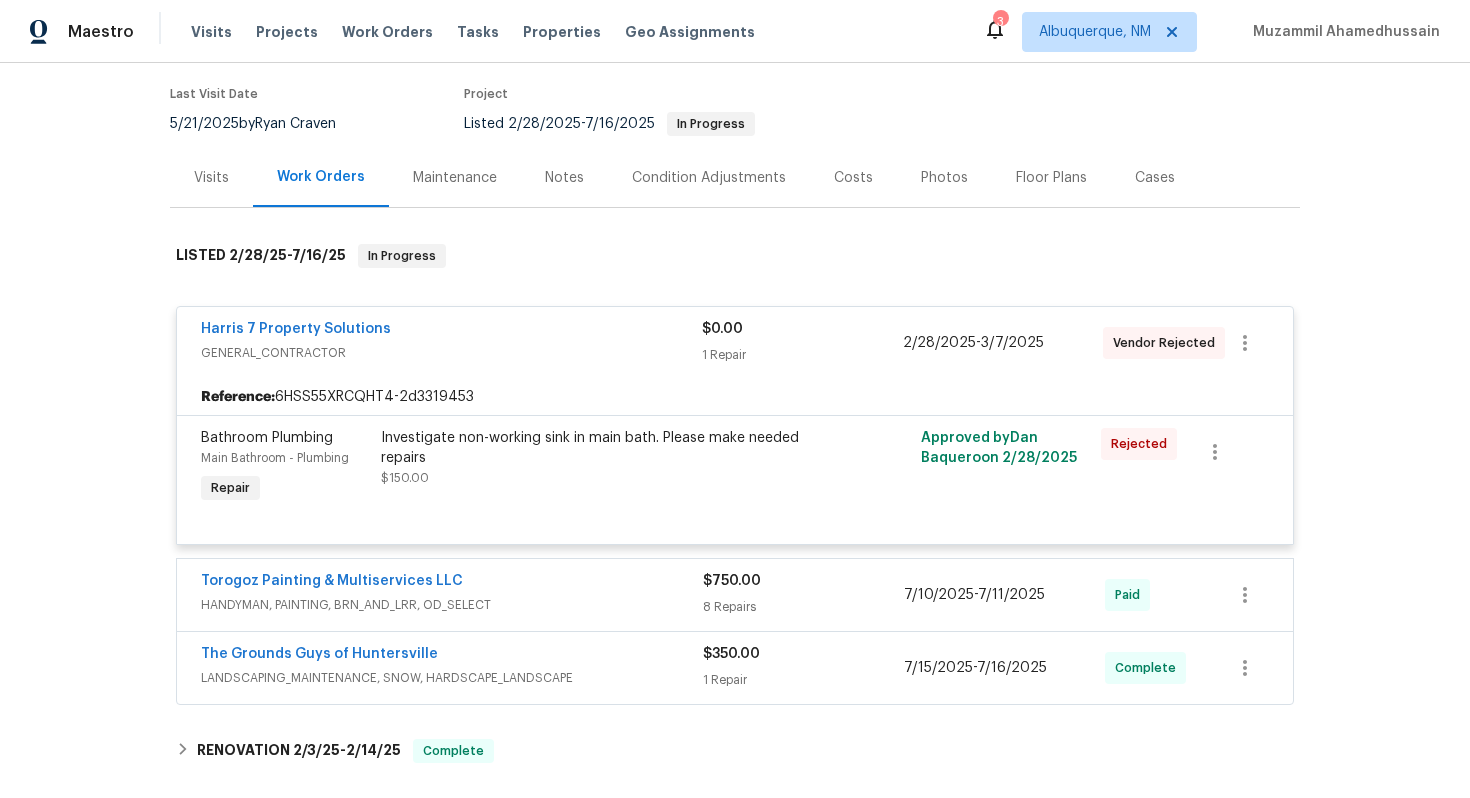 click on "Investigate non-working sink in main bath. Please make needed repairs $150.00" at bounding box center (600, 458) 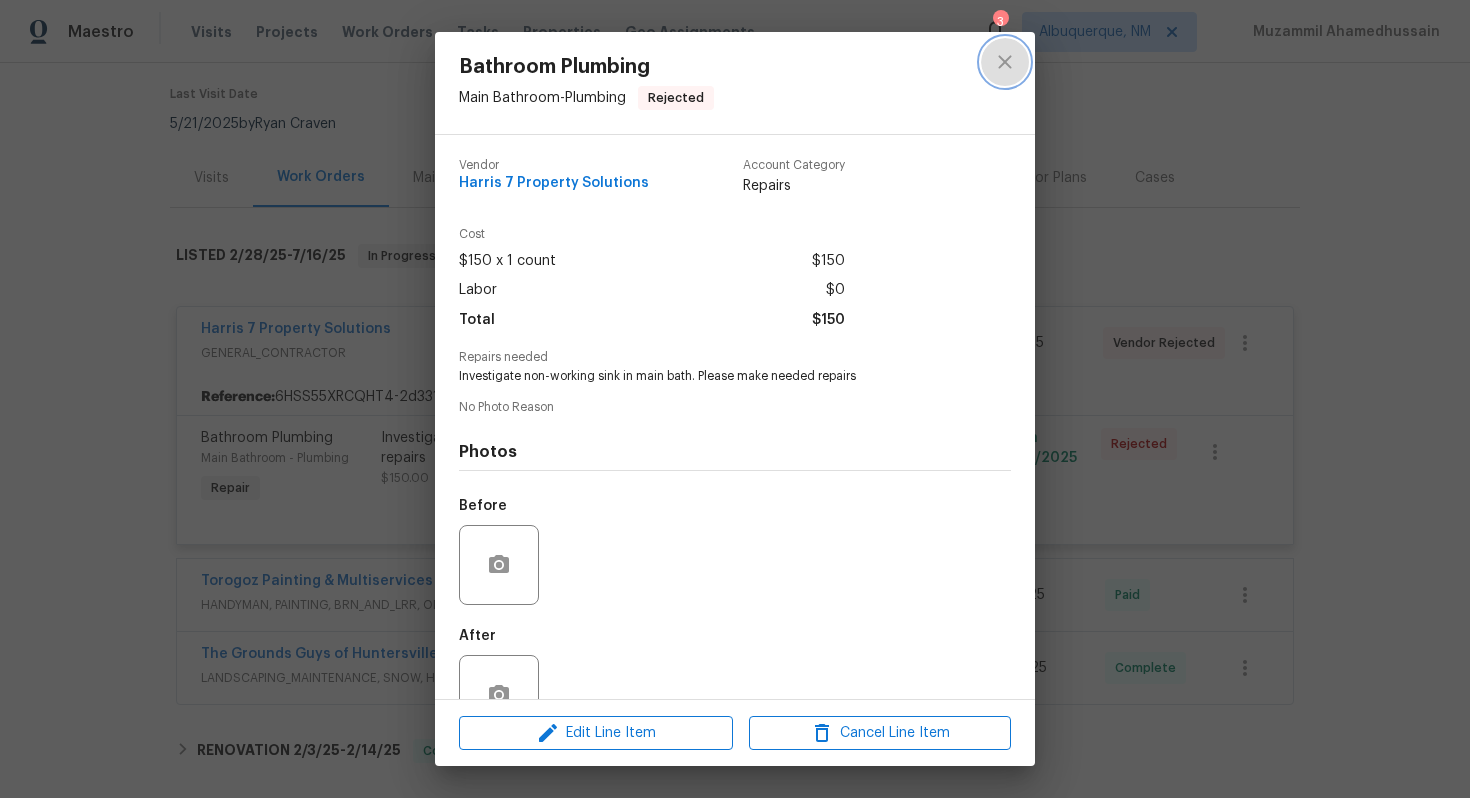 click 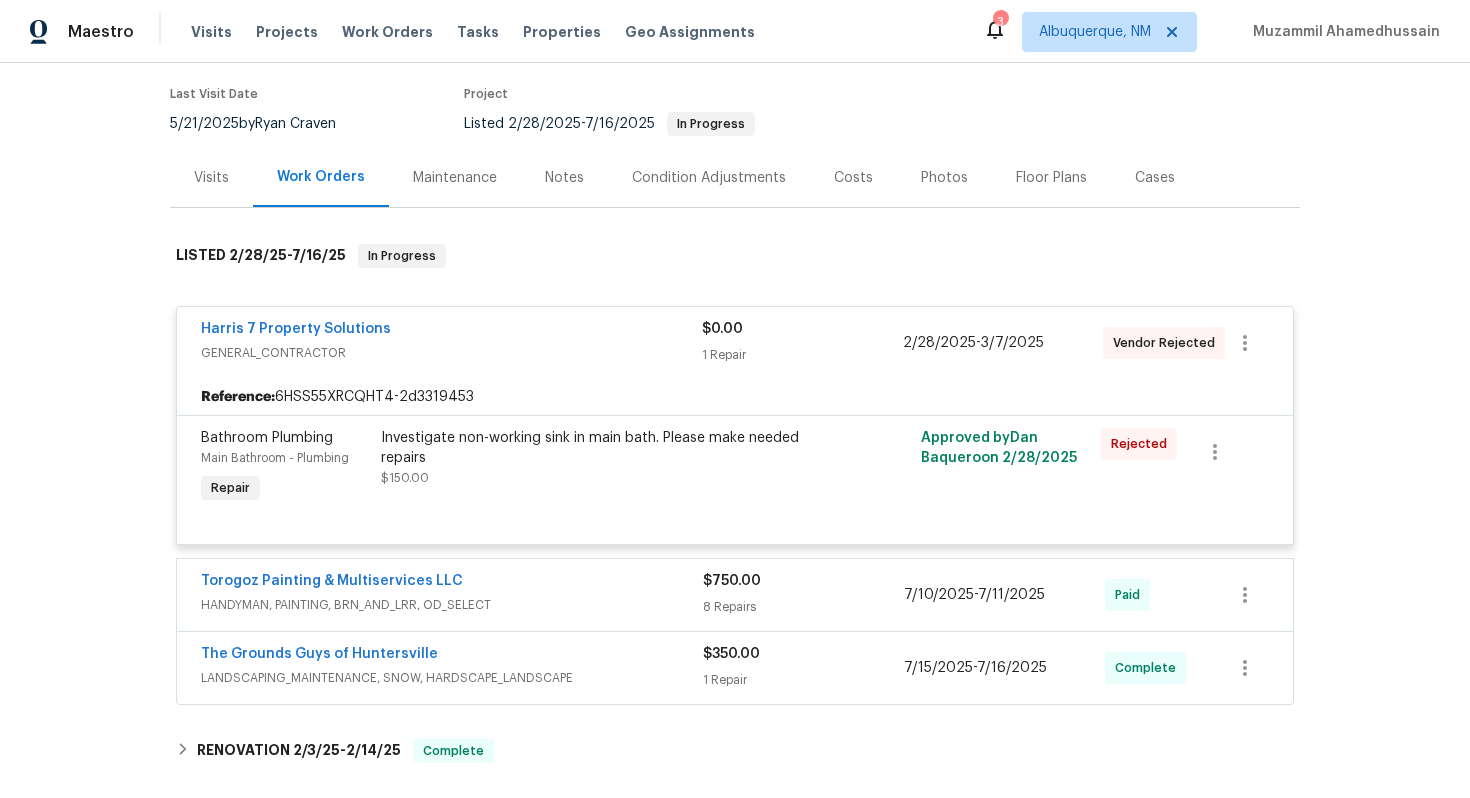 click on "Reference:  6HSS55XRCQHT4-2d3319453" at bounding box center [735, 397] 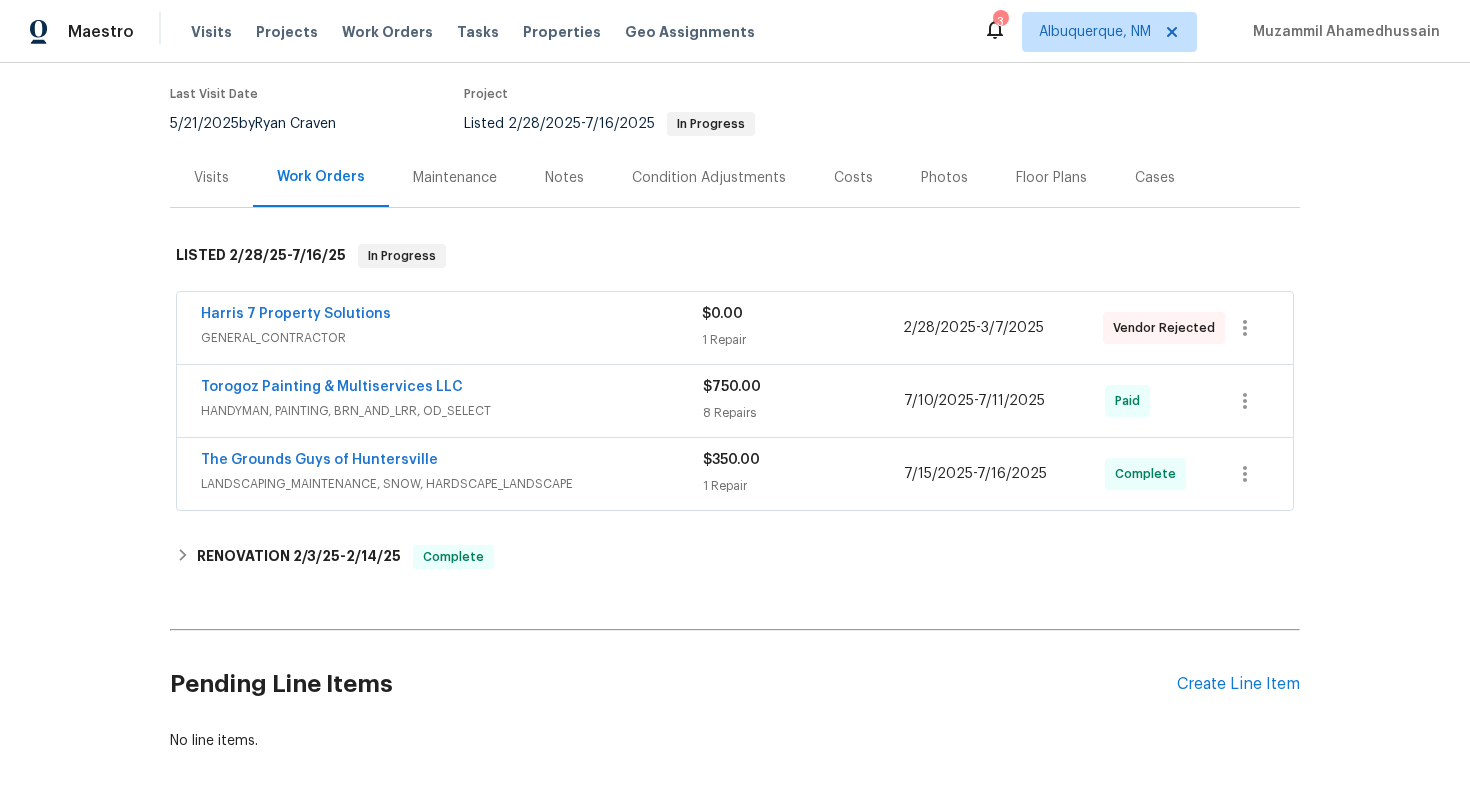 click on "HANDYMAN, PAINTING, BRN_AND_LRR, OD_SELECT" at bounding box center [452, 411] 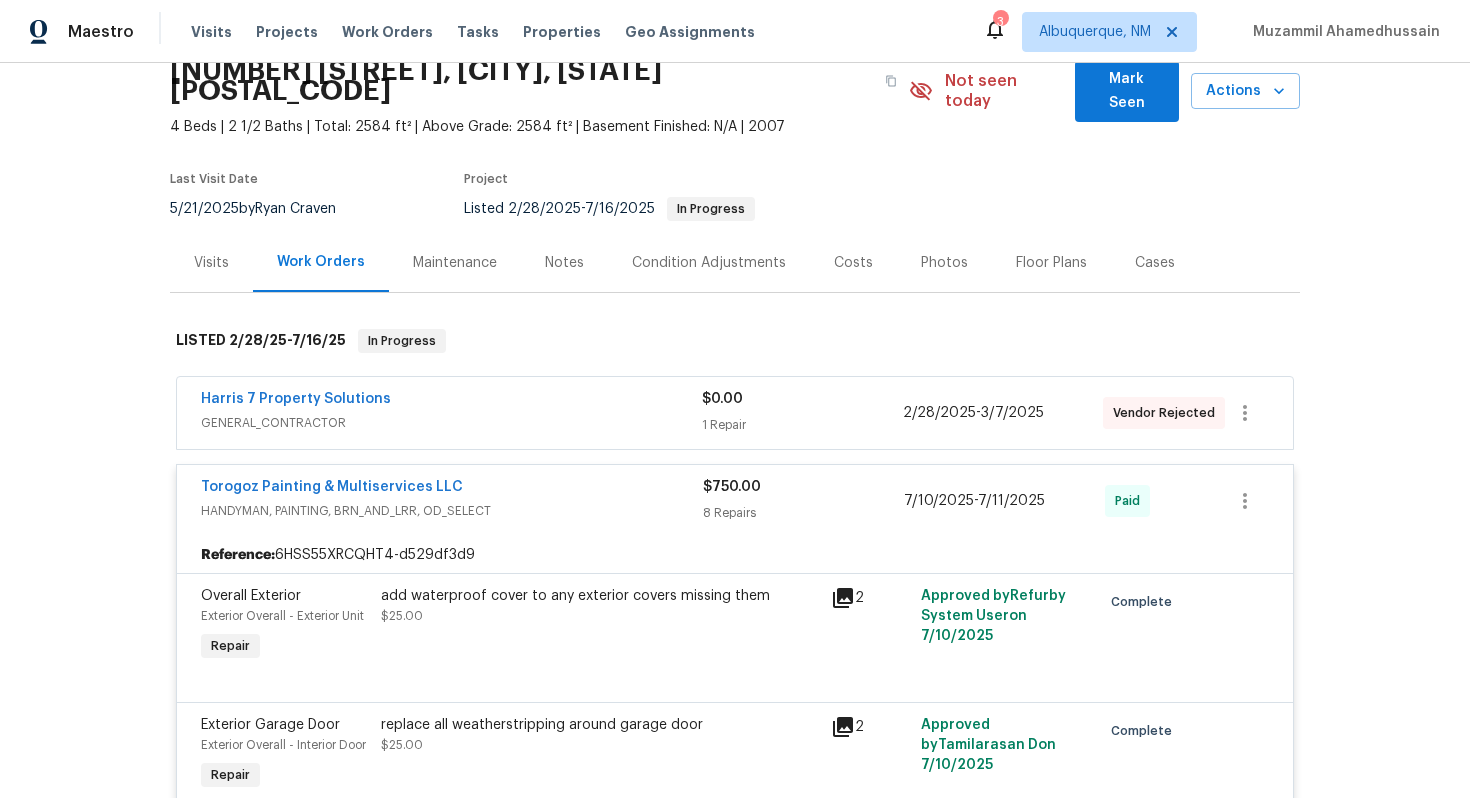 scroll, scrollTop: 70, scrollLeft: 0, axis: vertical 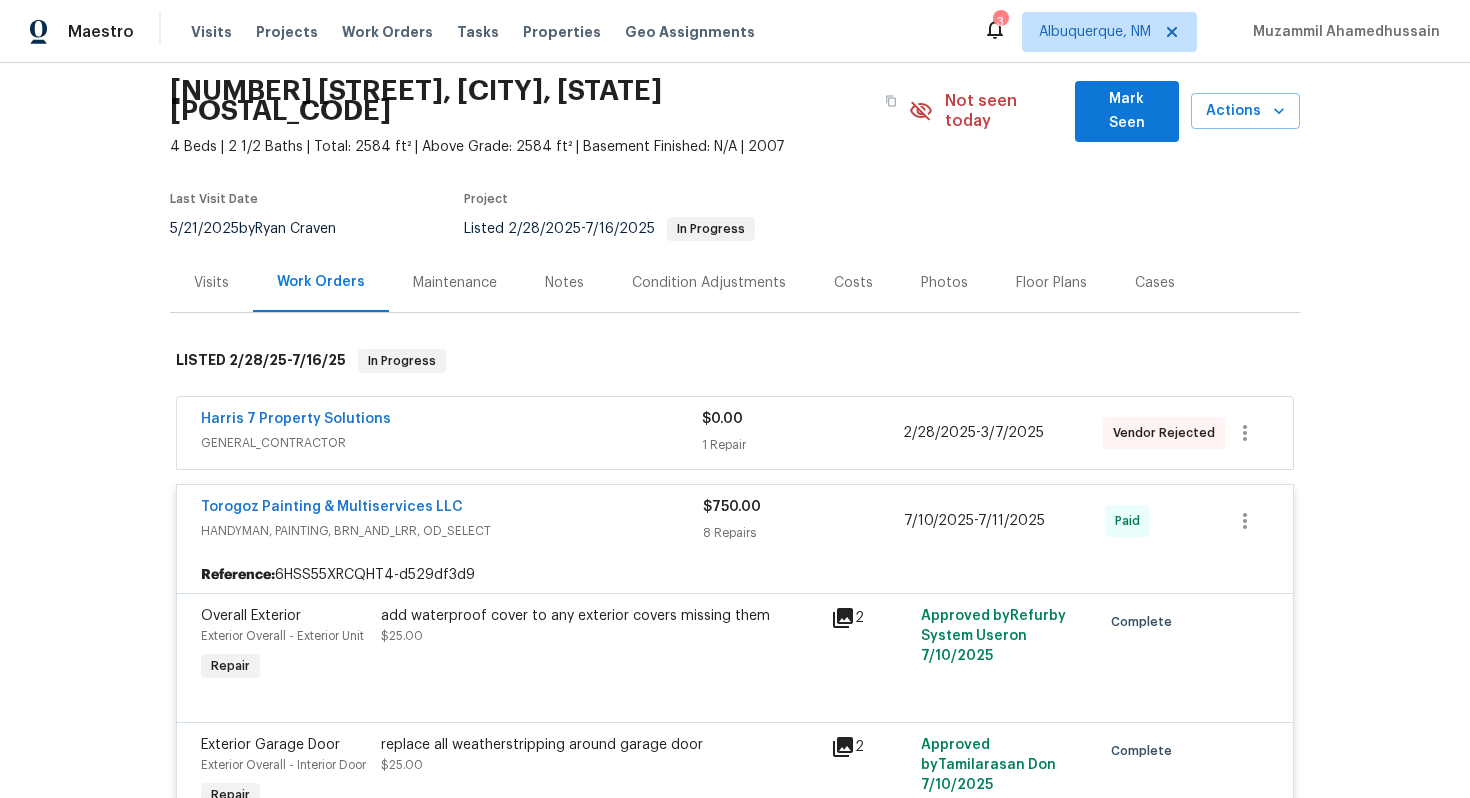 click on "HANDYMAN, PAINTING, BRN_AND_LRR, OD_SELECT" at bounding box center [452, 531] 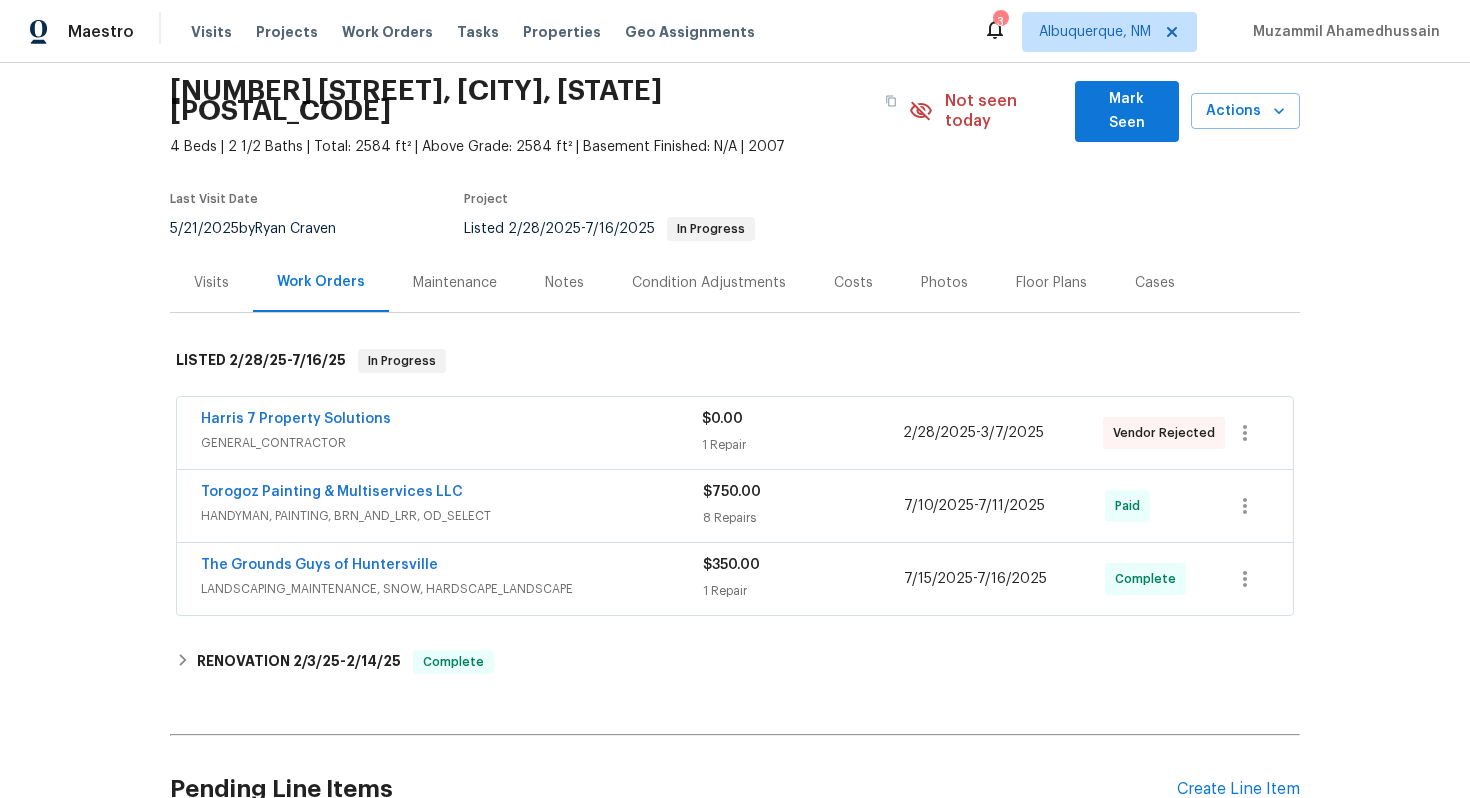 click on "Harris 7 Property Solutions" at bounding box center (451, 421) 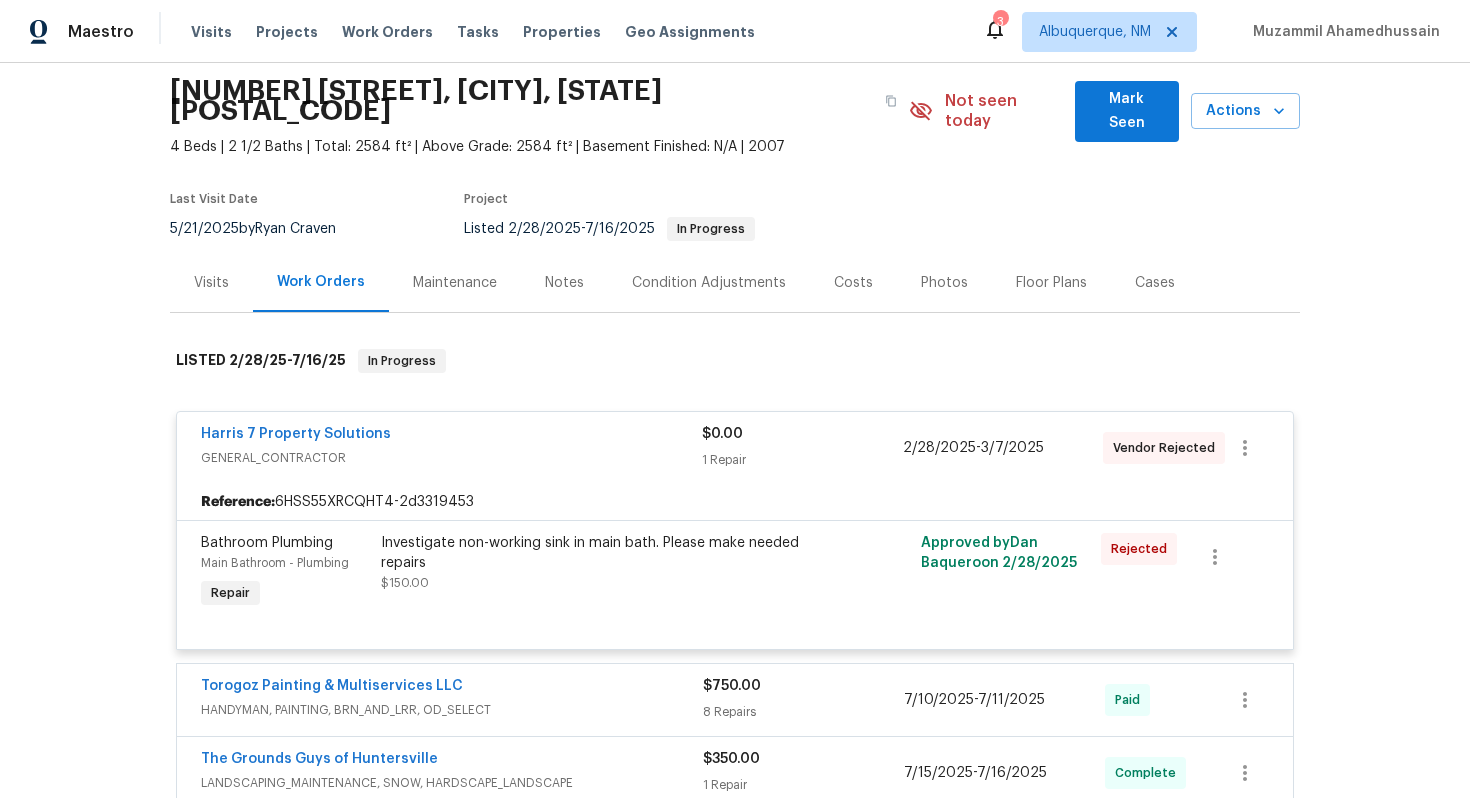 click on "Reference:  6HSS55XRCQHT4-2d3319453" at bounding box center [735, 502] 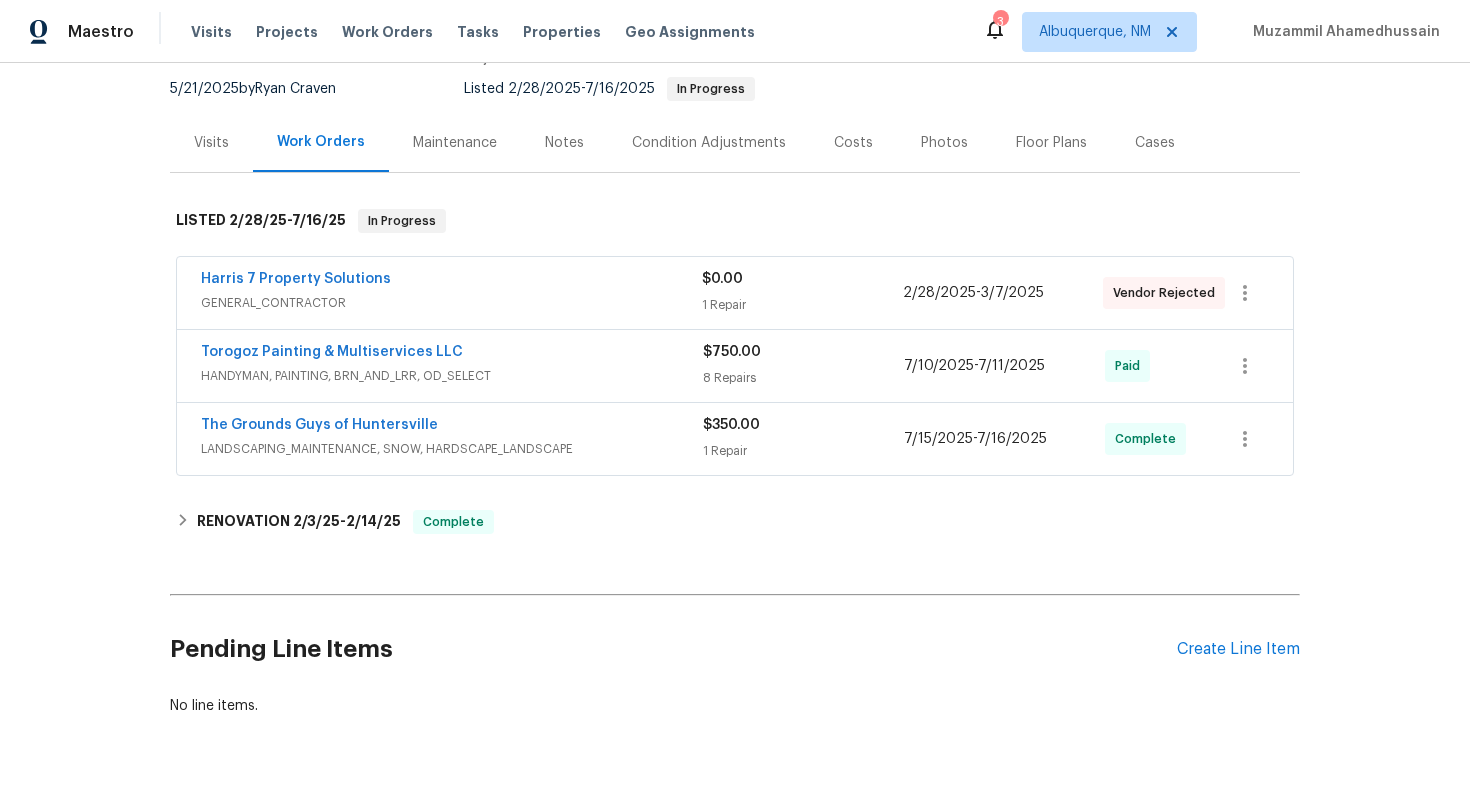 scroll, scrollTop: 244, scrollLeft: 0, axis: vertical 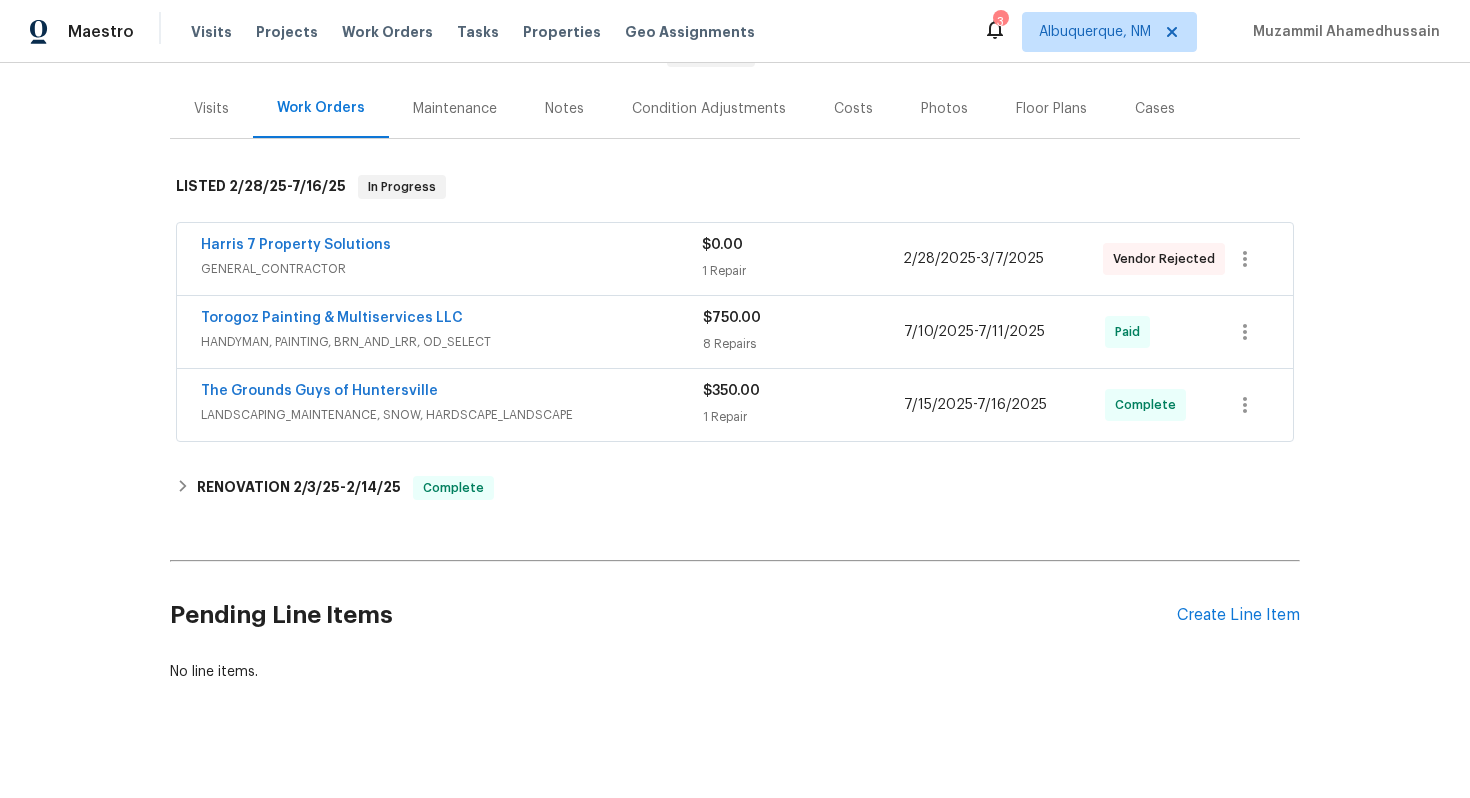 click on "HANDYMAN, PAINTING, BRN_AND_LRR, OD_SELECT" at bounding box center [452, 342] 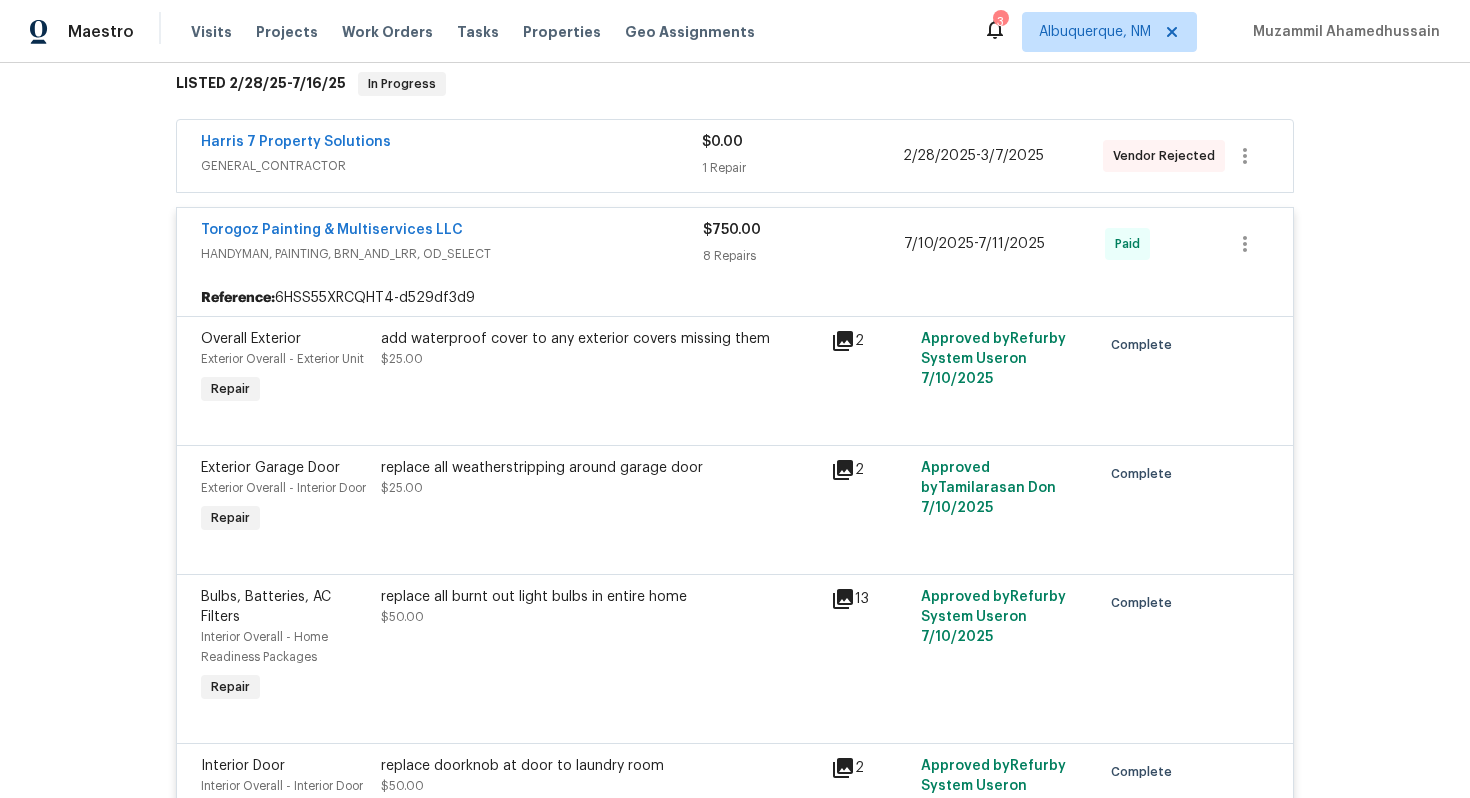 scroll, scrollTop: 356, scrollLeft: 0, axis: vertical 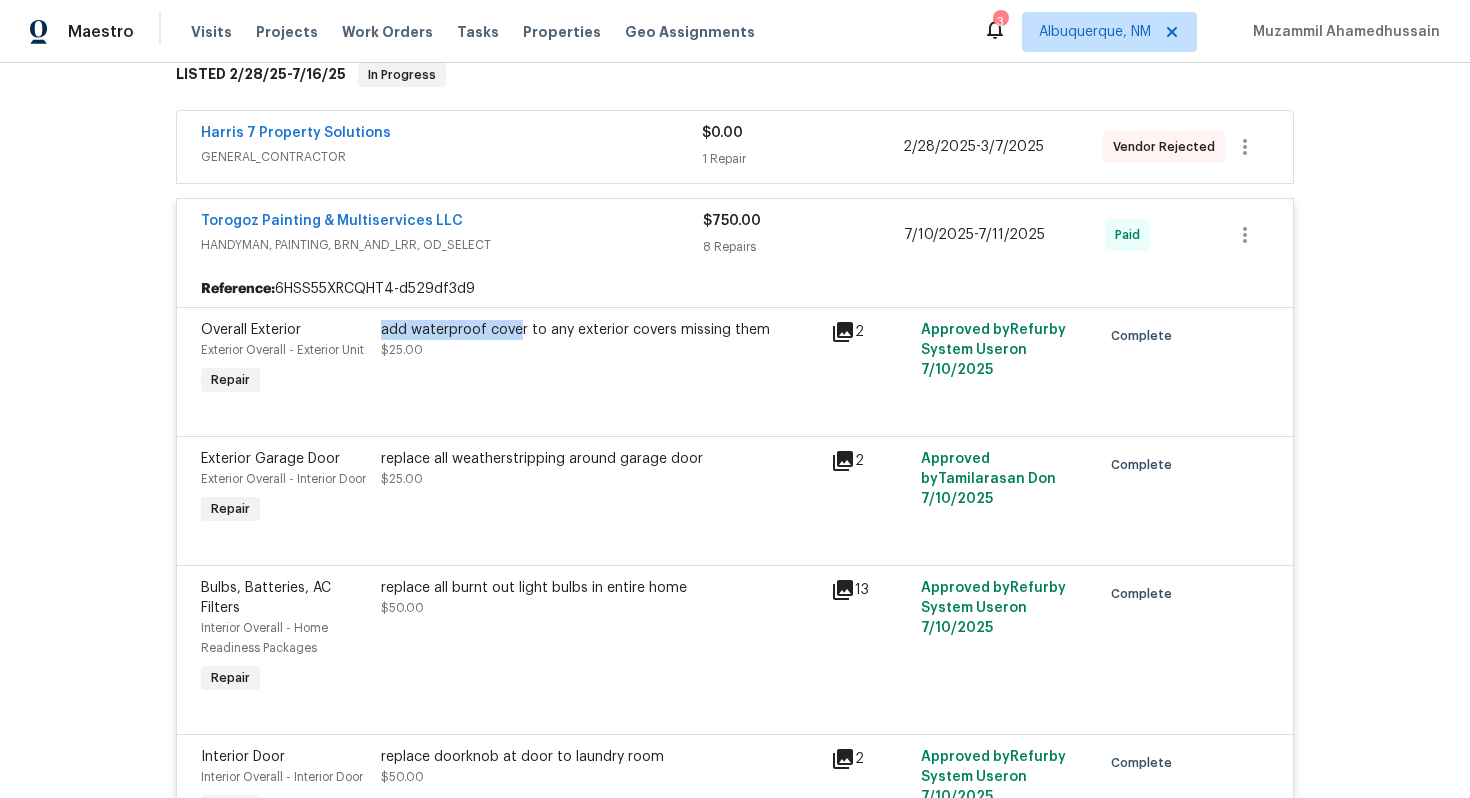 drag, startPoint x: 379, startPoint y: 307, endPoint x: 516, endPoint y: 312, distance: 137.09122 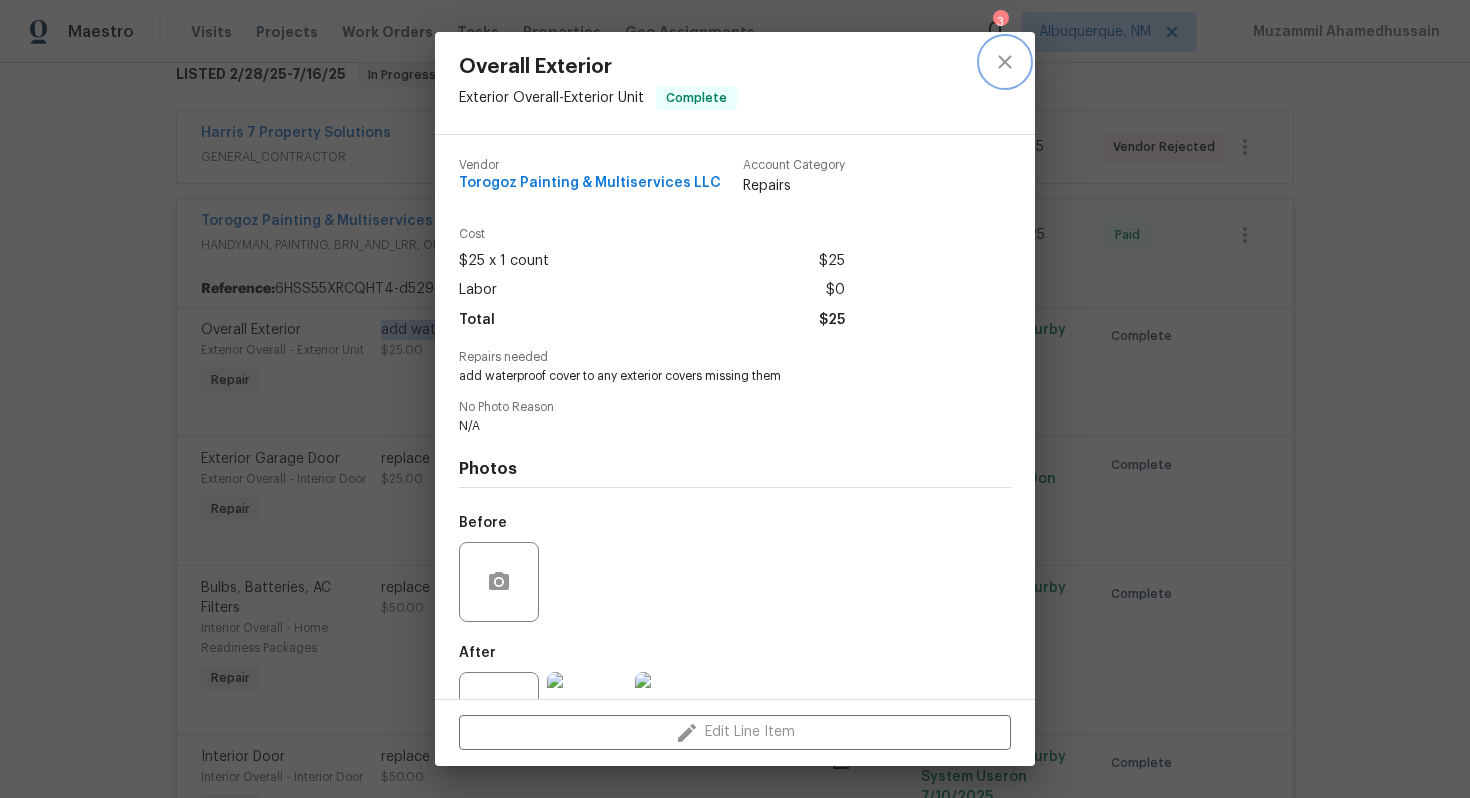 click at bounding box center (1005, 62) 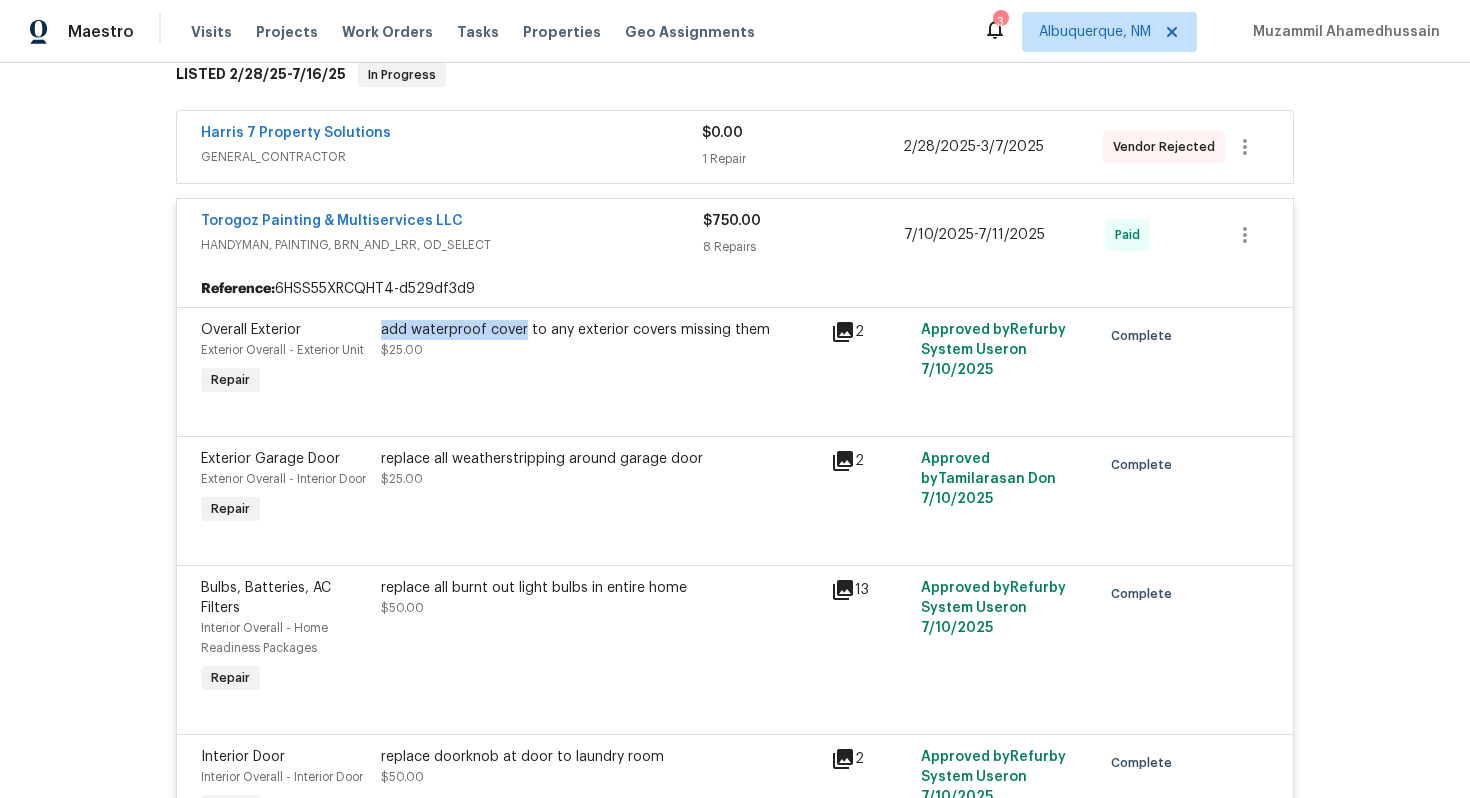 copy on "add waterproof cover" 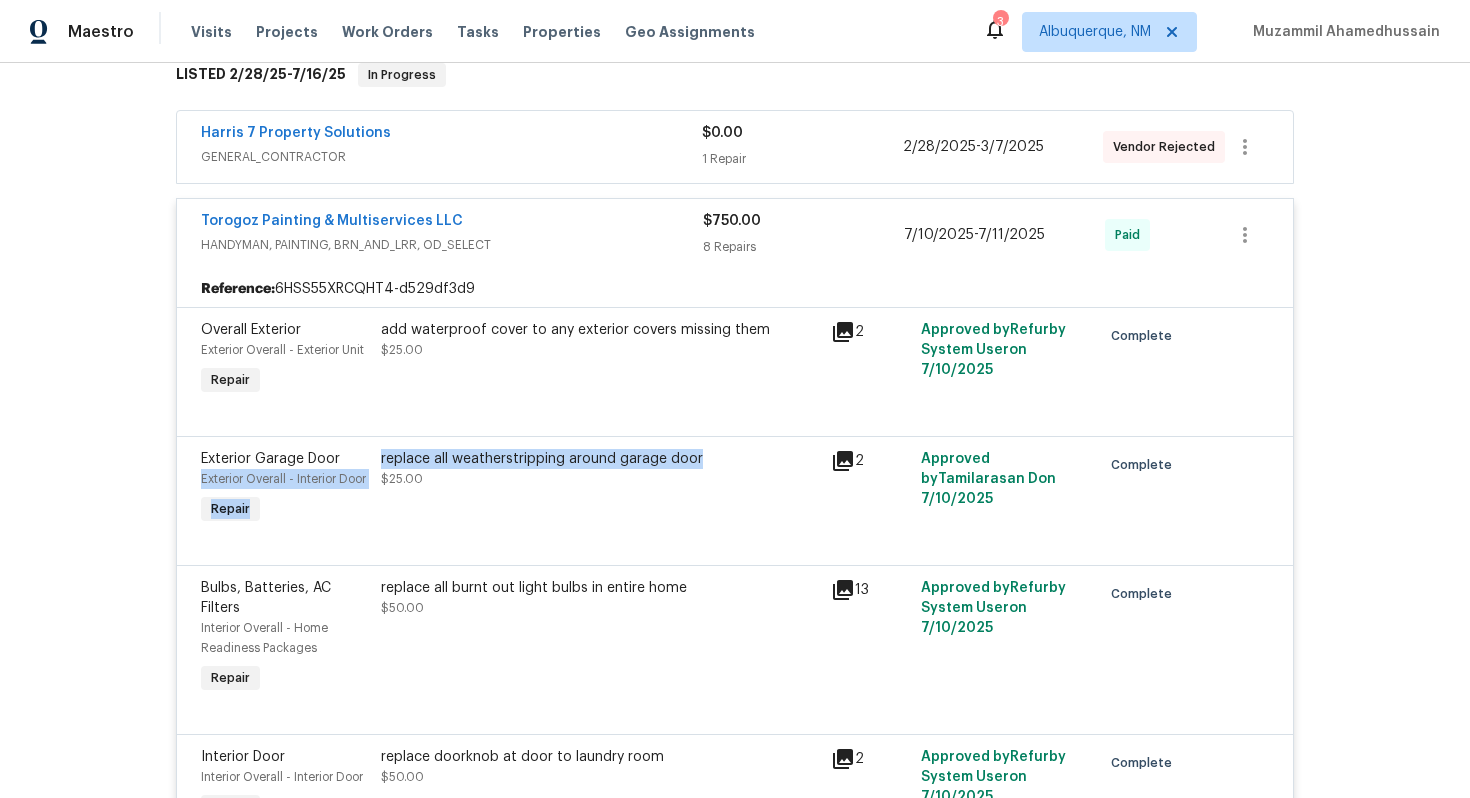 drag, startPoint x: 371, startPoint y: 436, endPoint x: 750, endPoint y: 438, distance: 379.00528 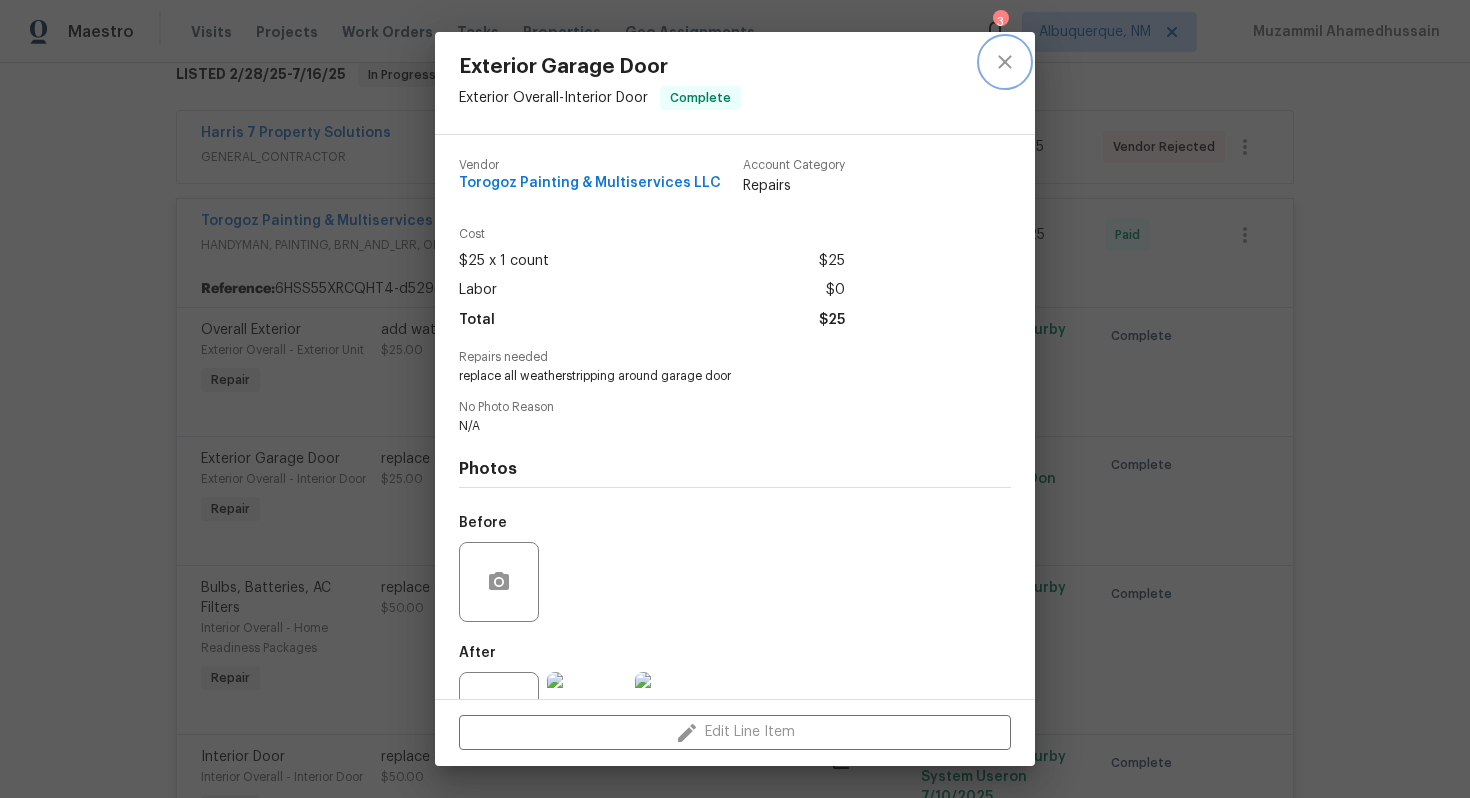 click 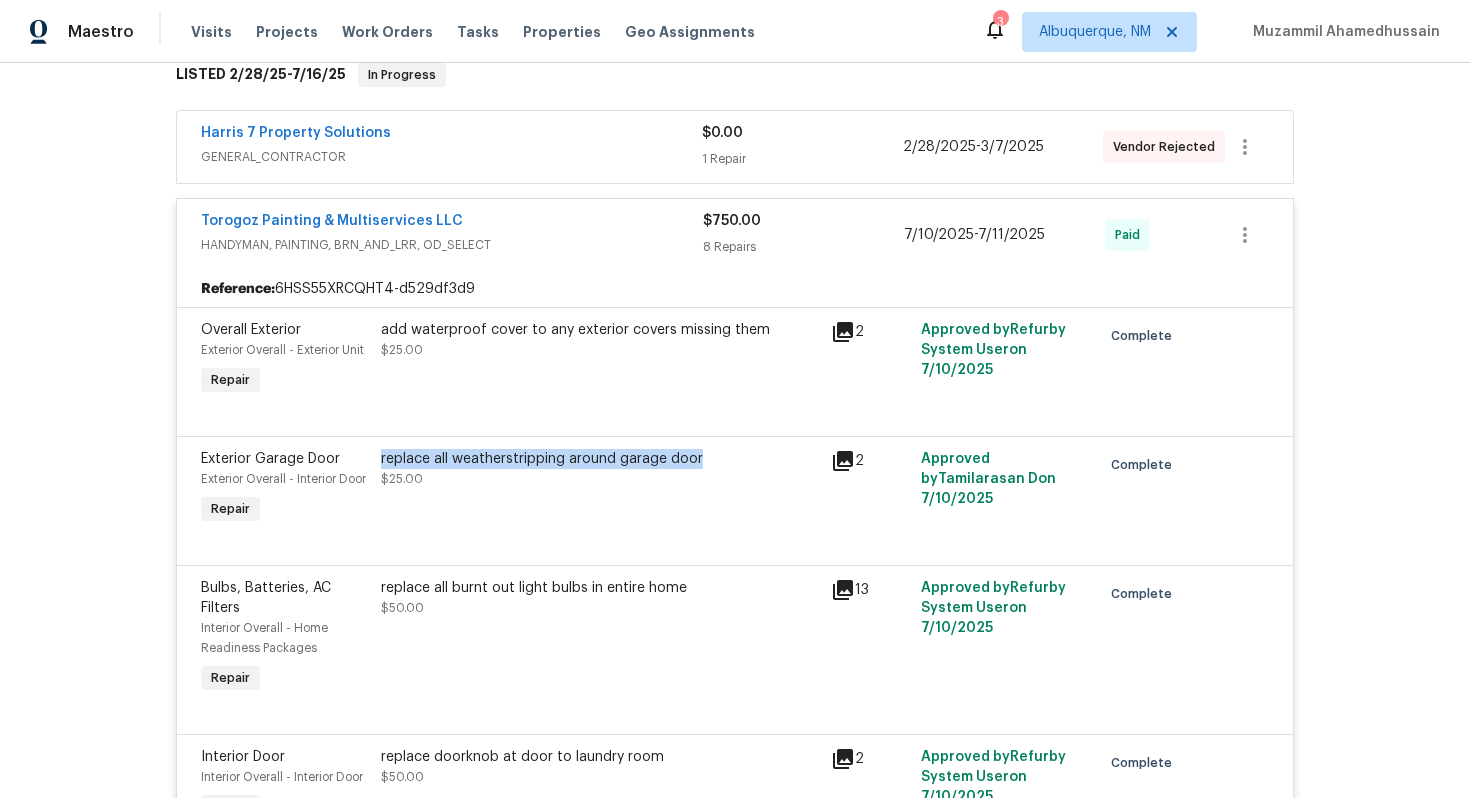 drag, startPoint x: 702, startPoint y: 437, endPoint x: 380, endPoint y: 442, distance: 322.03882 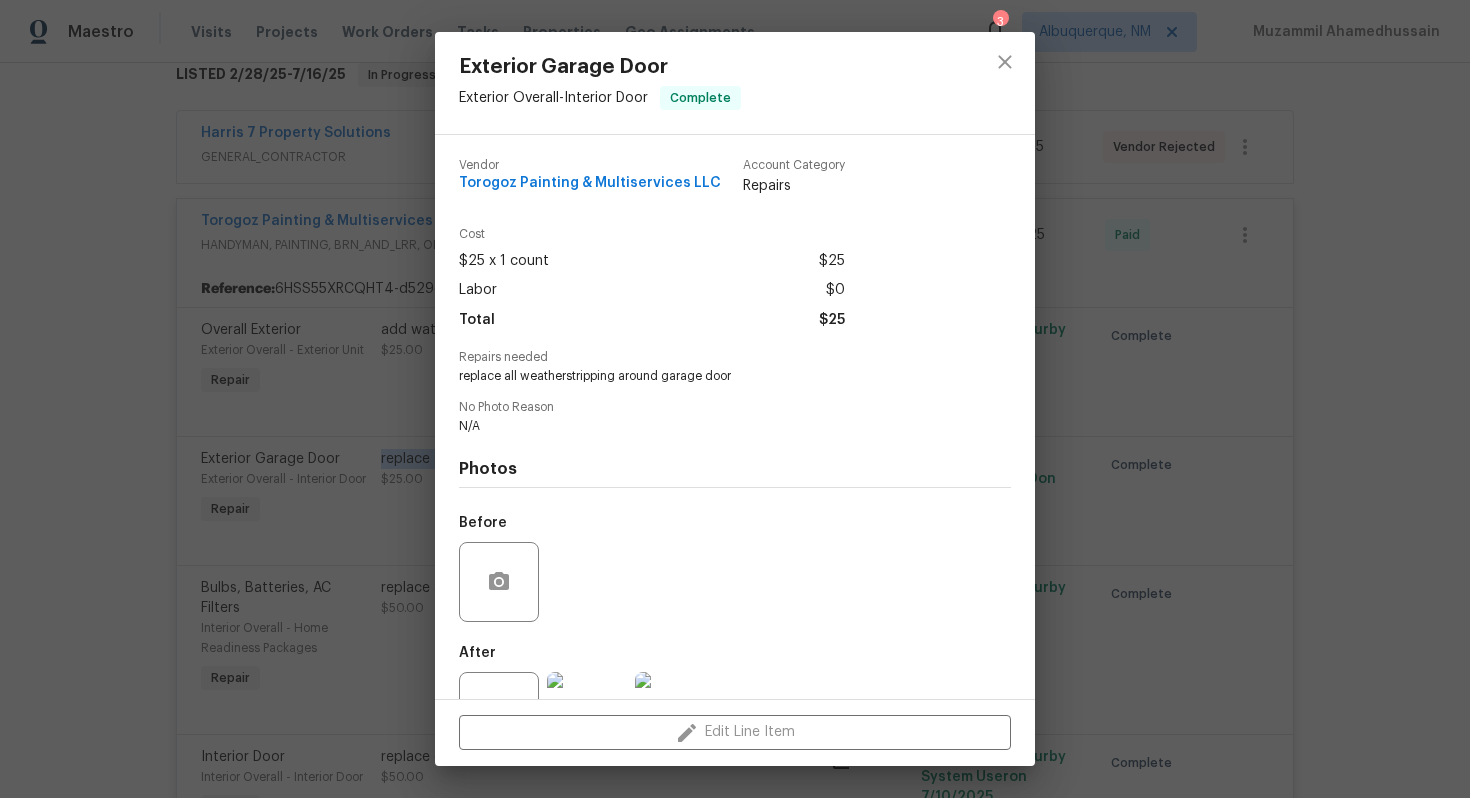 copy on "replace all weatherstripping around garage door" 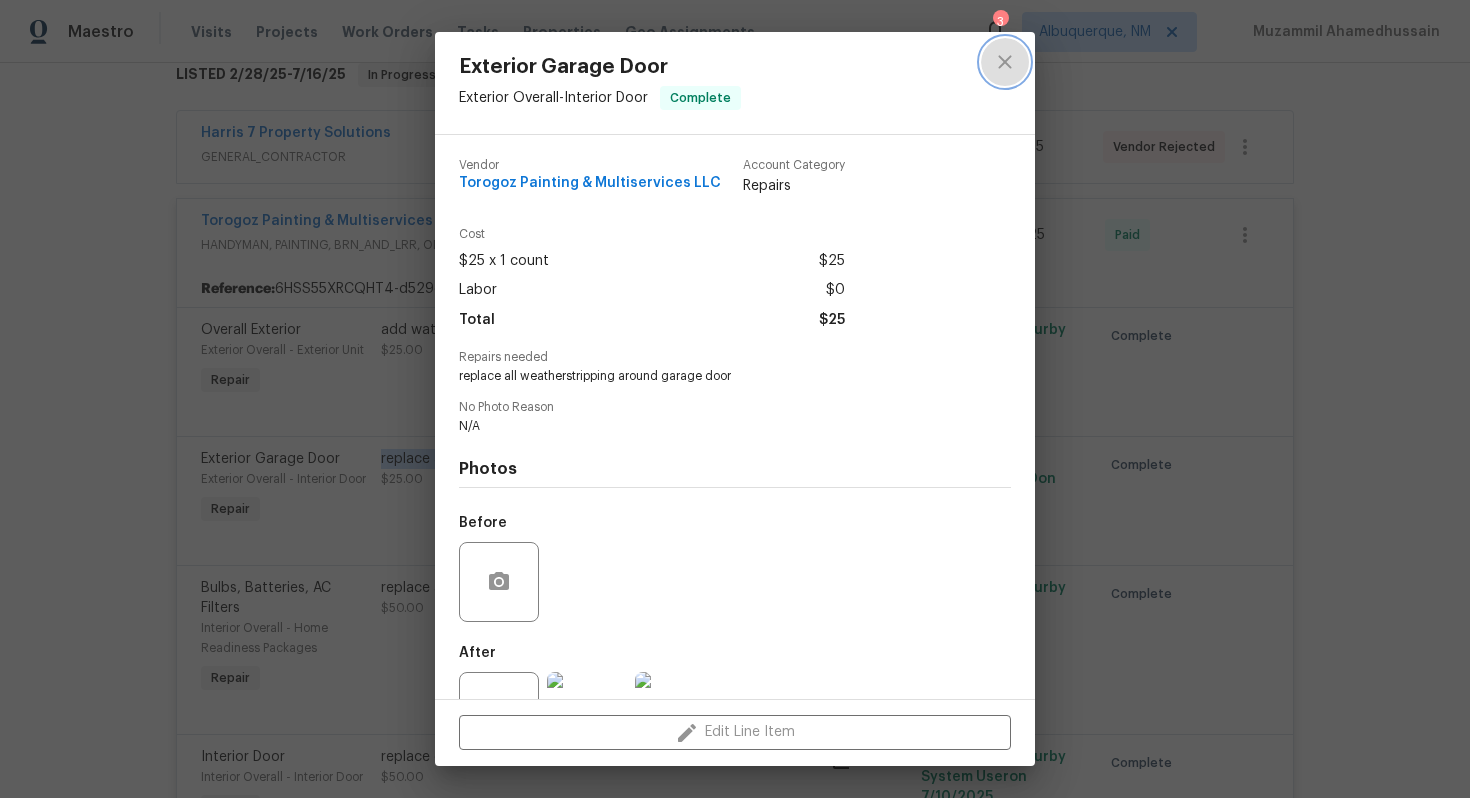 click 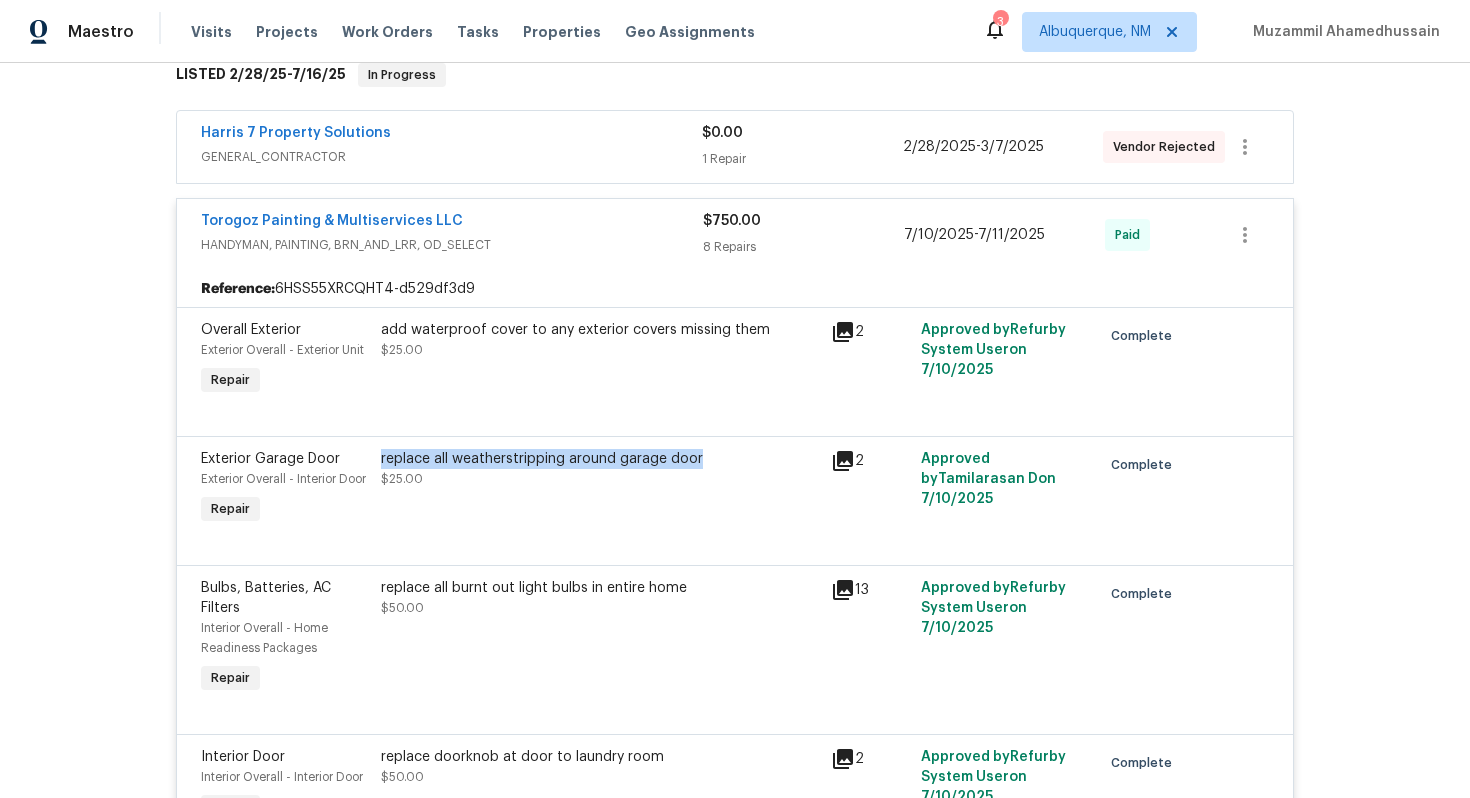 copy on "replace all weatherstripping around garage door" 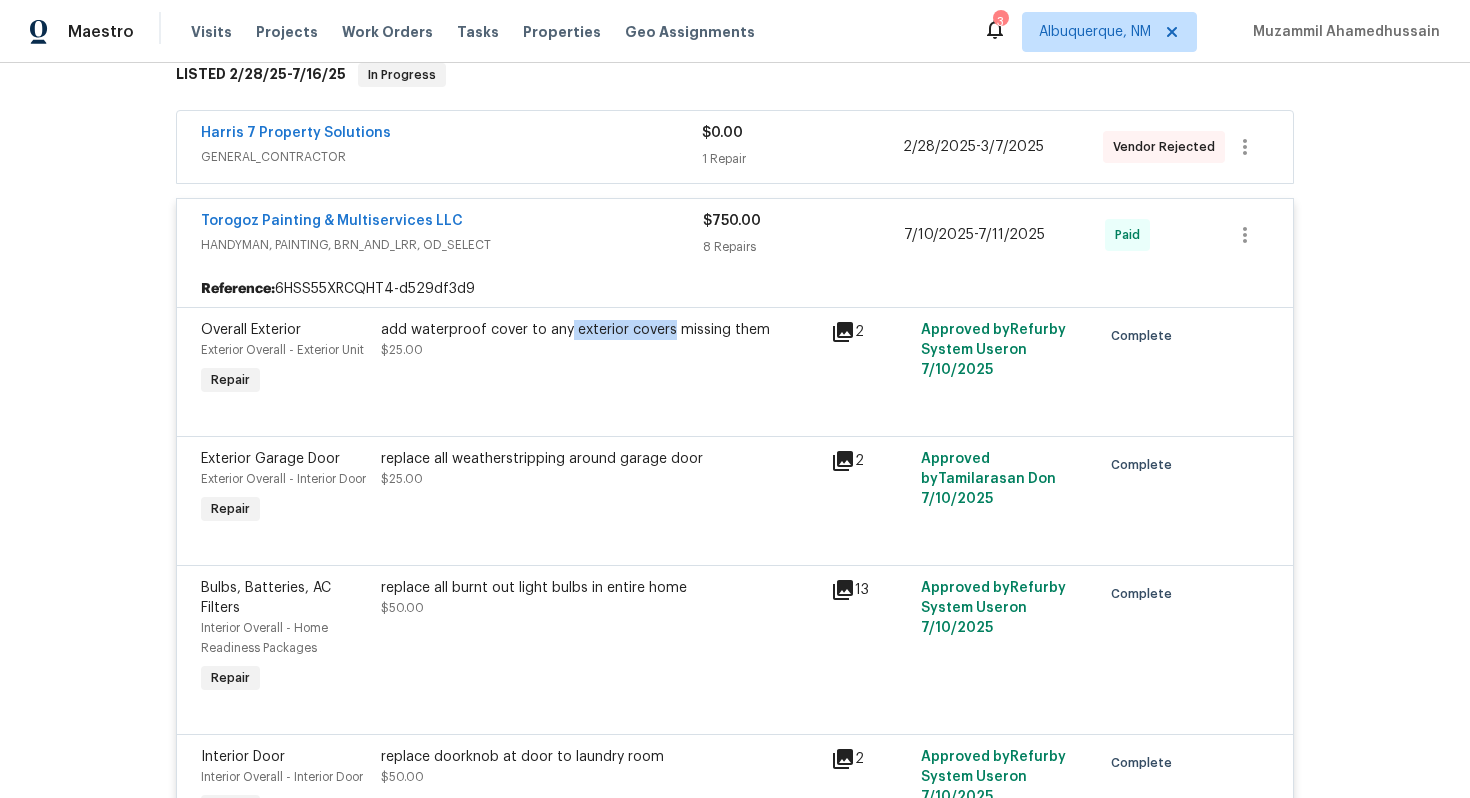 drag, startPoint x: 568, startPoint y: 305, endPoint x: 666, endPoint y: 311, distance: 98.1835 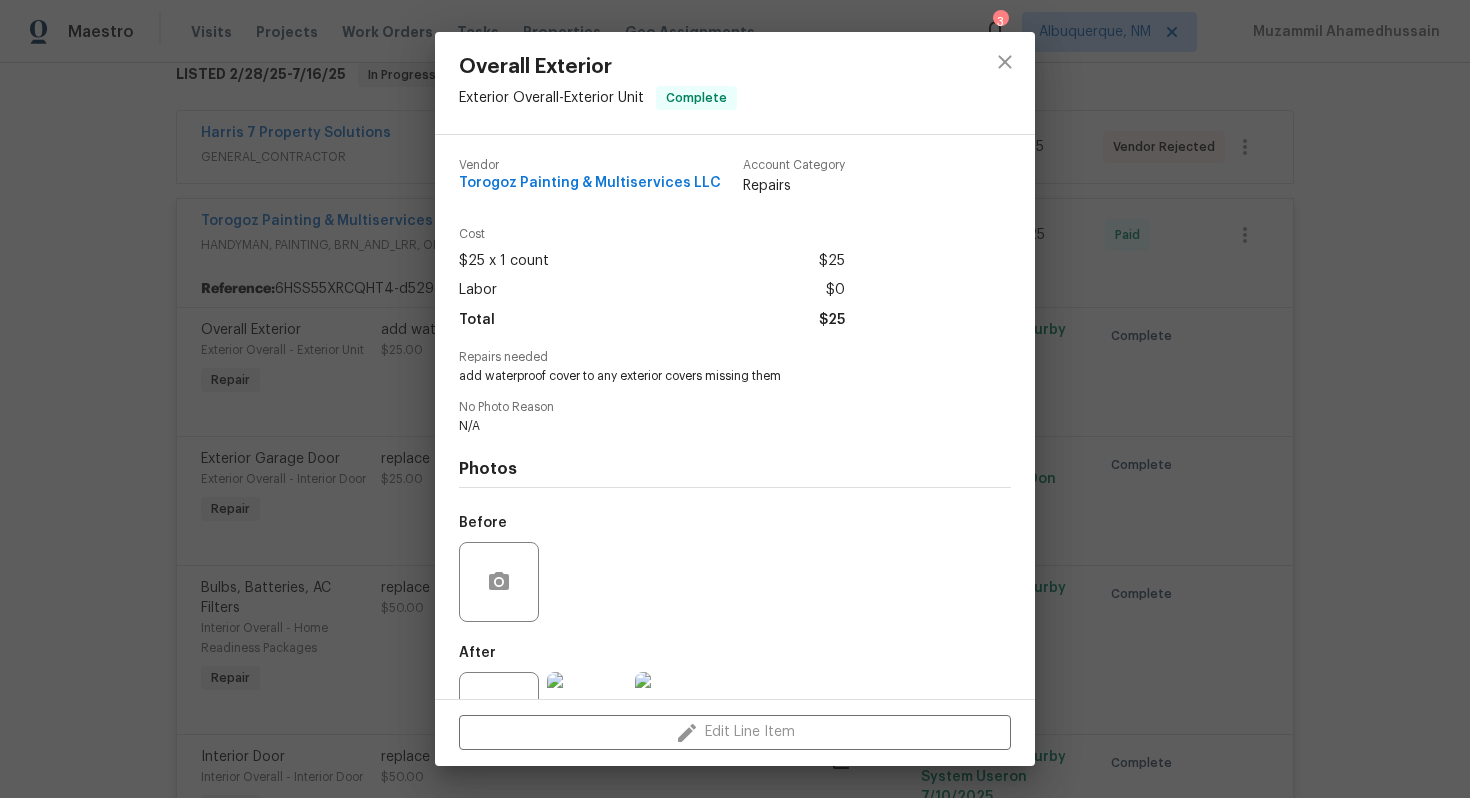 copy on "exterior covers" 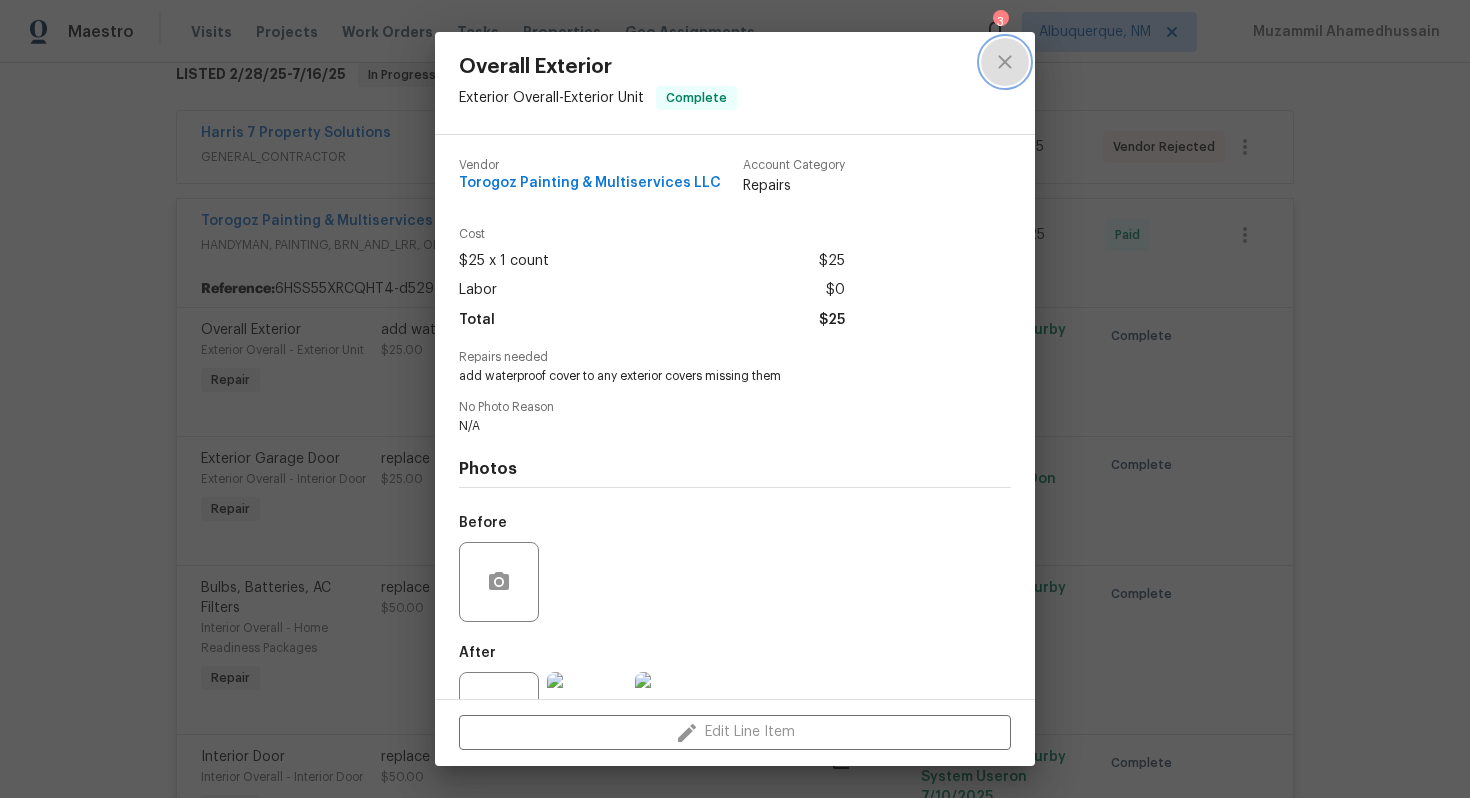 click at bounding box center (1005, 62) 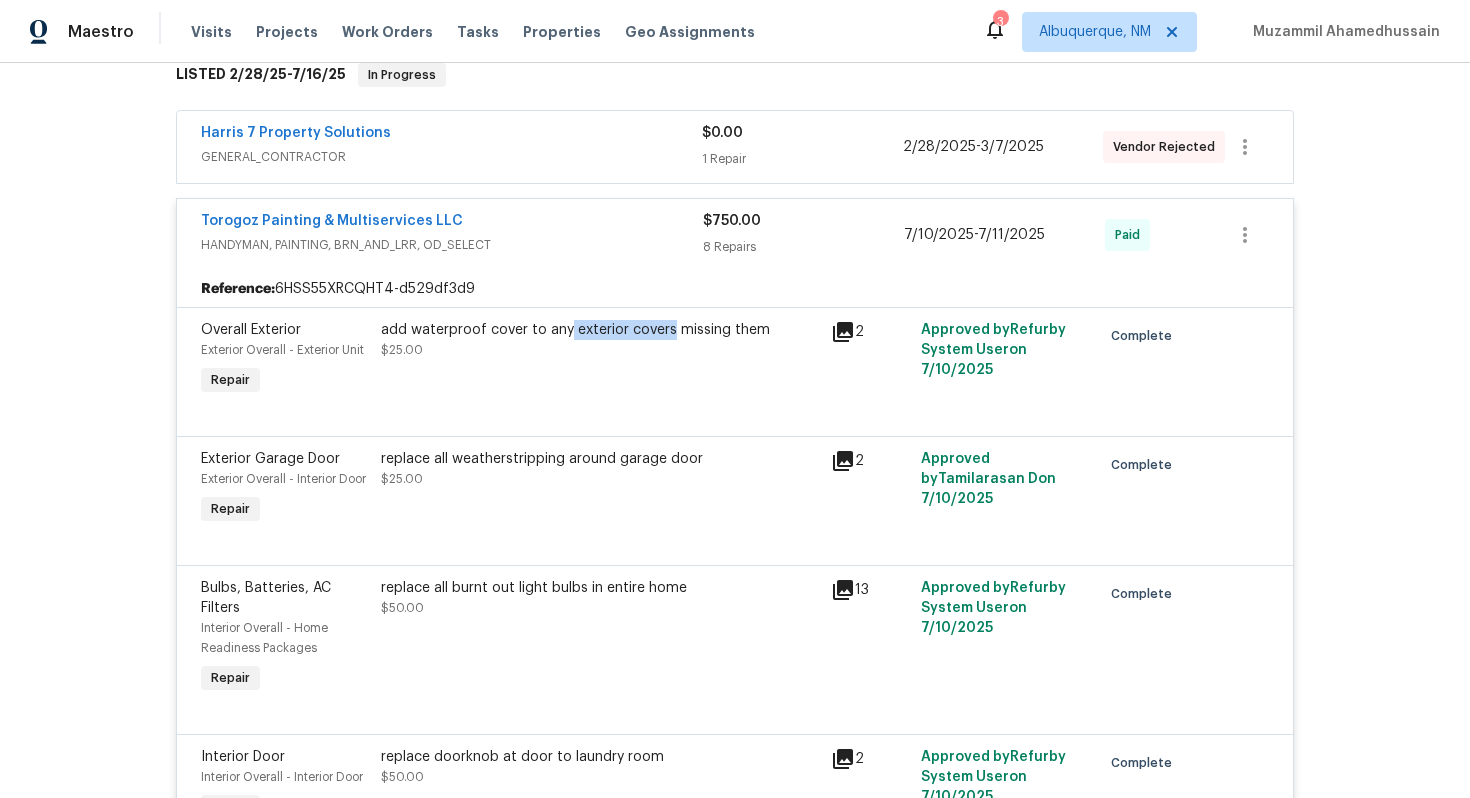 copy on "exterior covers" 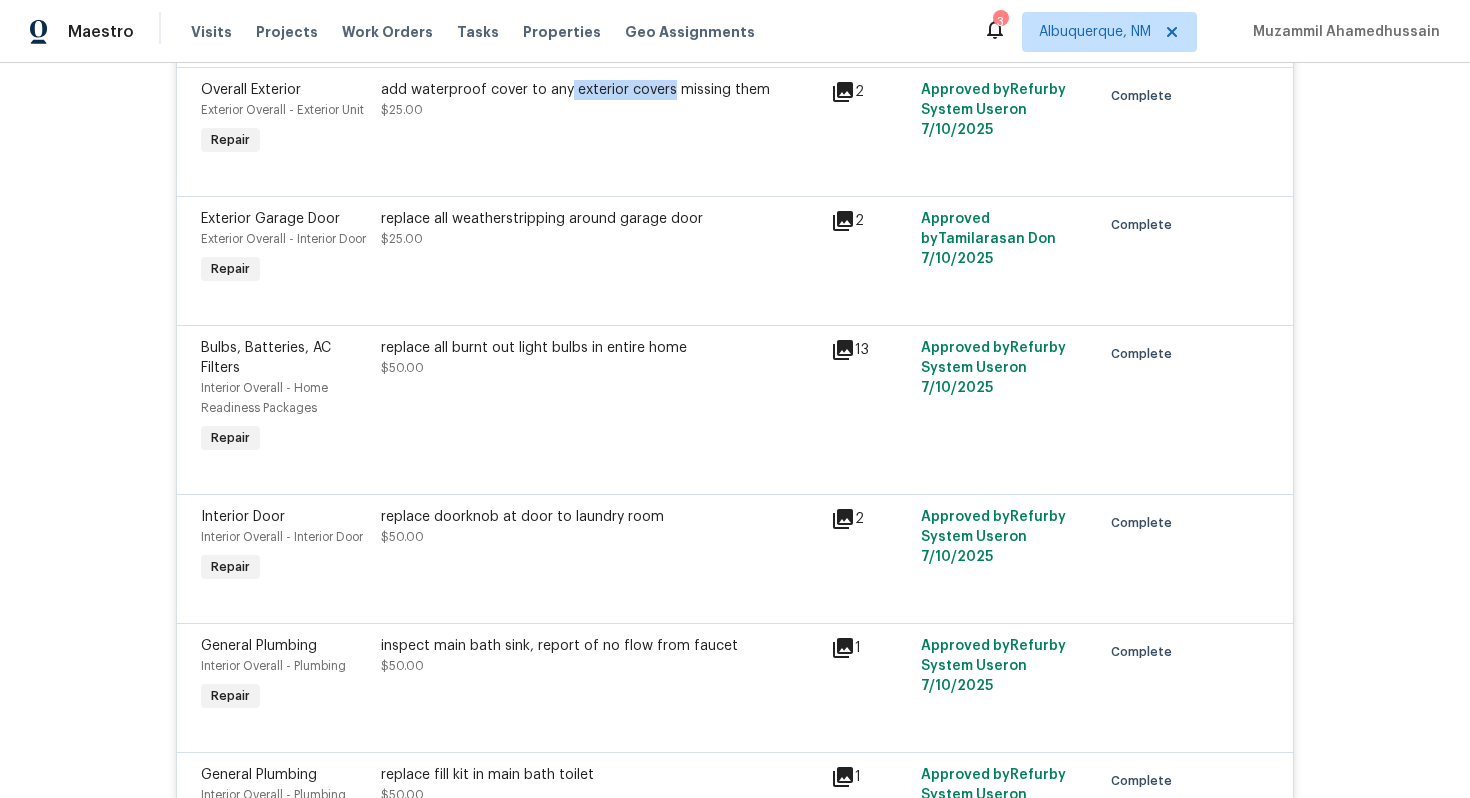 scroll, scrollTop: 603, scrollLeft: 0, axis: vertical 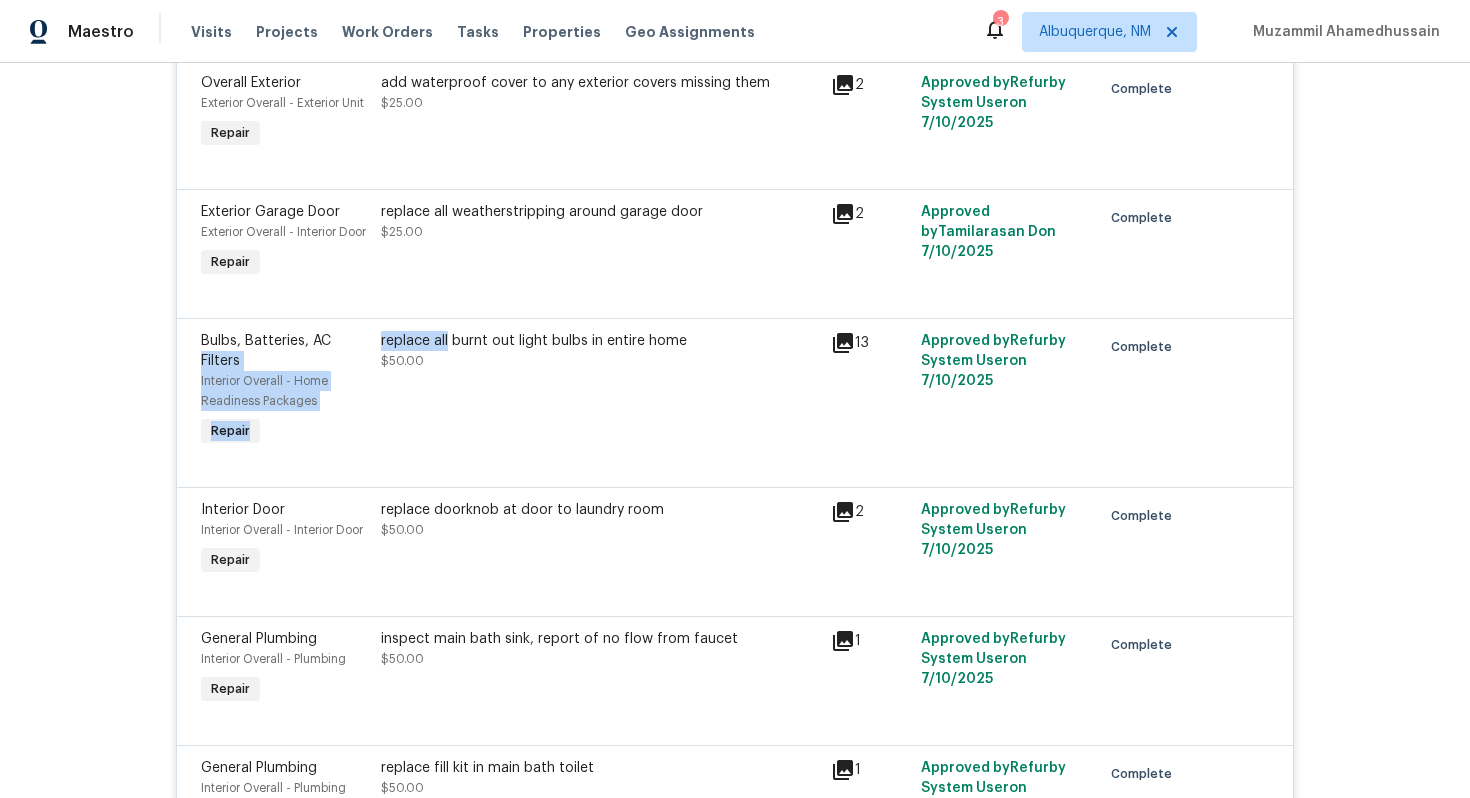 drag, startPoint x: 367, startPoint y: 342, endPoint x: 449, endPoint y: 342, distance: 82 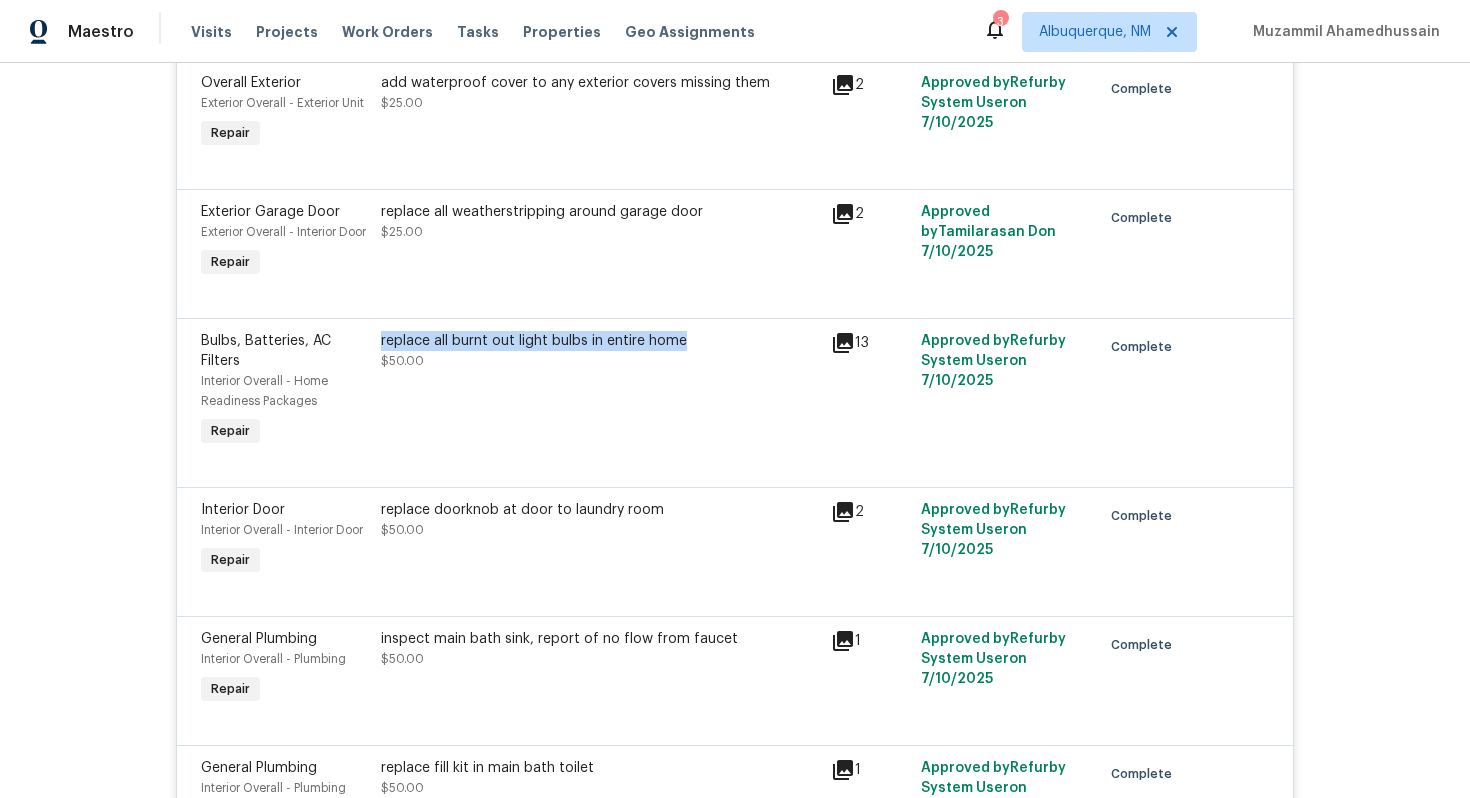 drag, startPoint x: 694, startPoint y: 339, endPoint x: 405, endPoint y: 328, distance: 289.20926 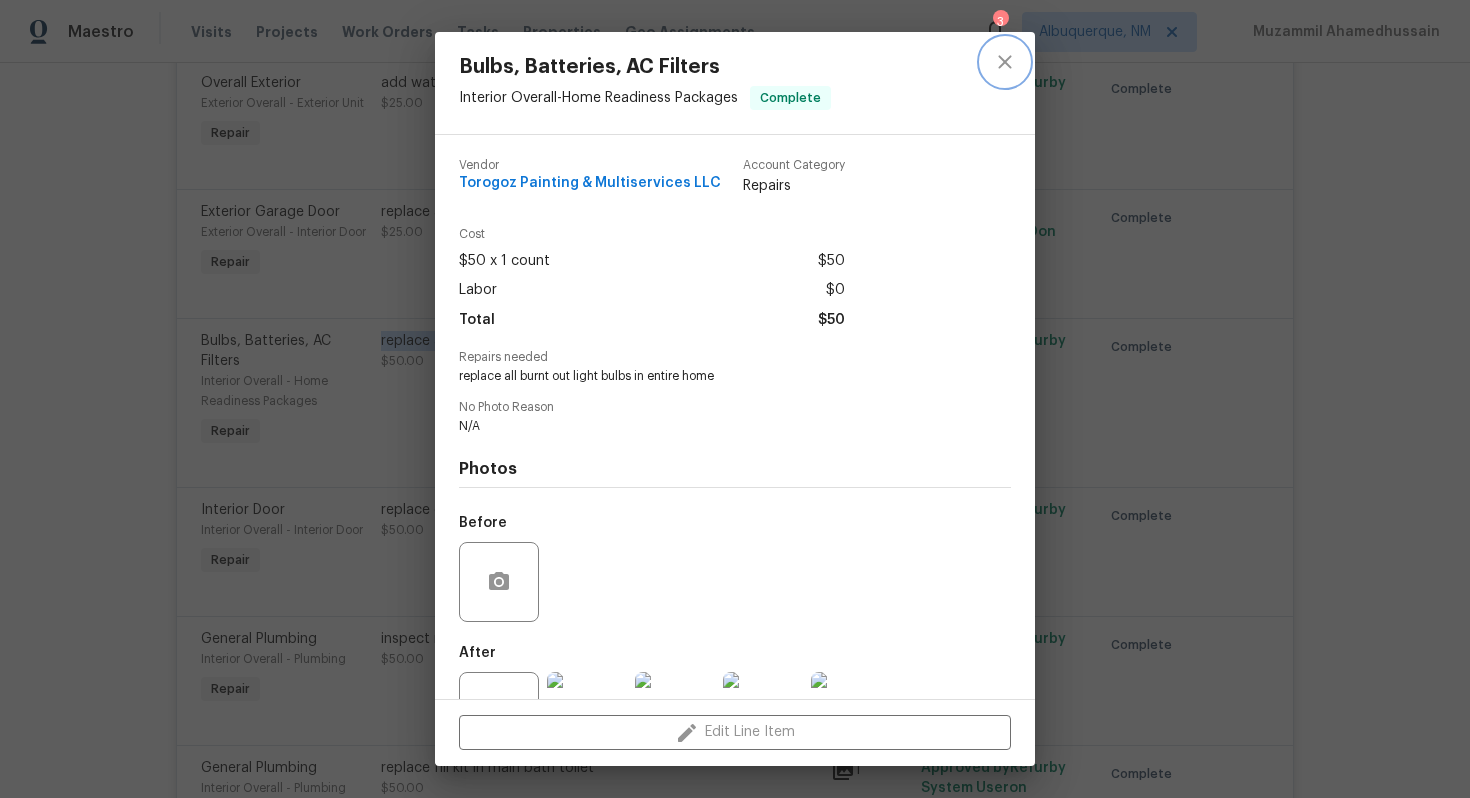 click 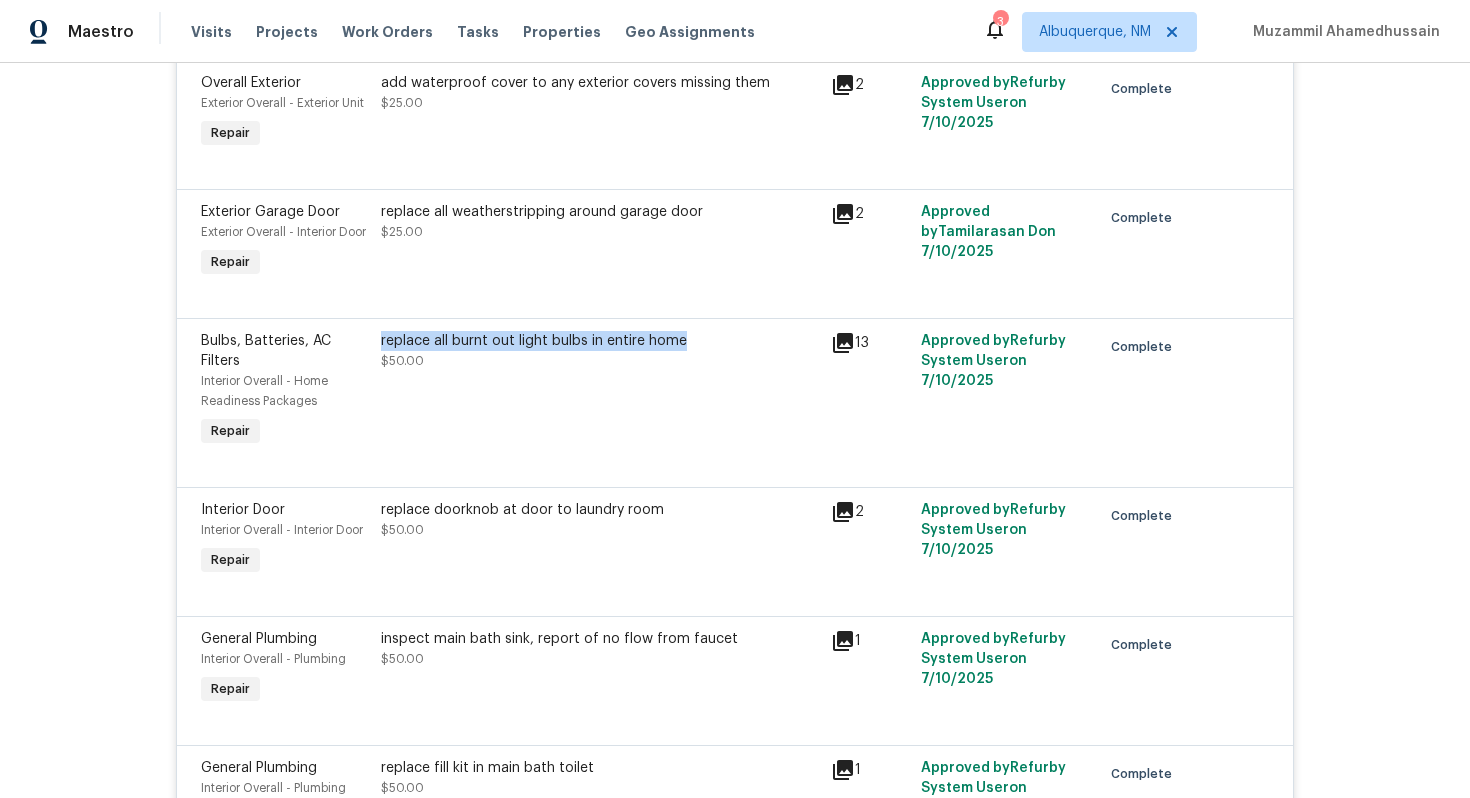 copy on "replace all burnt out light bulbs in entire home" 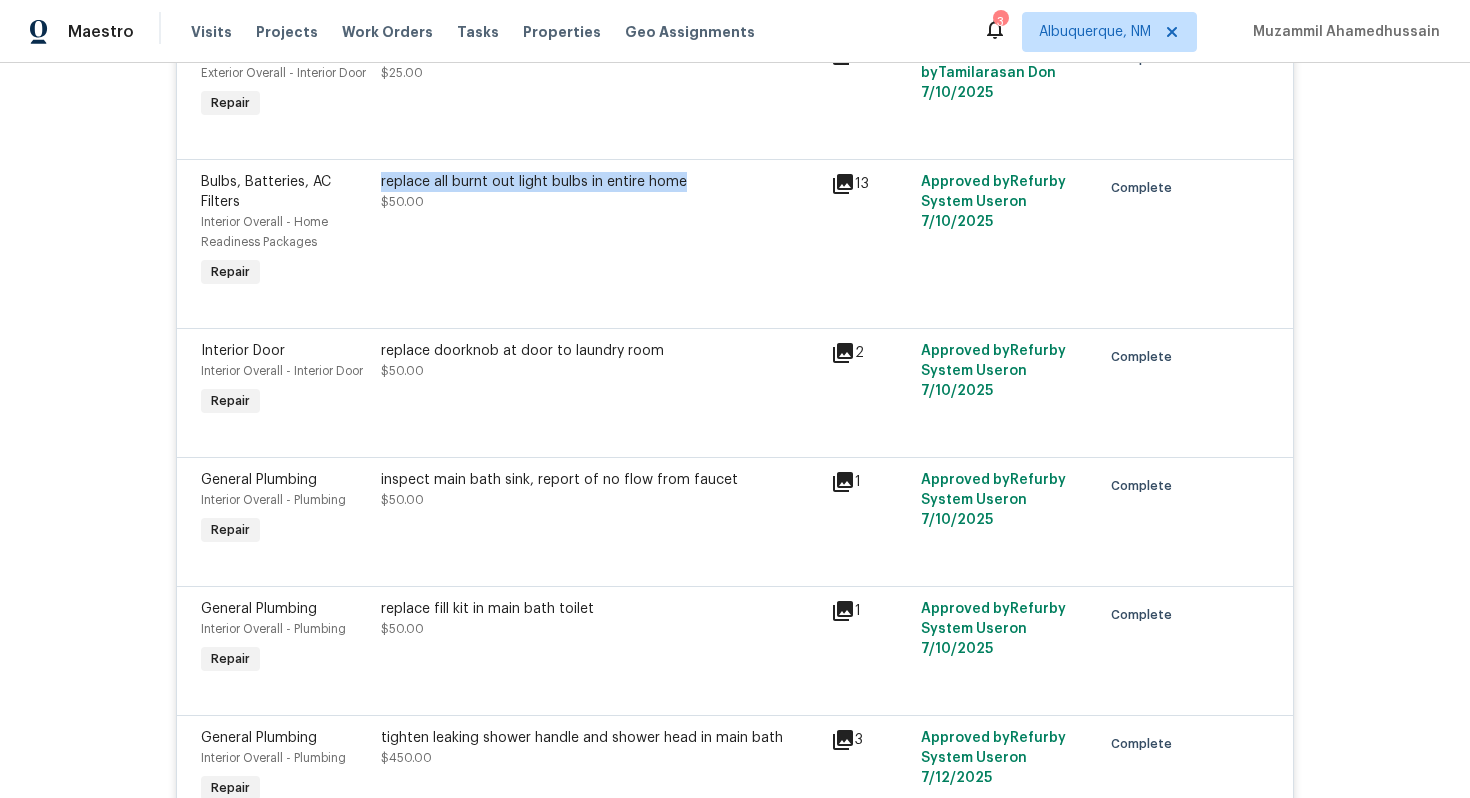 scroll, scrollTop: 765, scrollLeft: 0, axis: vertical 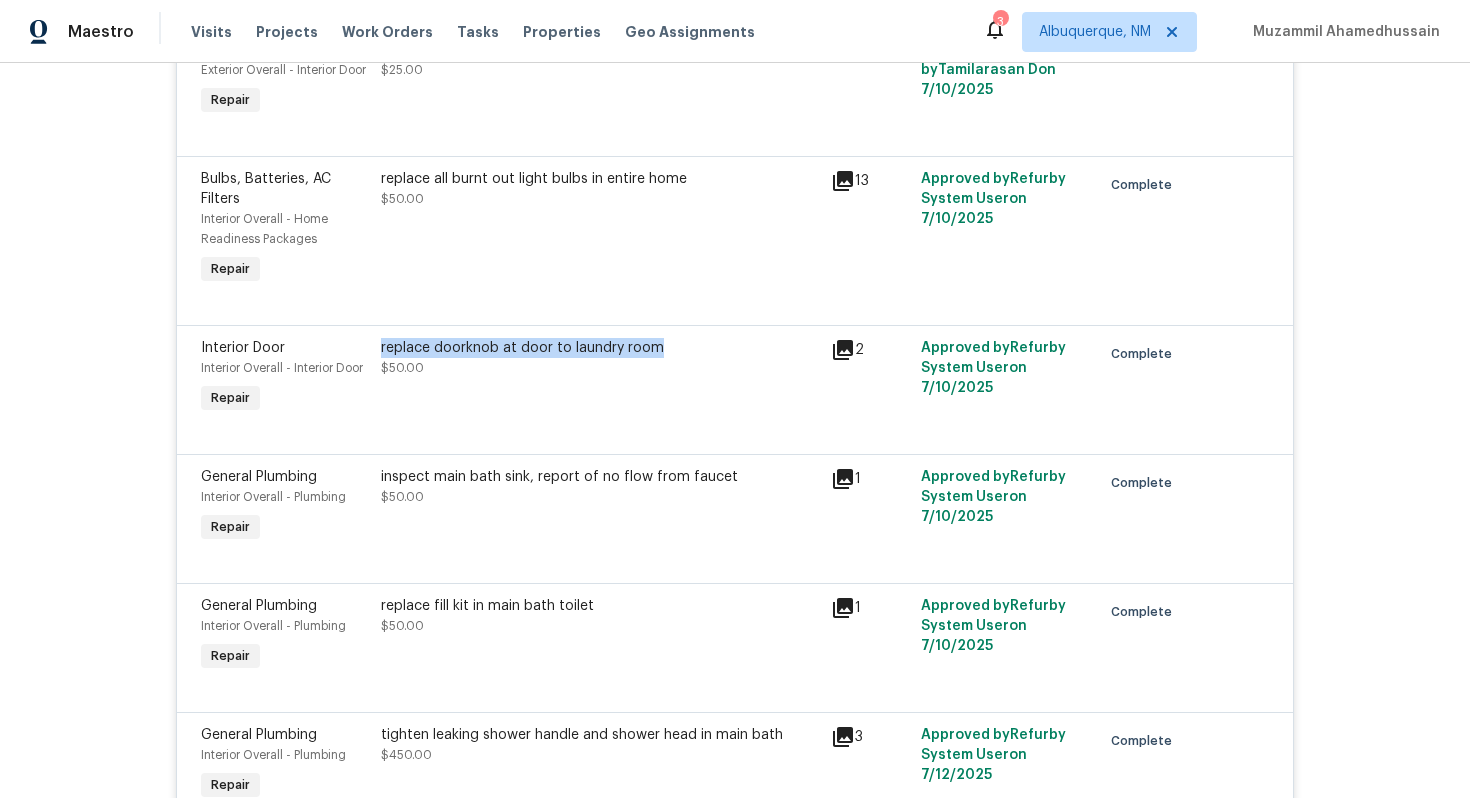 drag, startPoint x: 661, startPoint y: 348, endPoint x: 426, endPoint y: 330, distance: 235.68835 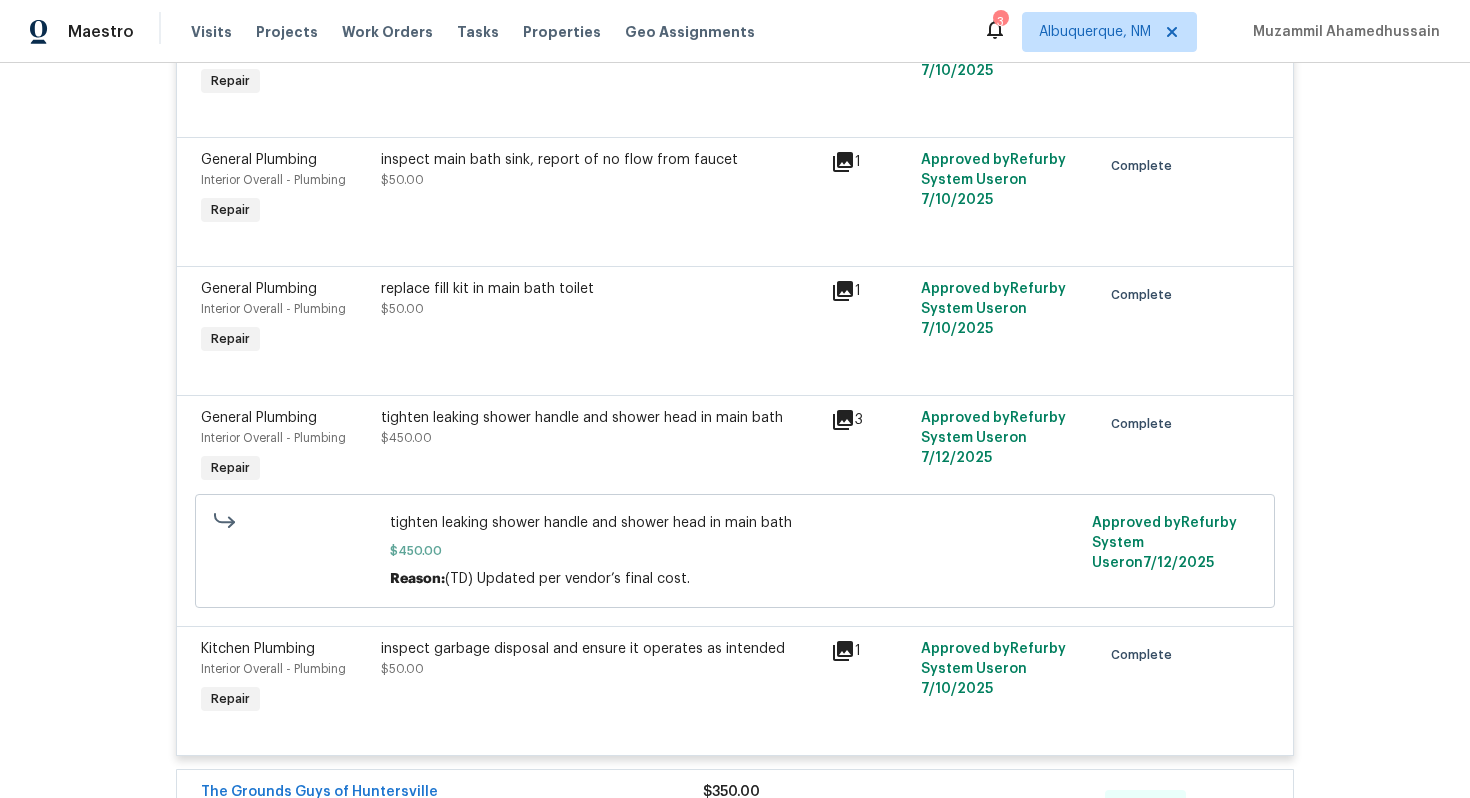 scroll, scrollTop: 1089, scrollLeft: 0, axis: vertical 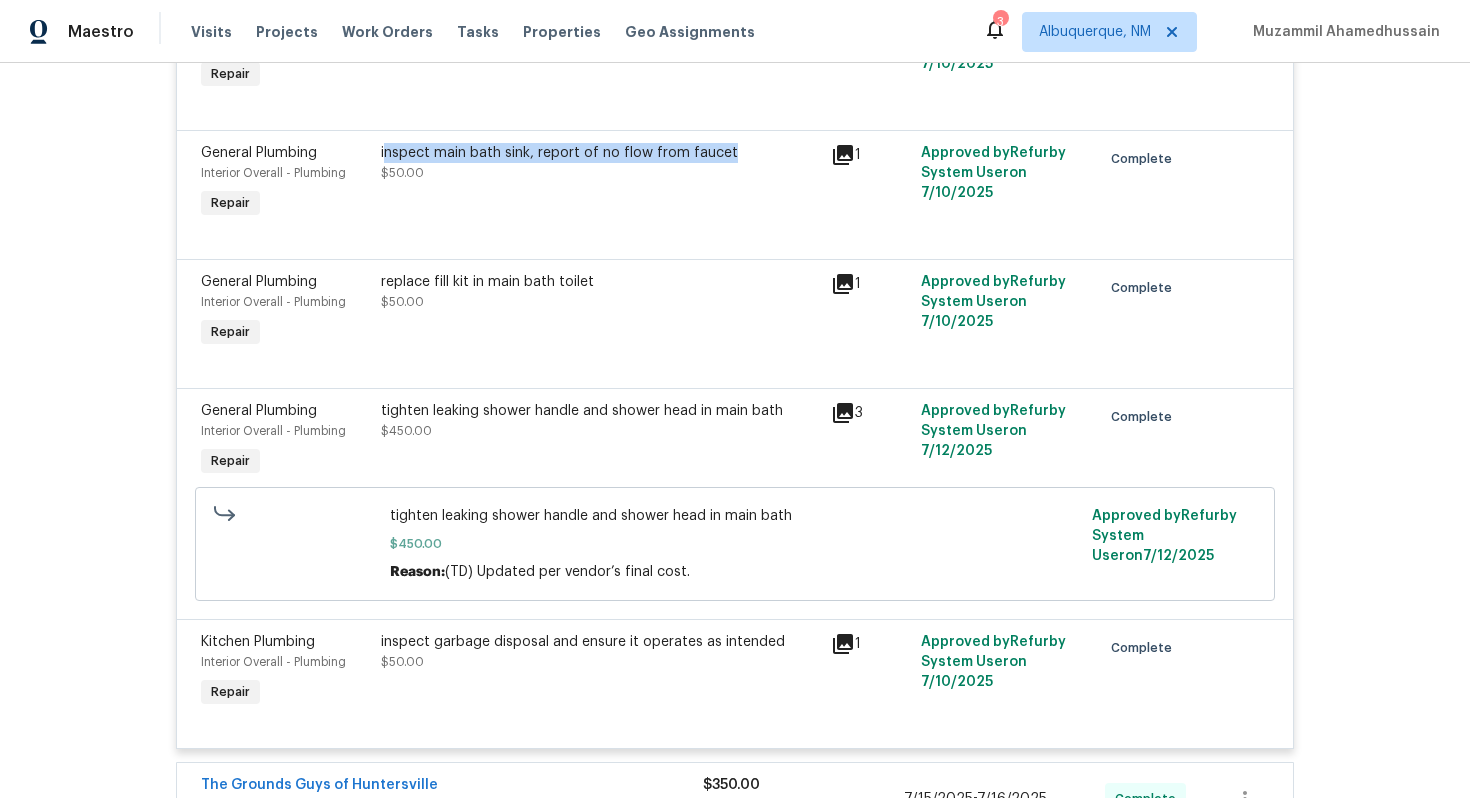 drag, startPoint x: 726, startPoint y: 156, endPoint x: 384, endPoint y: 148, distance: 342.09357 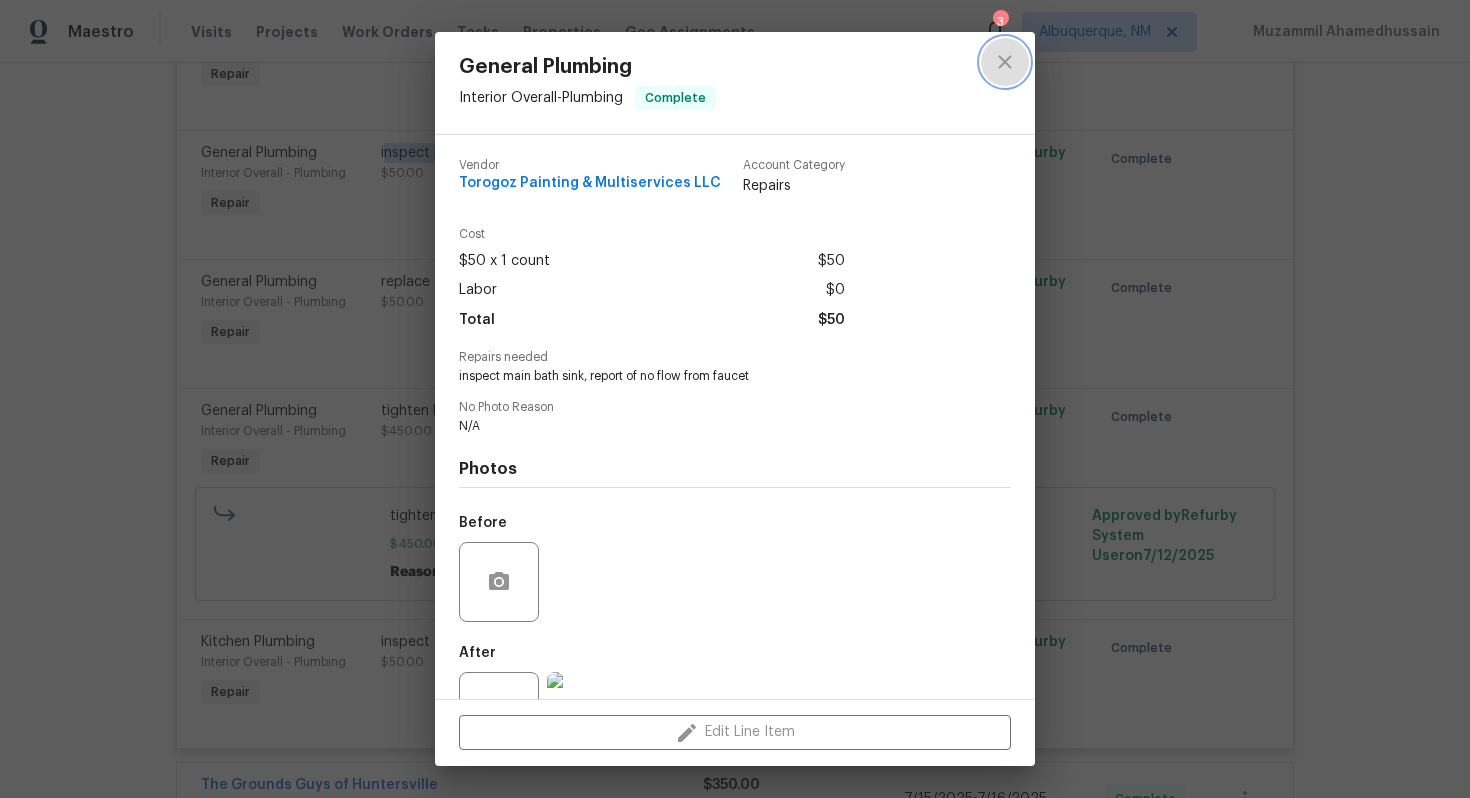click 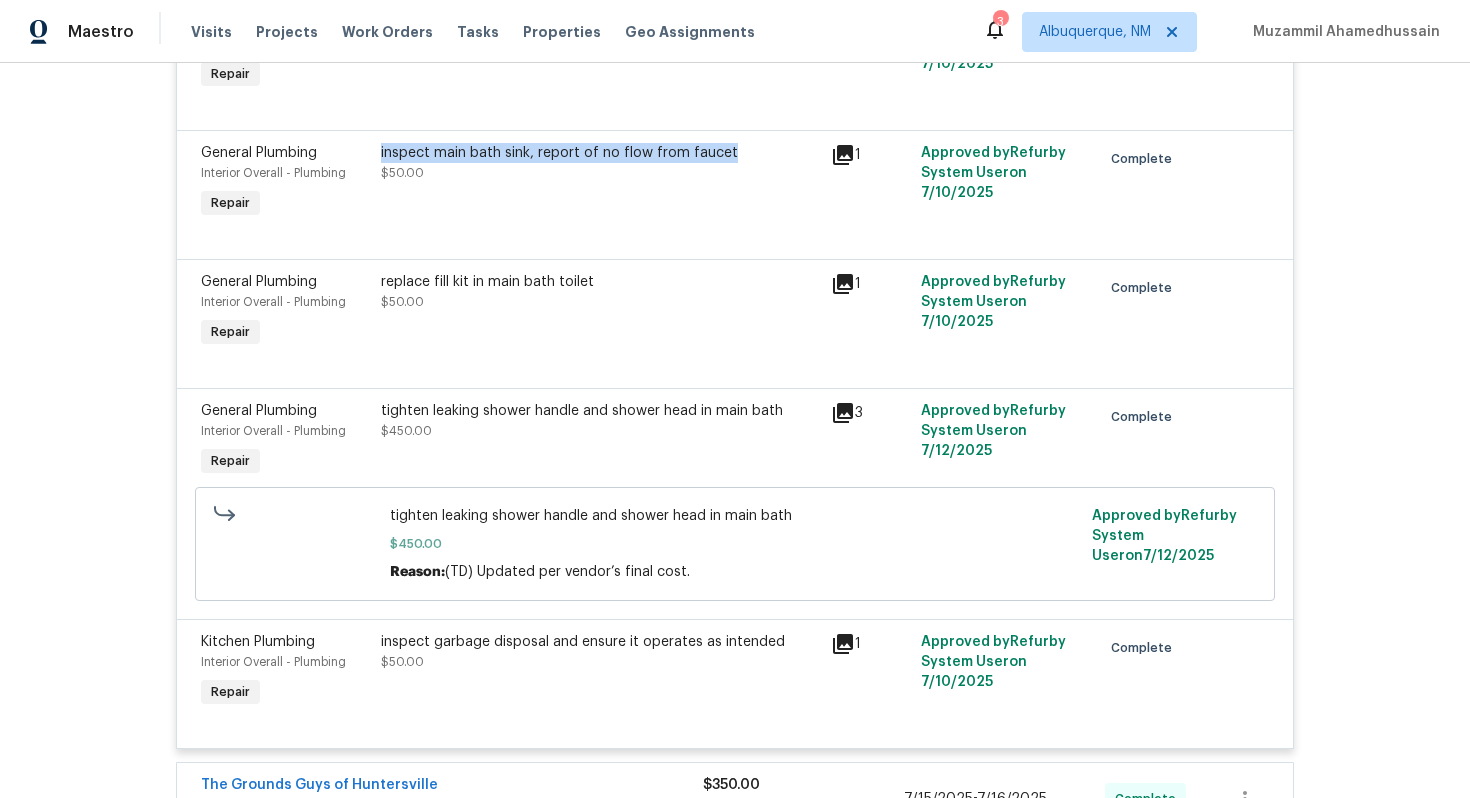 copy on "inspect main bath sink, report of no flow from faucet" 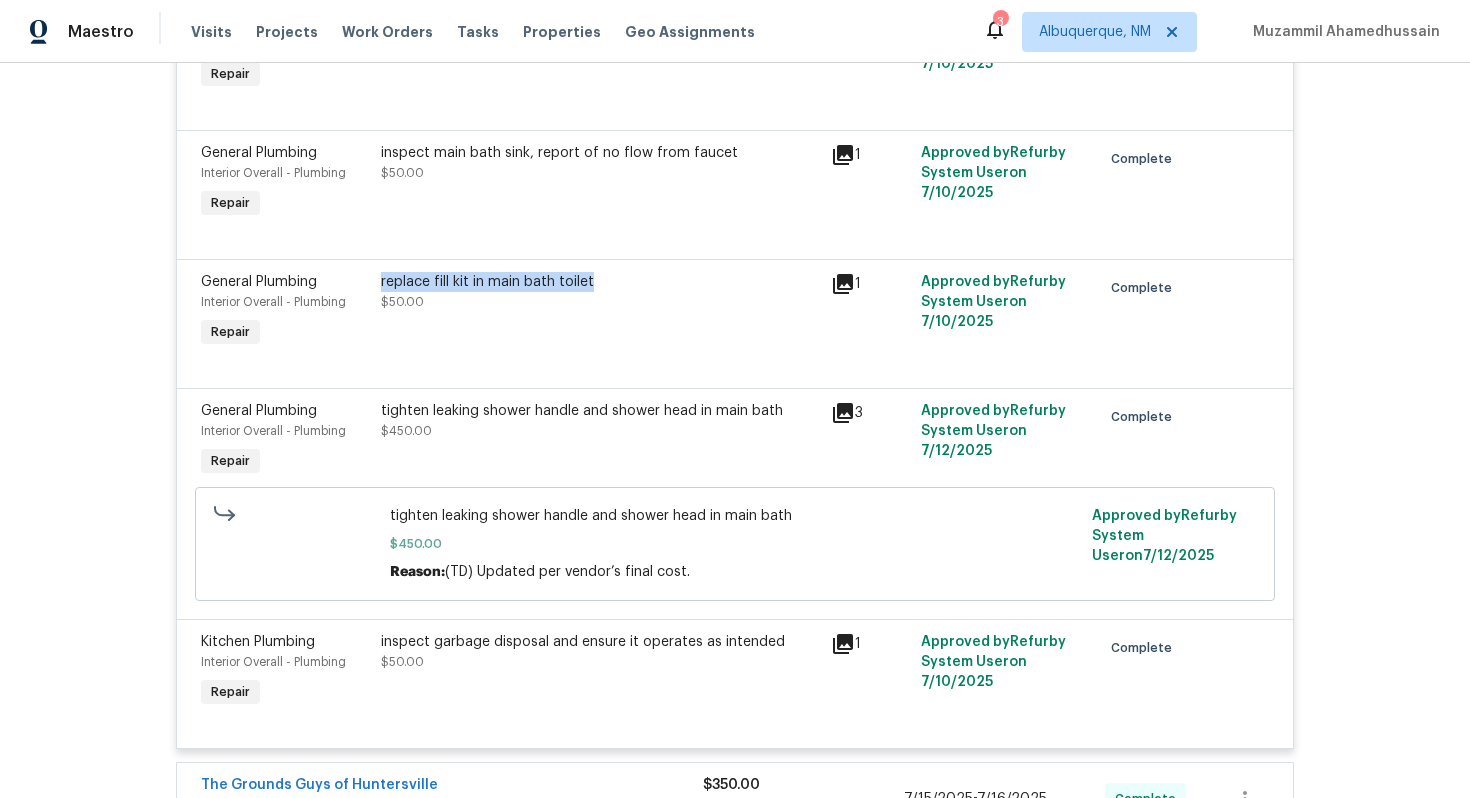 drag, startPoint x: 604, startPoint y: 279, endPoint x: 400, endPoint y: 267, distance: 204.35263 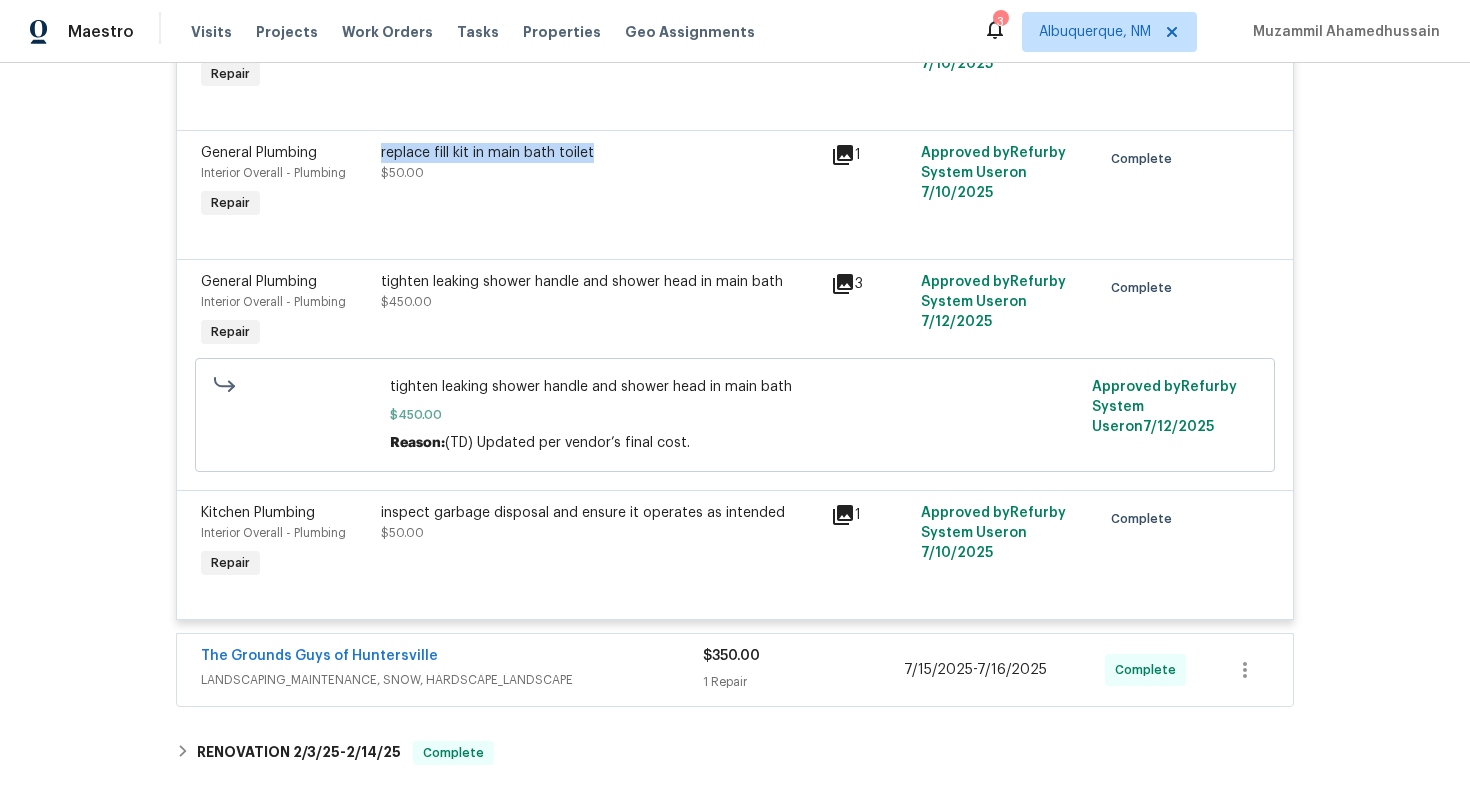 scroll, scrollTop: 1222, scrollLeft: 0, axis: vertical 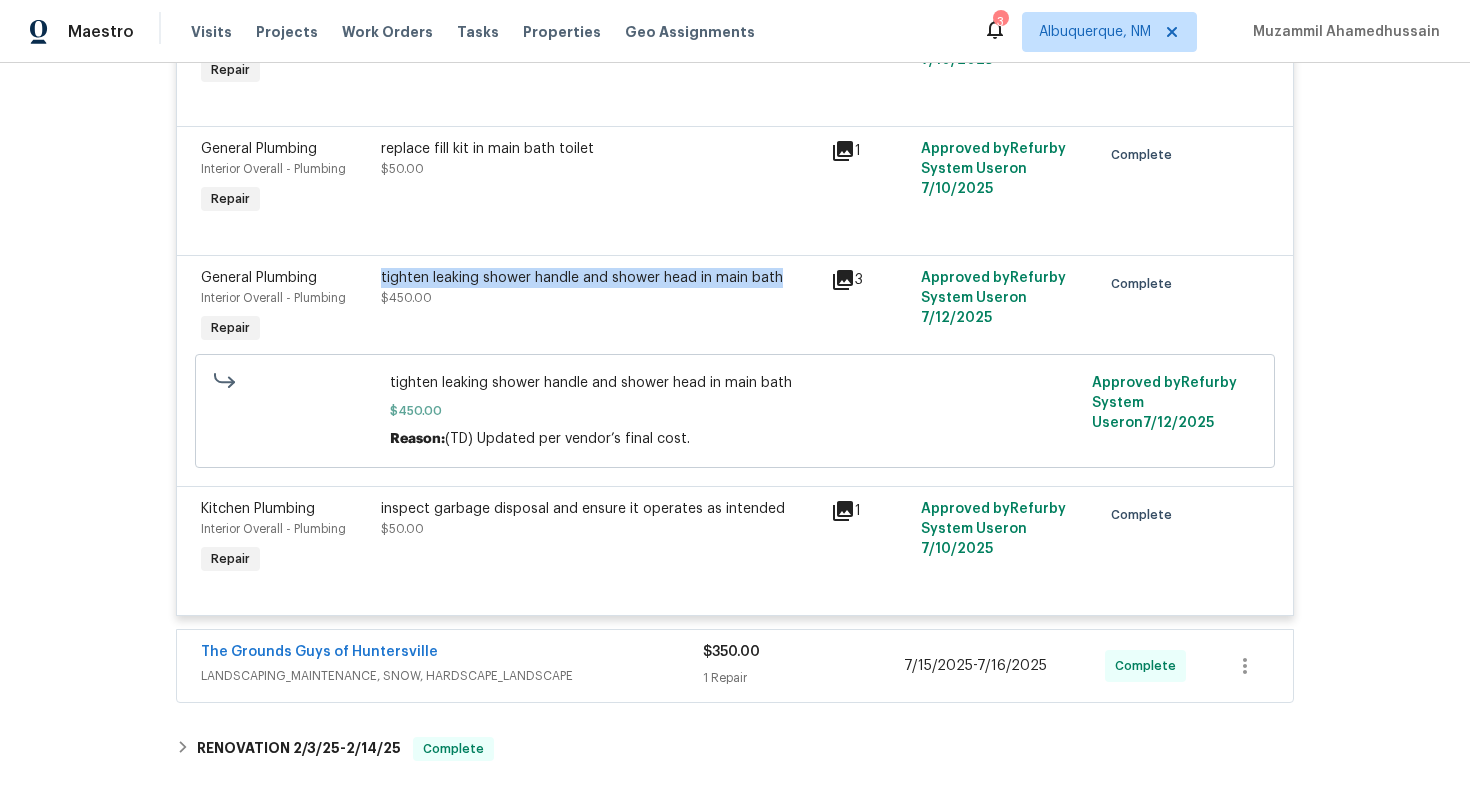 drag, startPoint x: 783, startPoint y: 283, endPoint x: 414, endPoint y: 267, distance: 369.3467 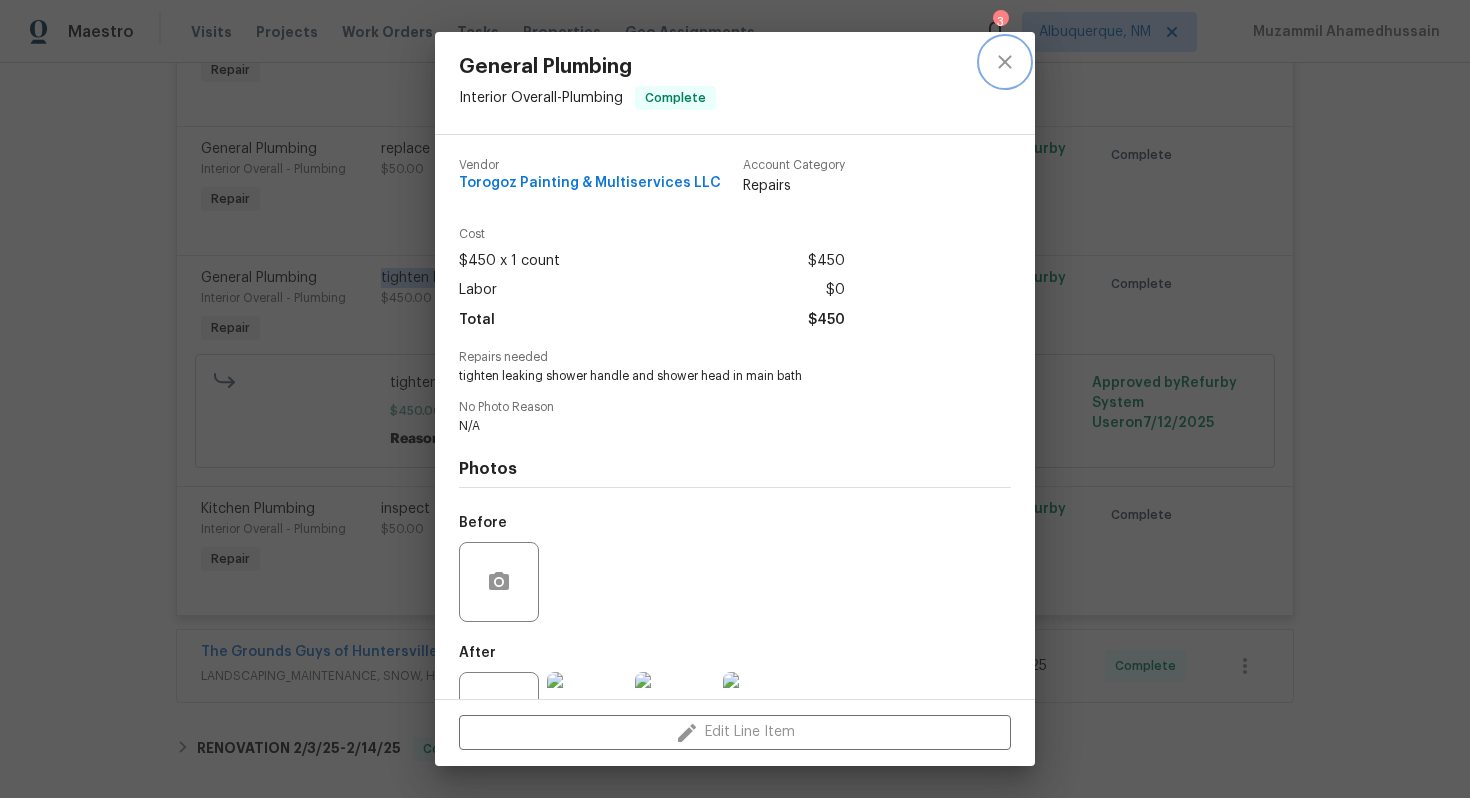 click 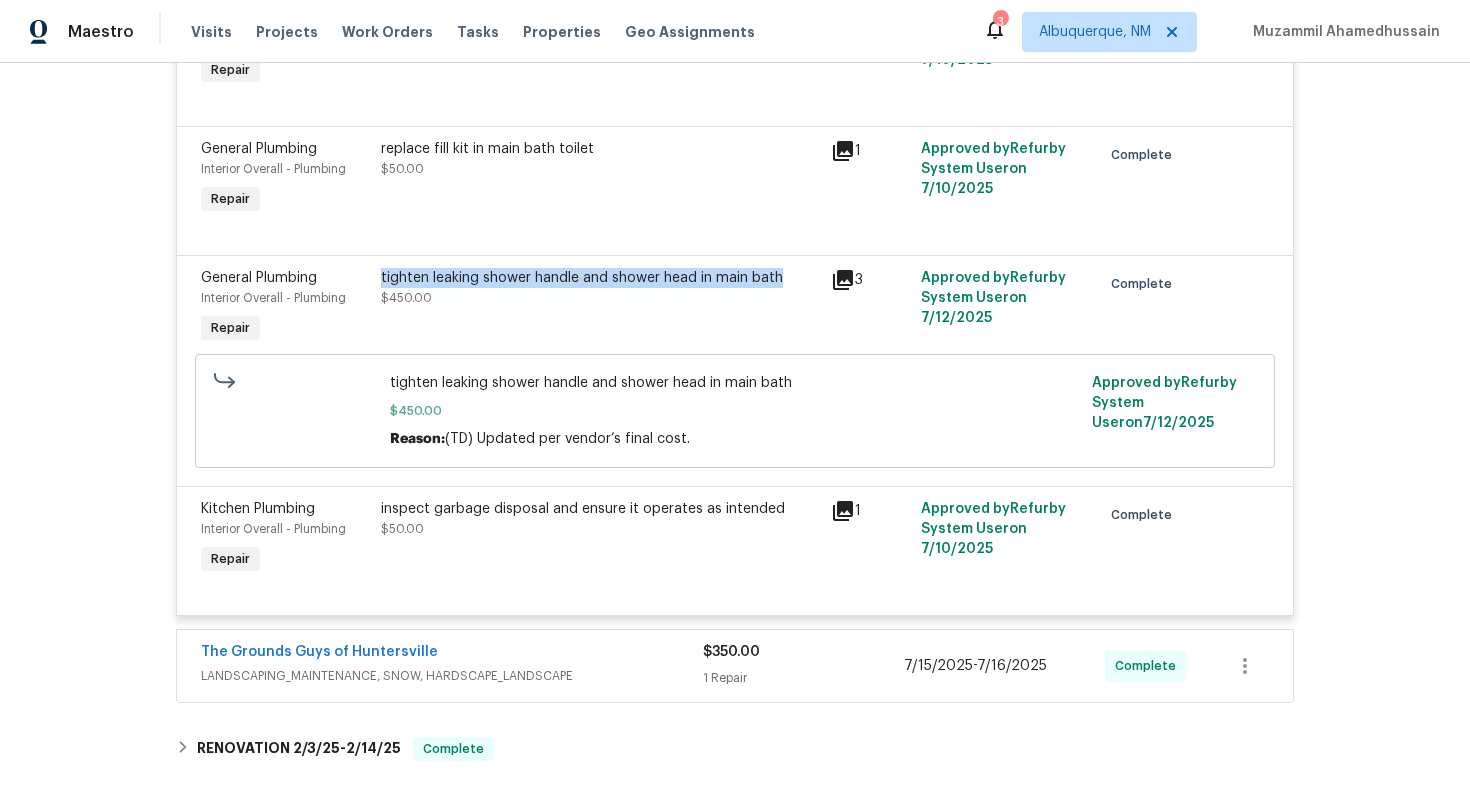 copy on "tighten leaking shower handle and shower head in main bath" 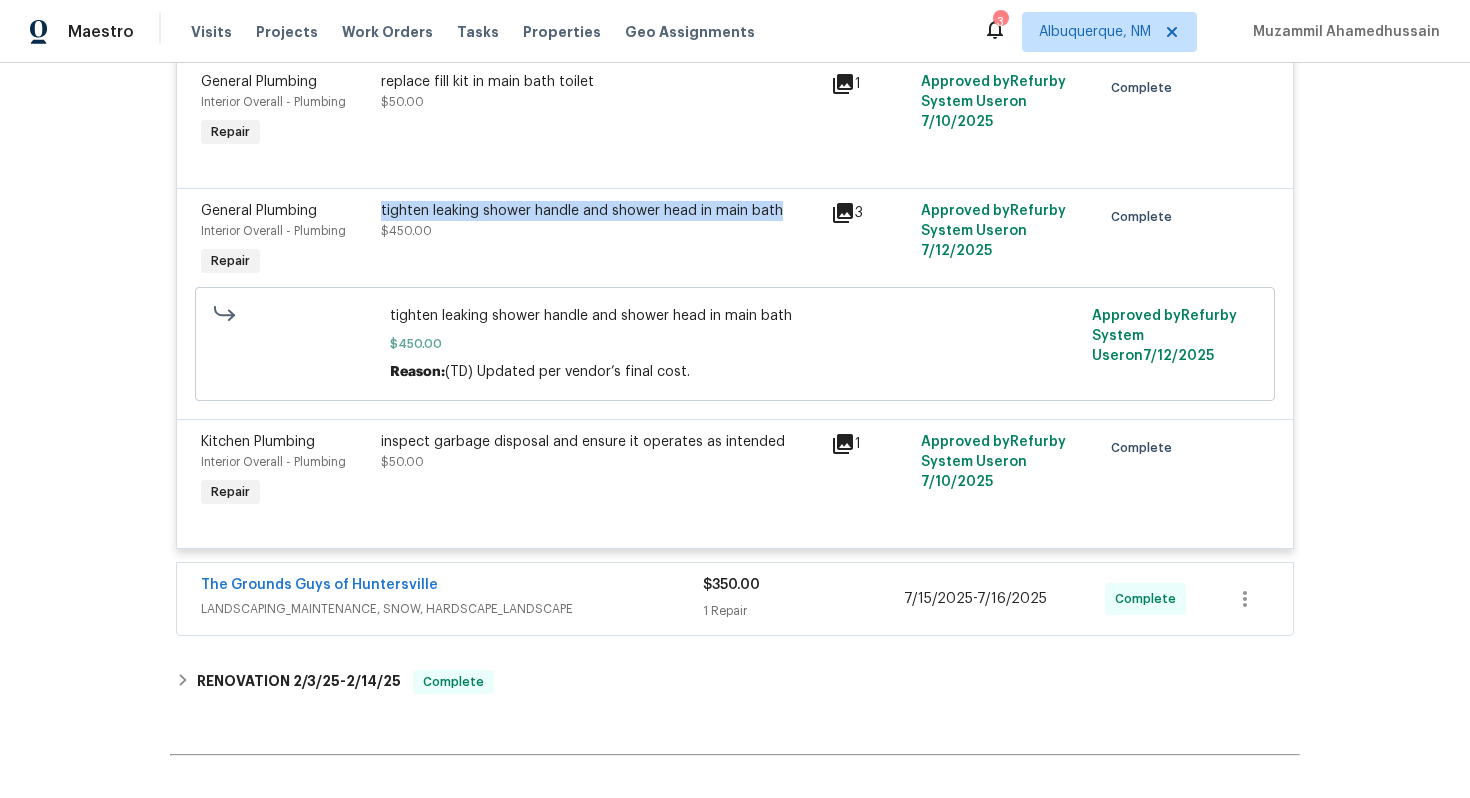 scroll, scrollTop: 1314, scrollLeft: 0, axis: vertical 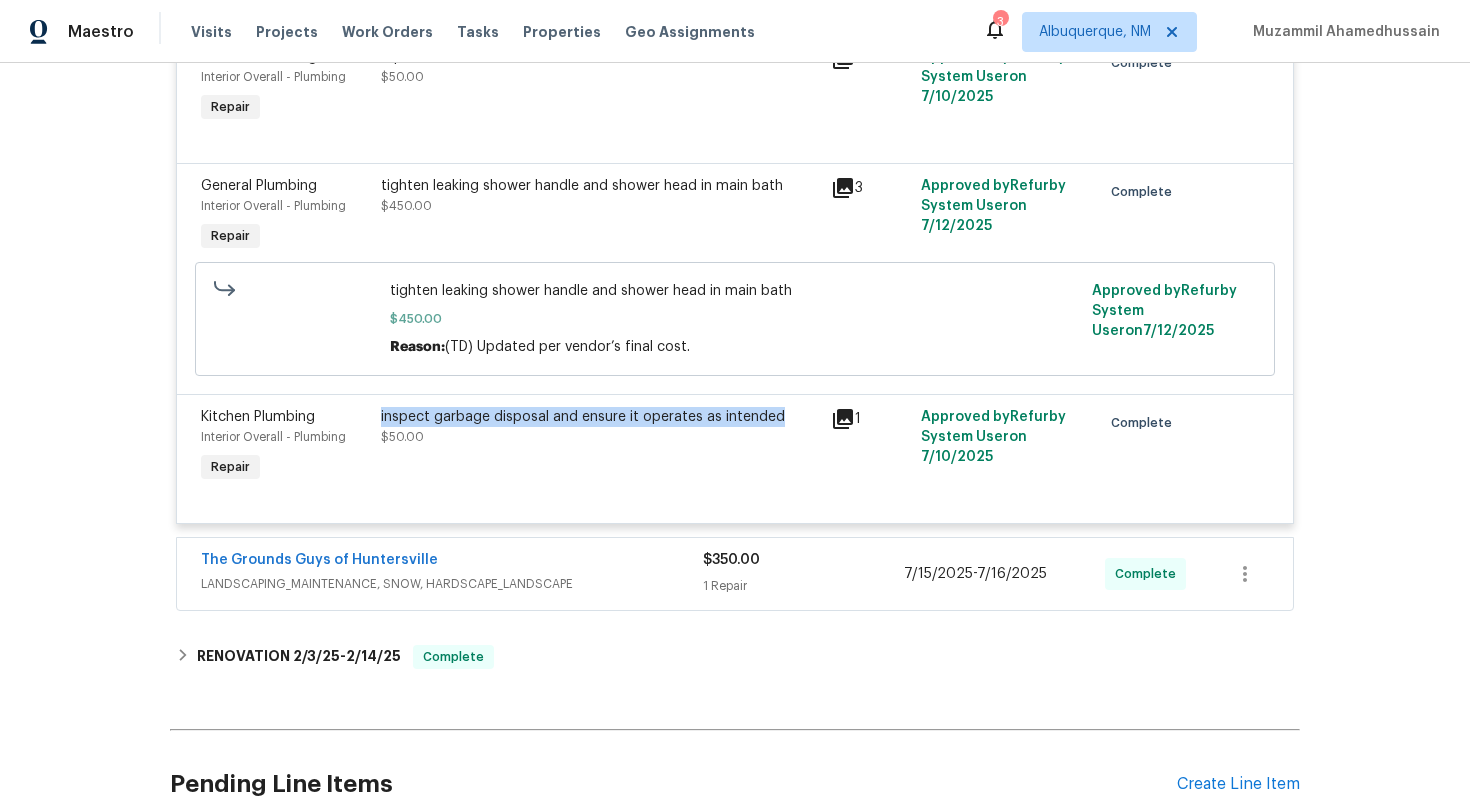 drag, startPoint x: 791, startPoint y: 417, endPoint x: 375, endPoint y: 416, distance: 416.0012 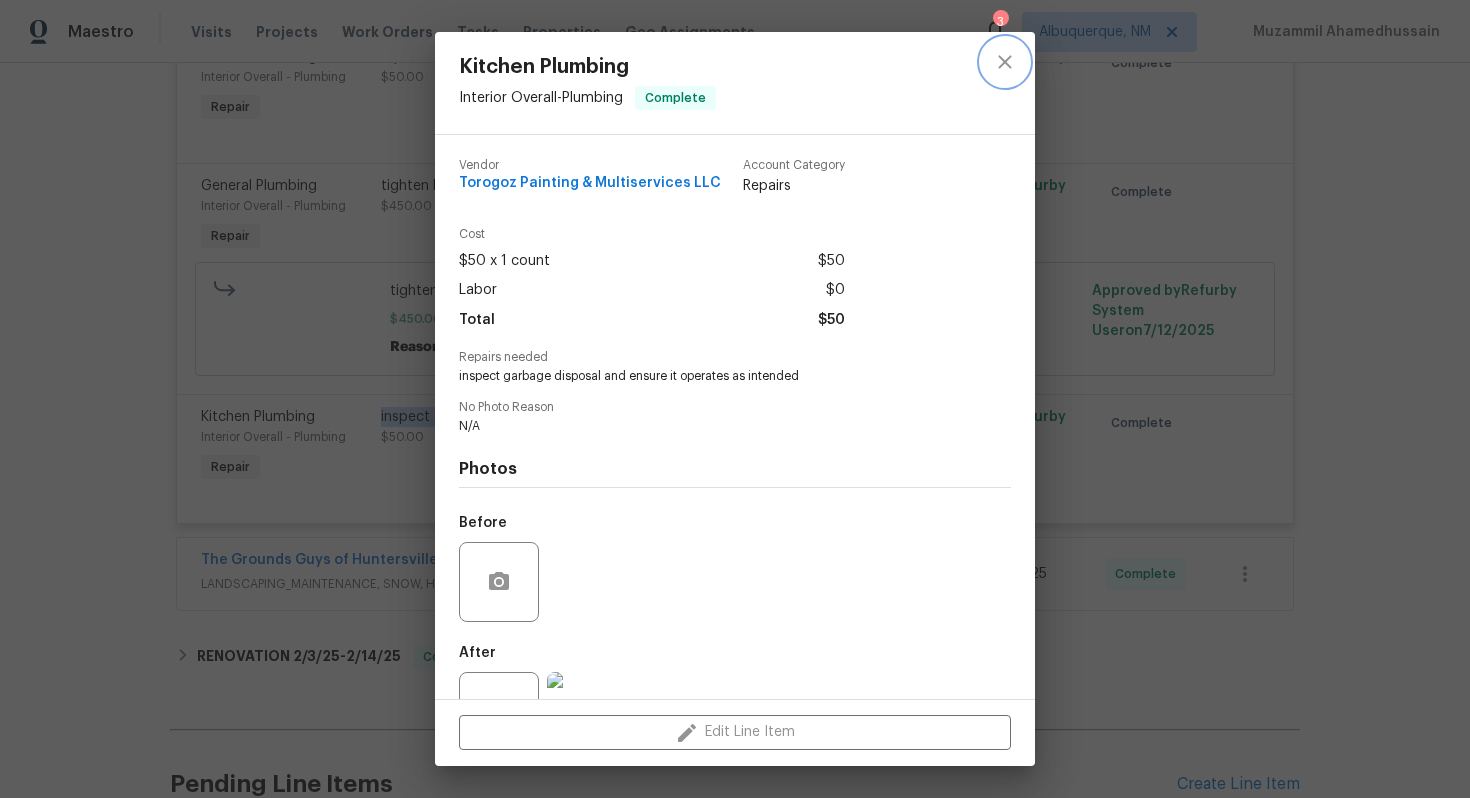click 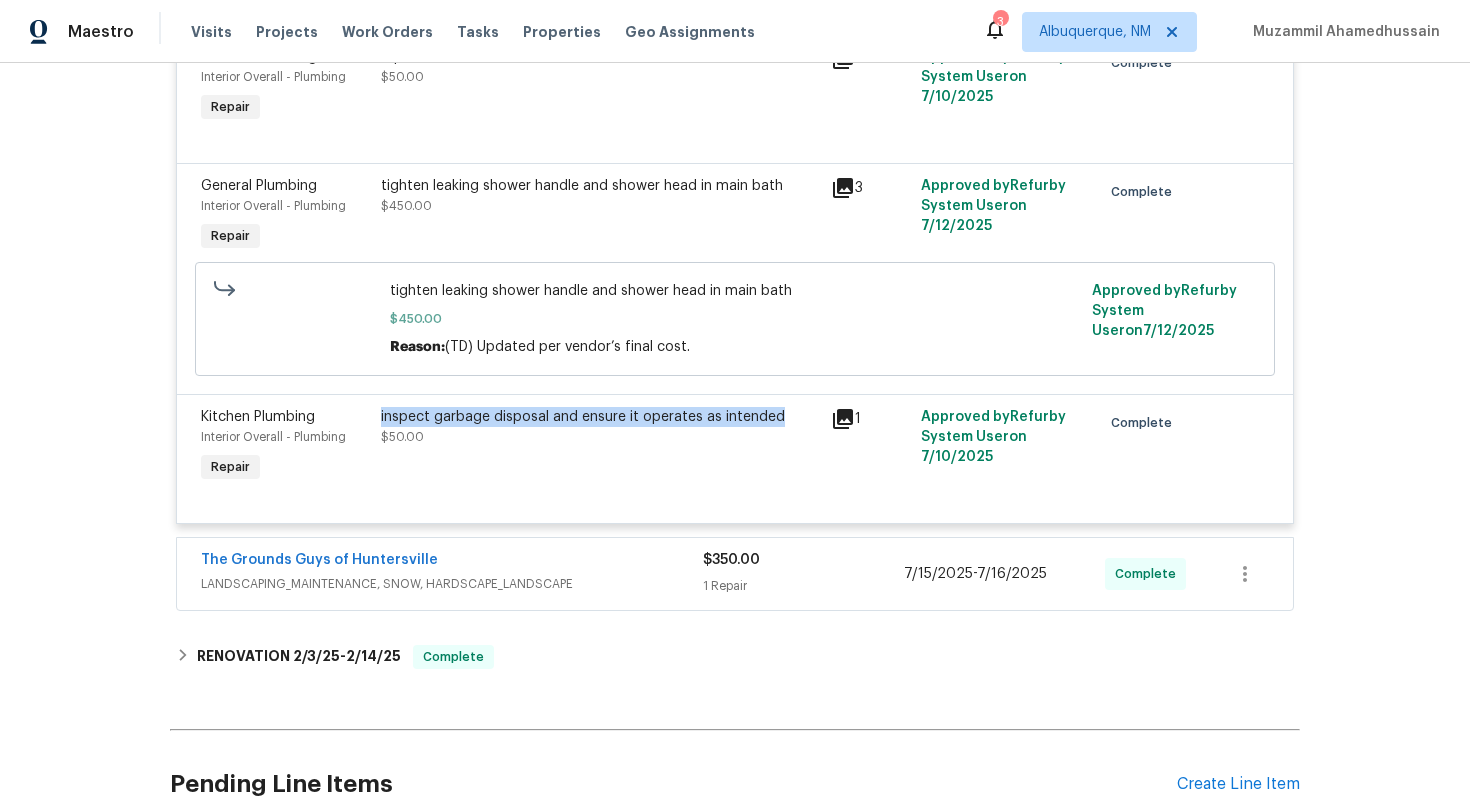 click on "The Grounds Guys of Huntersville" at bounding box center [452, 562] 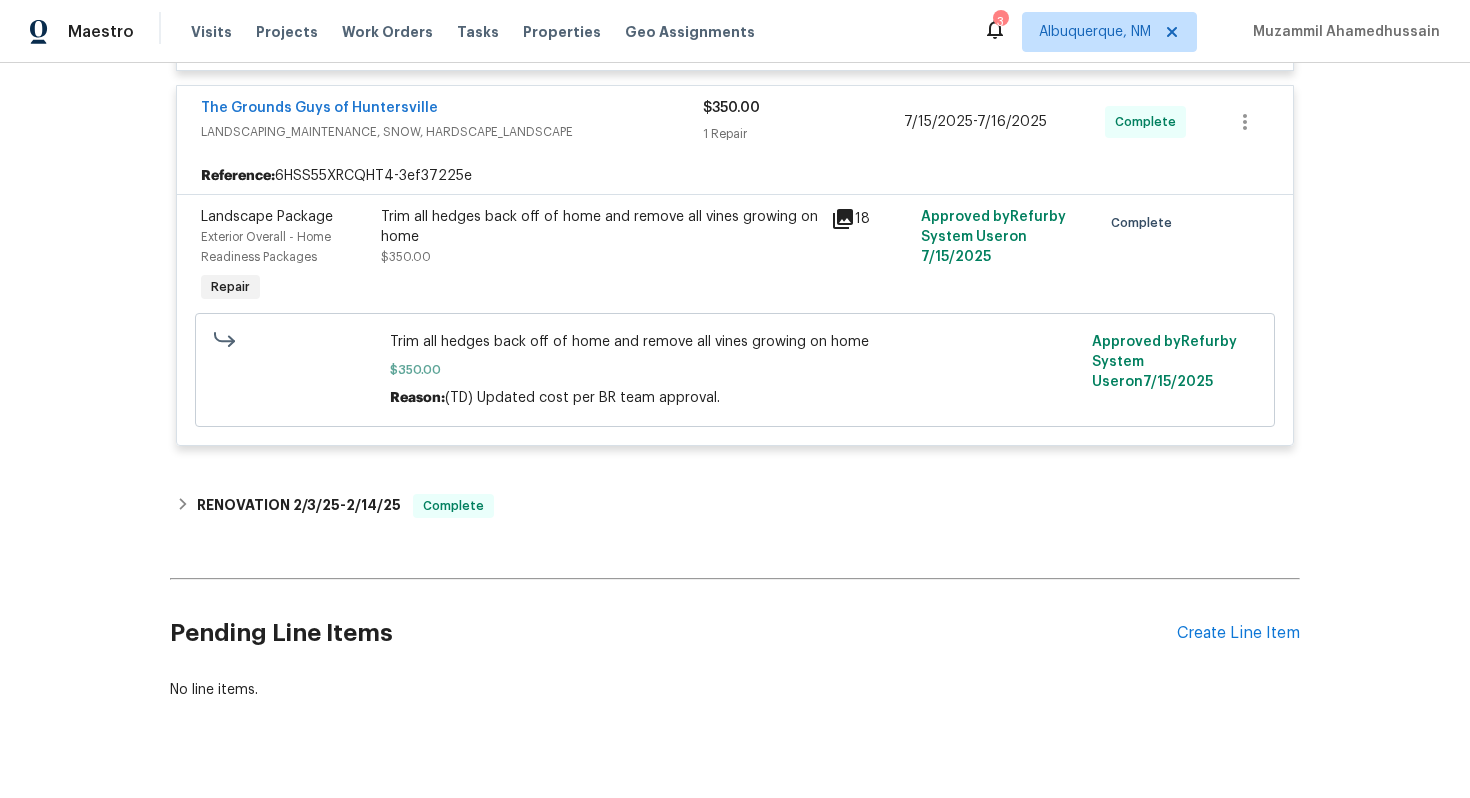 scroll, scrollTop: 1754, scrollLeft: 0, axis: vertical 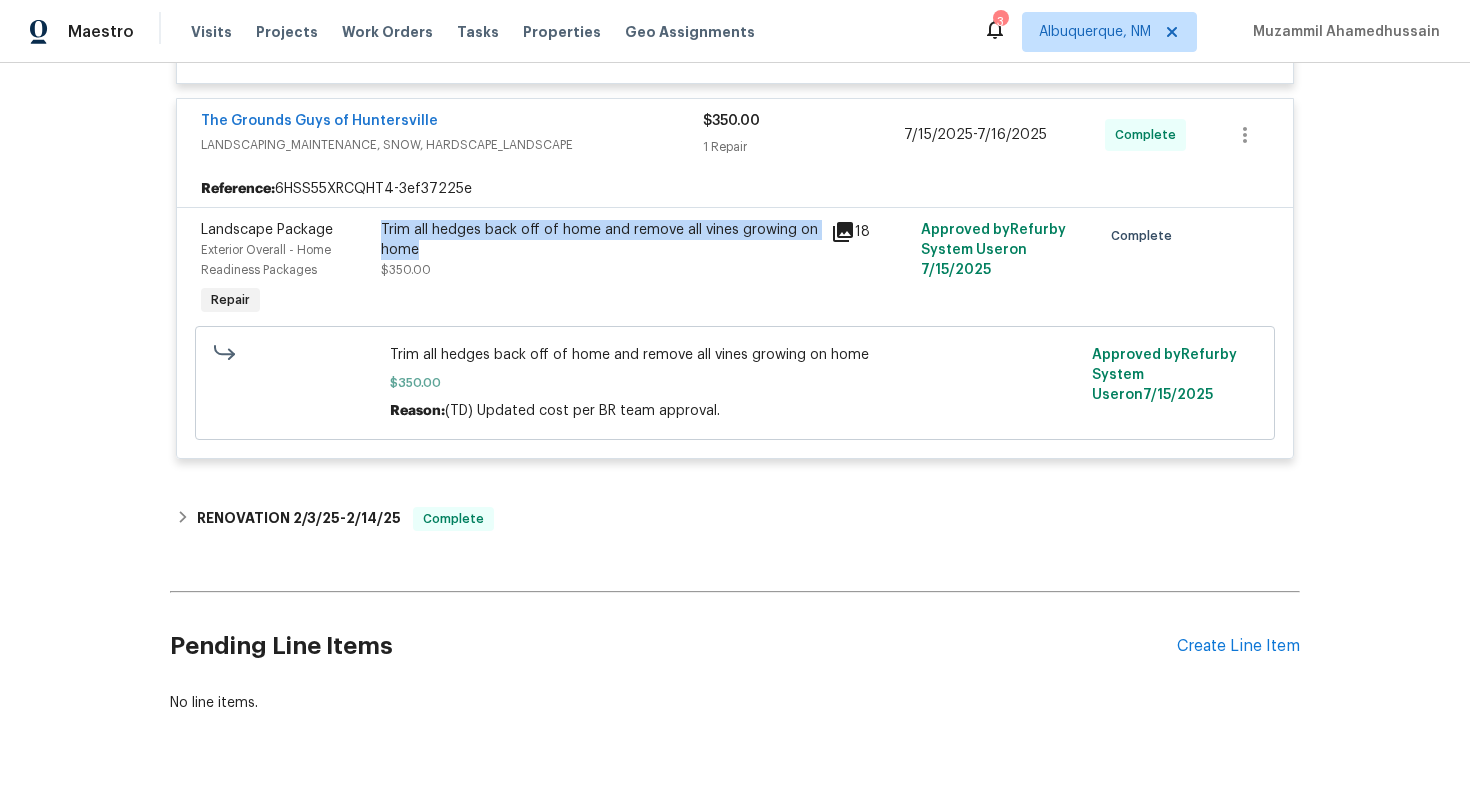 drag, startPoint x: 422, startPoint y: 251, endPoint x: 383, endPoint y: 234, distance: 42.544094 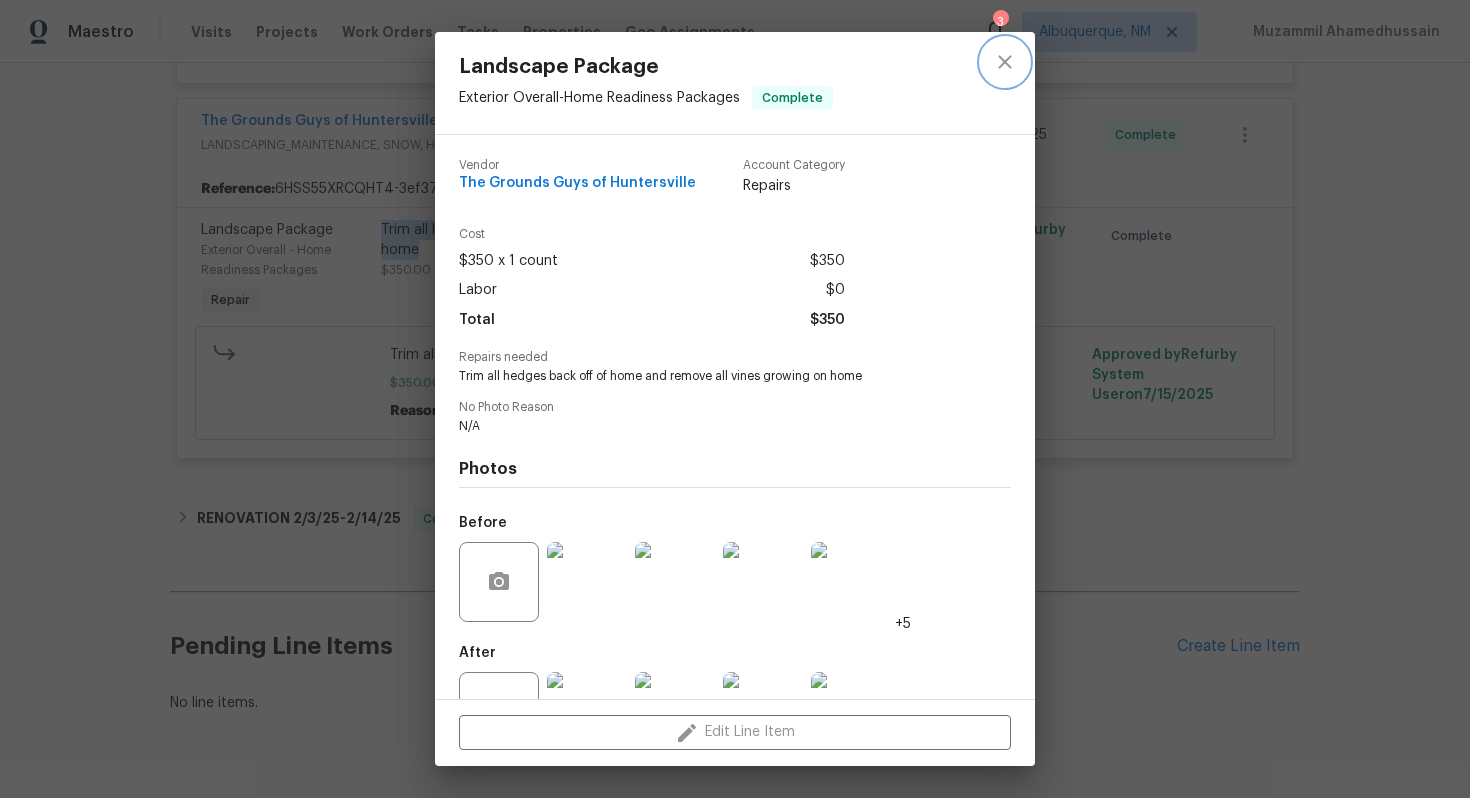 click 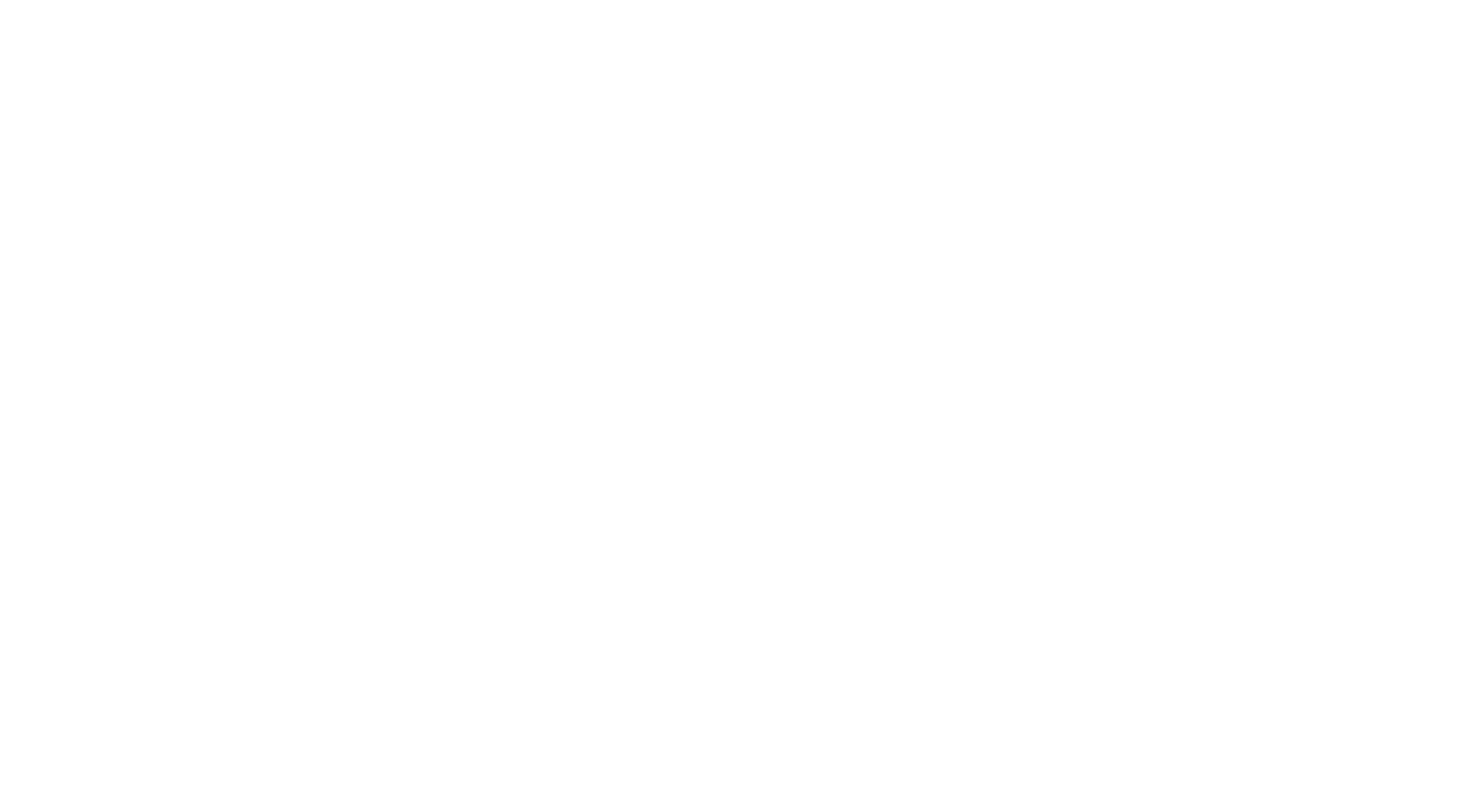 scroll, scrollTop: 0, scrollLeft: 0, axis: both 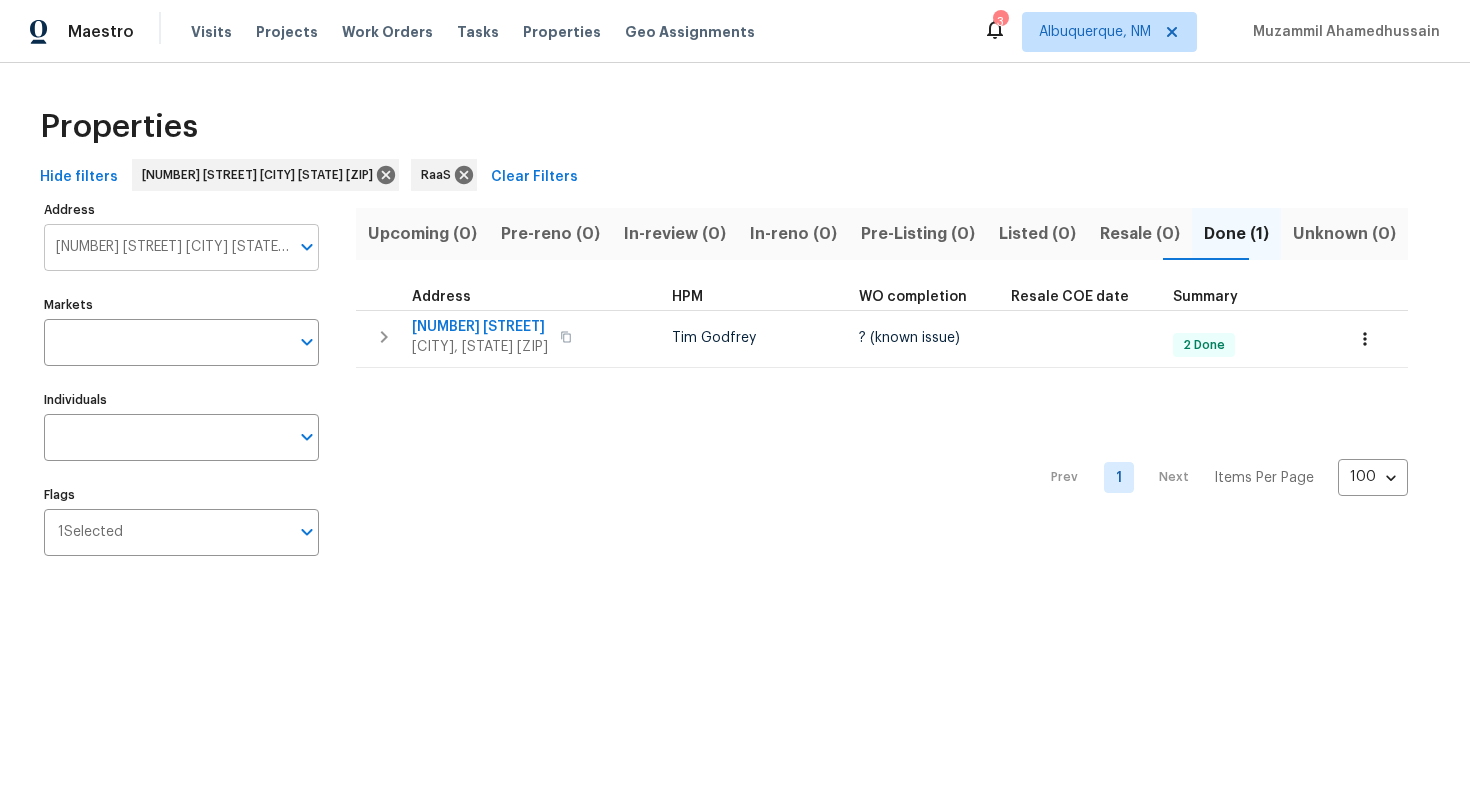 click on "[NUMBER] [STREET] [CITY] [STATE] [ZIP]" at bounding box center [166, 247] 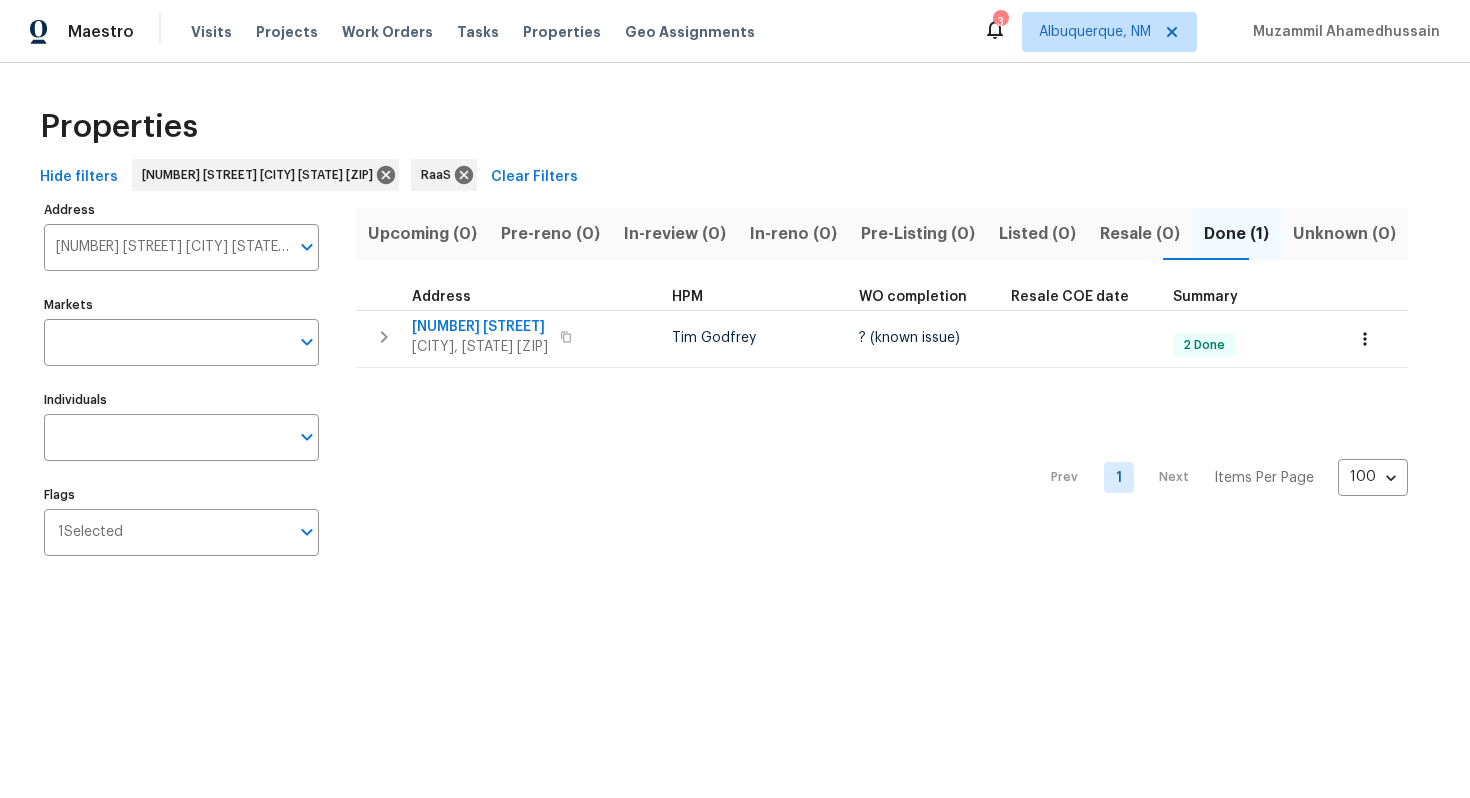 click on "[NUMBER] [STREET] [CITY] [STATE] [ZIP]" at bounding box center (166, 247) 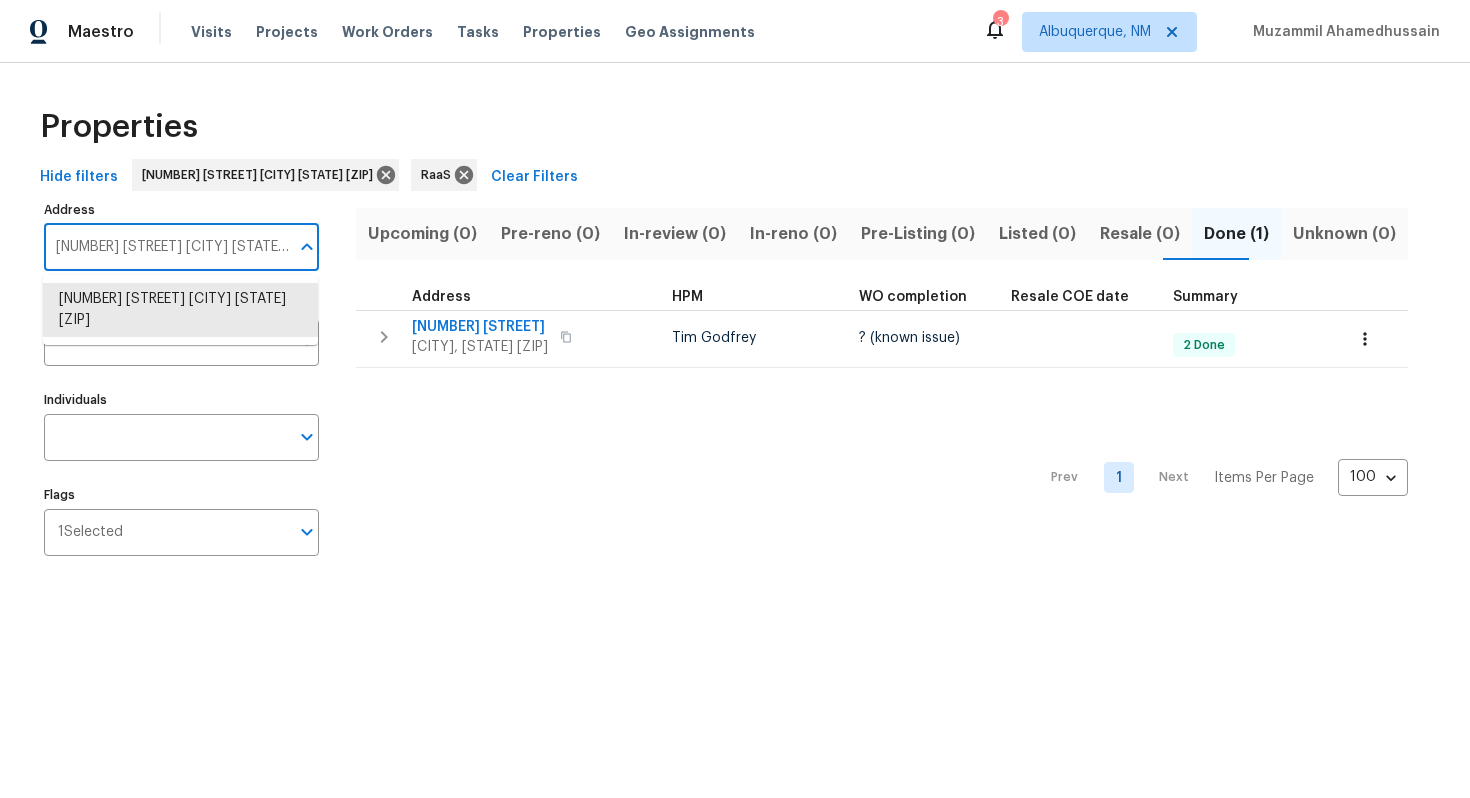 paste on "[NUMBER] [STREET], [CITY], [STATE] [ZIP]" 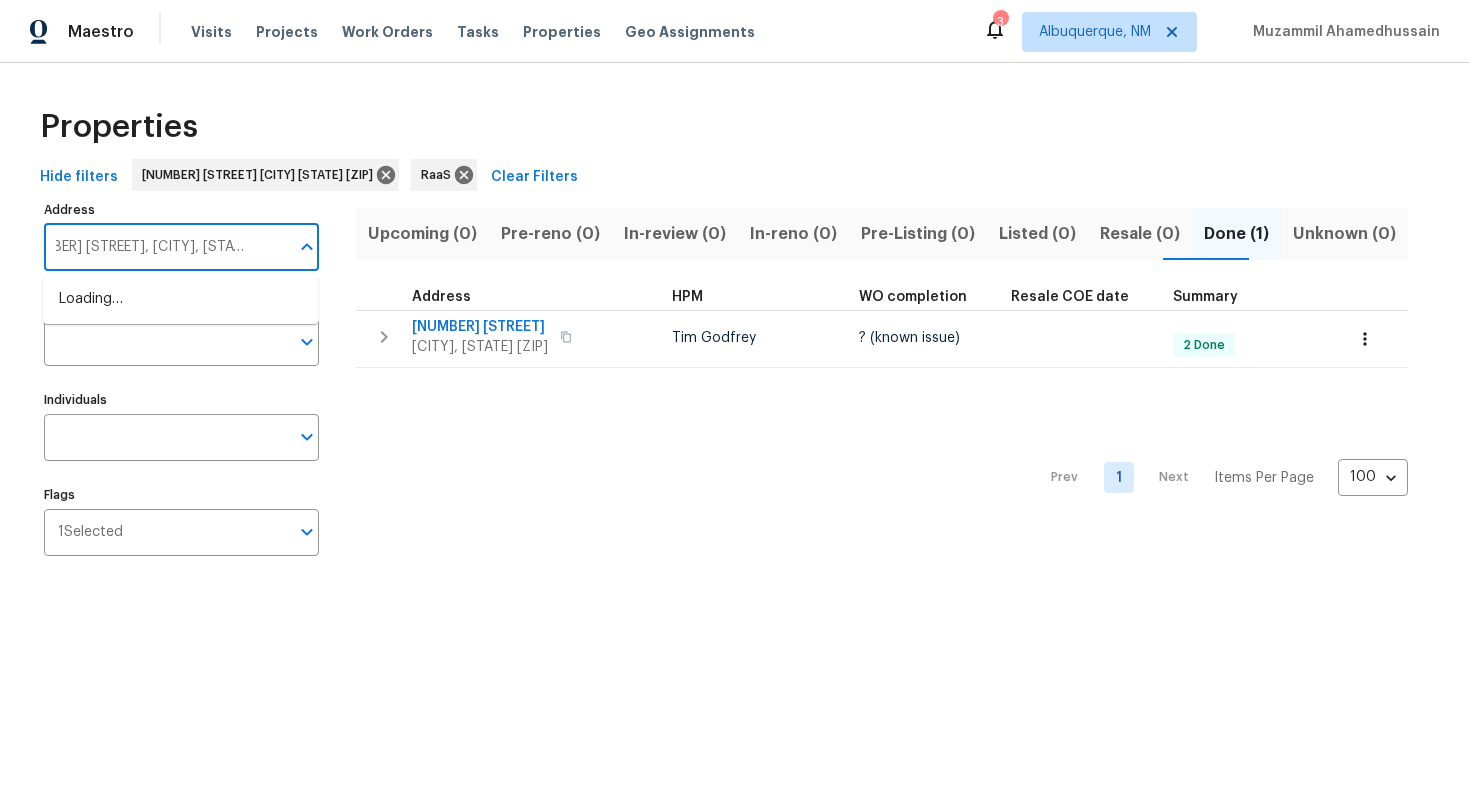 scroll, scrollTop: 0, scrollLeft: 47, axis: horizontal 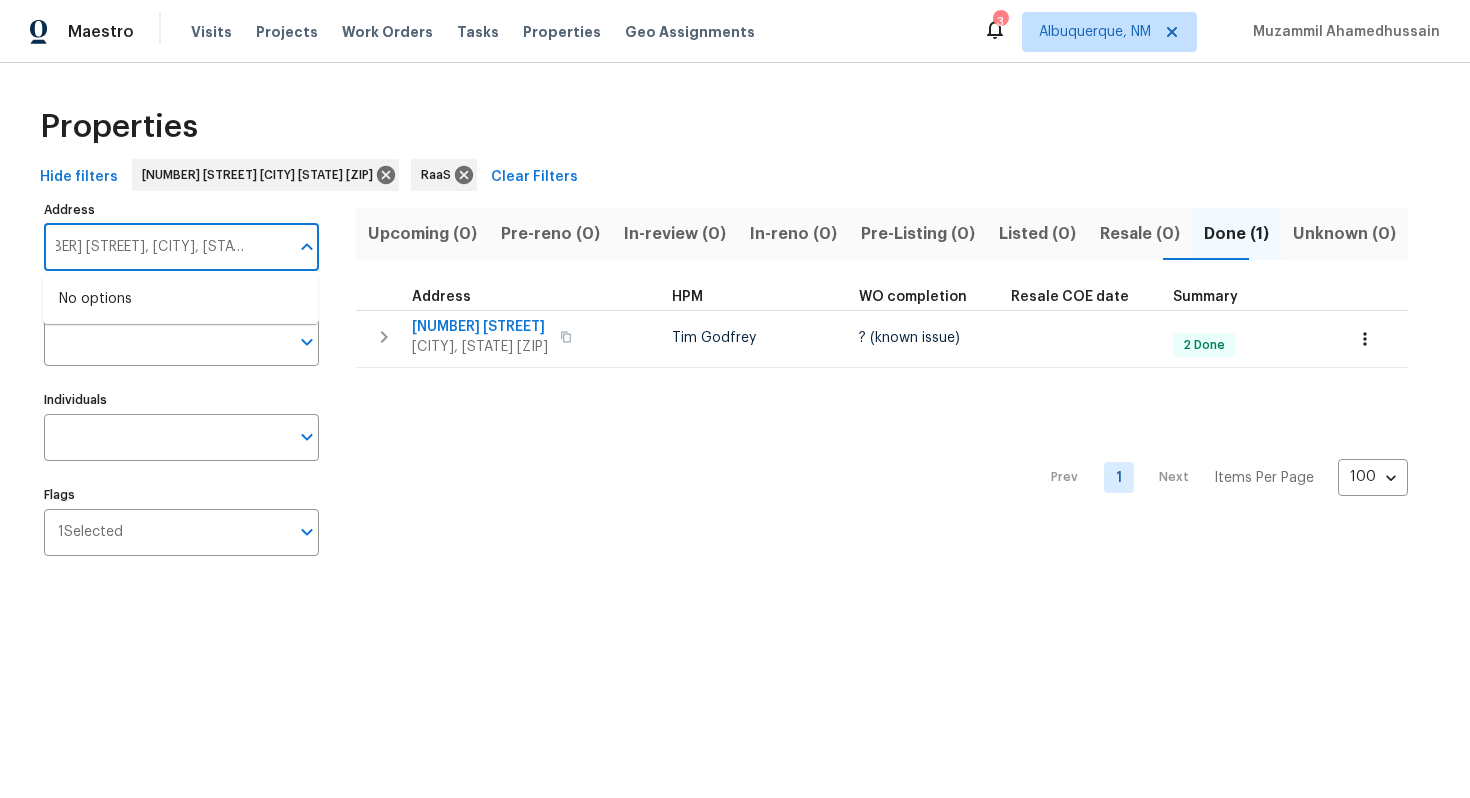 paste 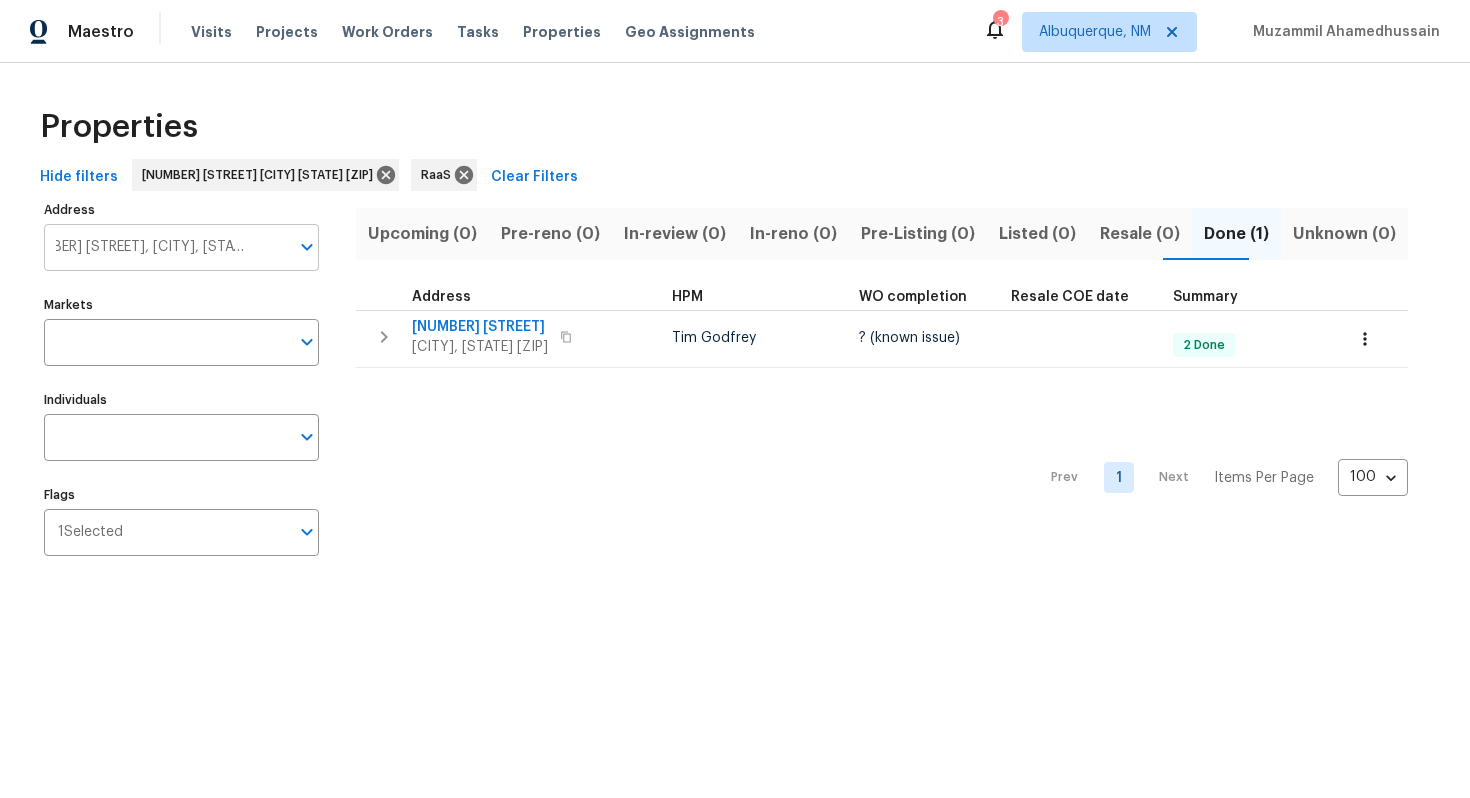 scroll, scrollTop: 0, scrollLeft: 0, axis: both 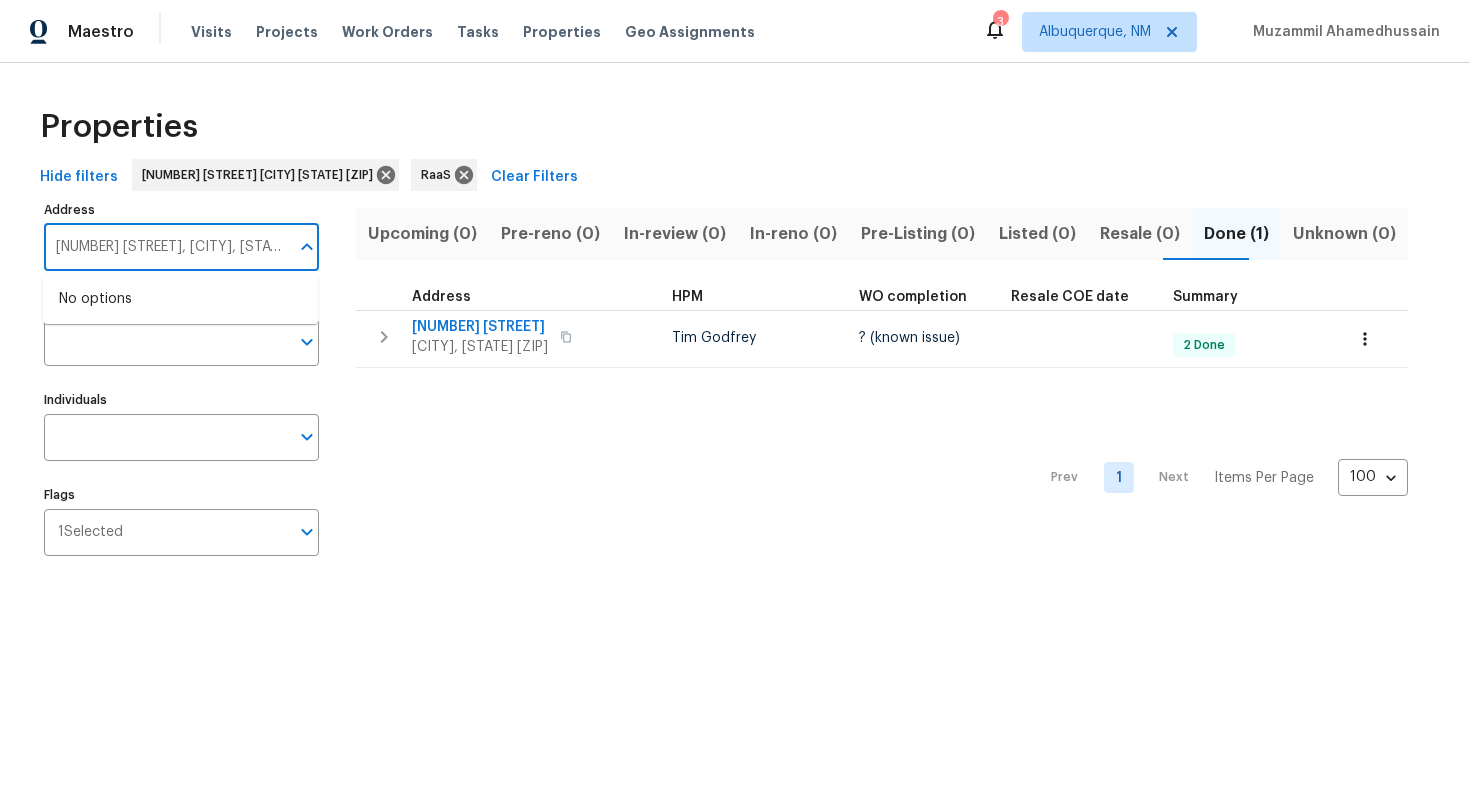 click on "2304 Wesley Chapel Rd, Decatur, GA 3003" at bounding box center (166, 247) 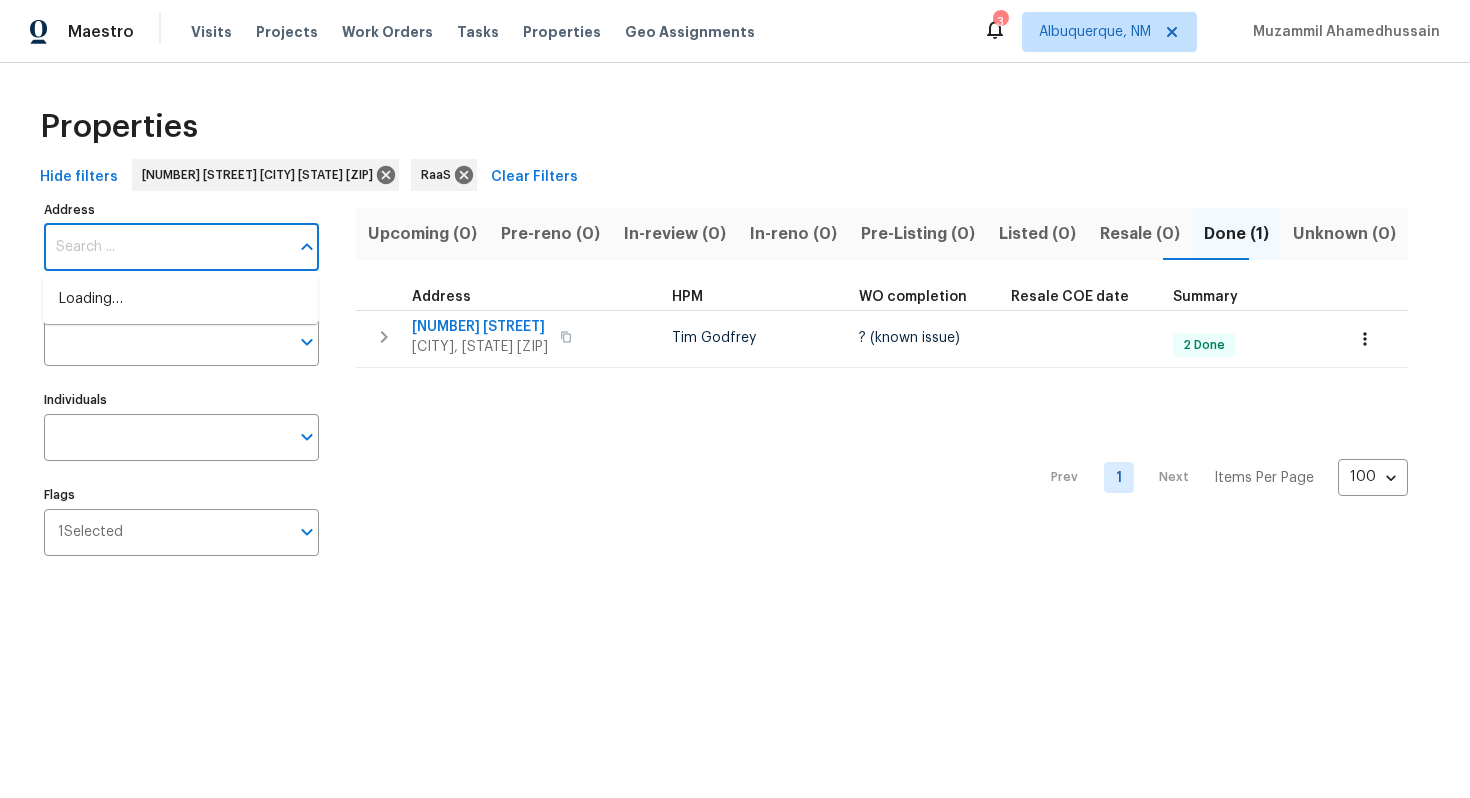 paste on "2304 Wesley Chapel Rd, Decatur, GA 3003" 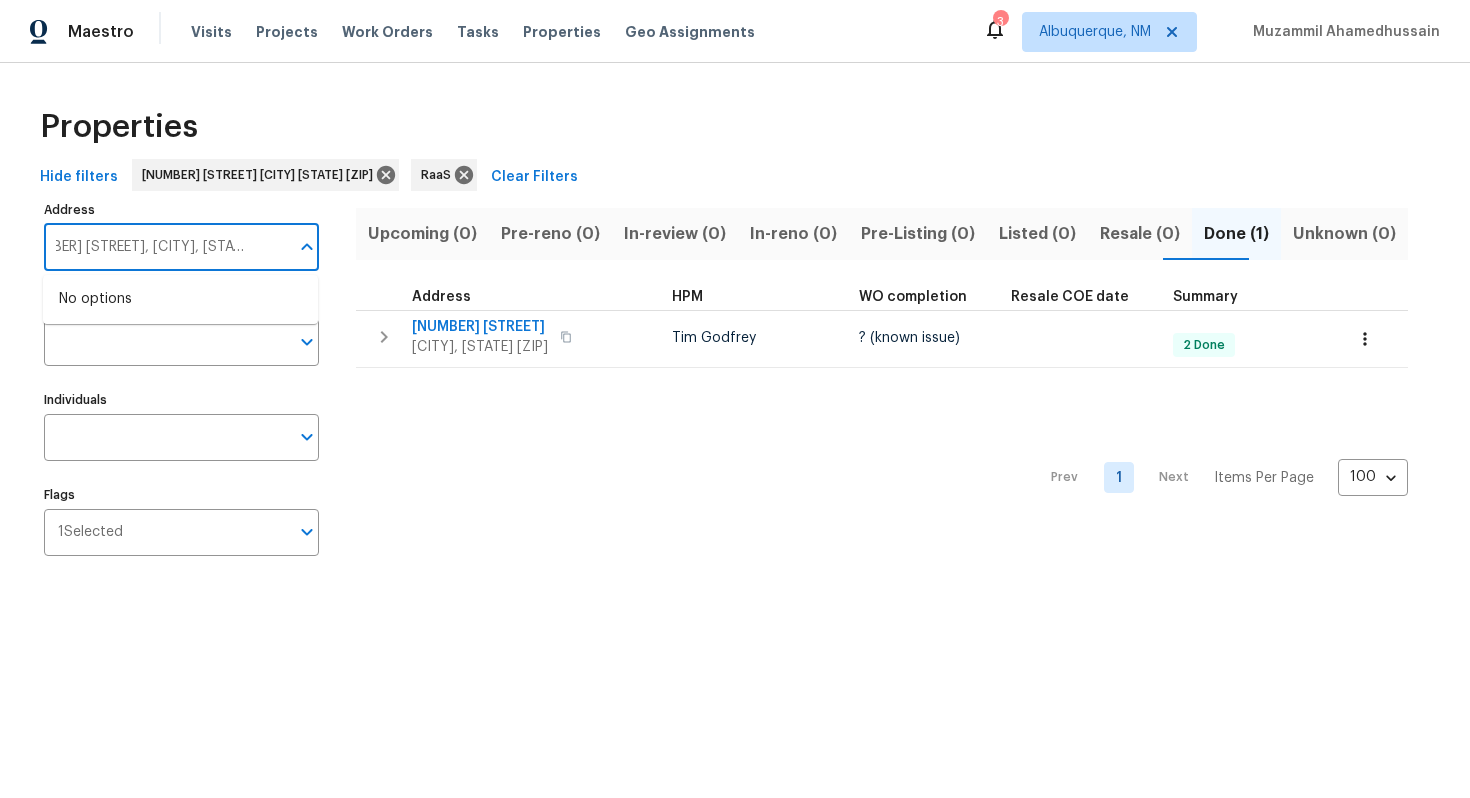 scroll, scrollTop: 0, scrollLeft: 0, axis: both 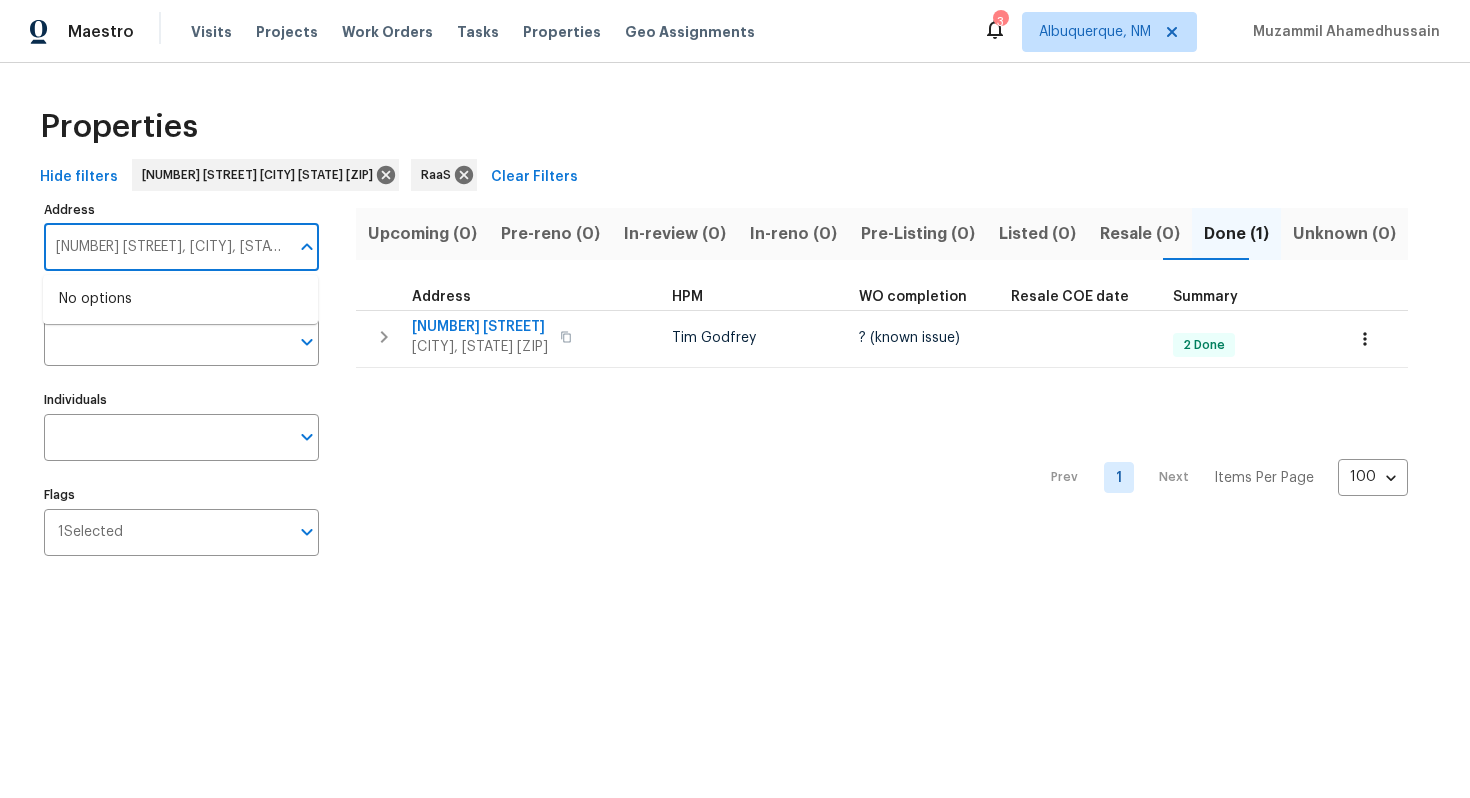 click on "2304 Wesley Chapel Rd, Decatur, GA 3003" at bounding box center (166, 247) 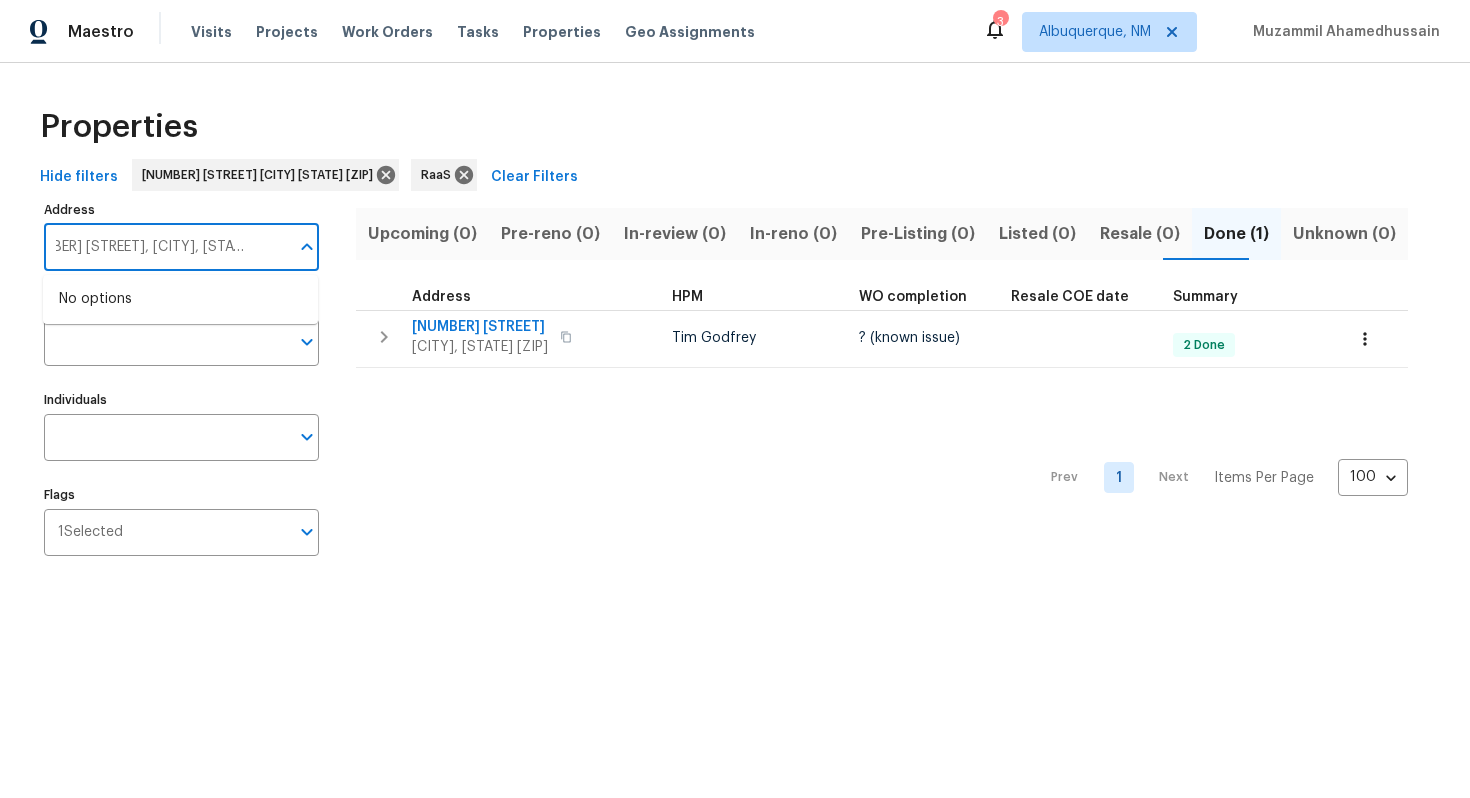 type on "2304 Wesley Chapel Rd, Decatur, GA 30035" 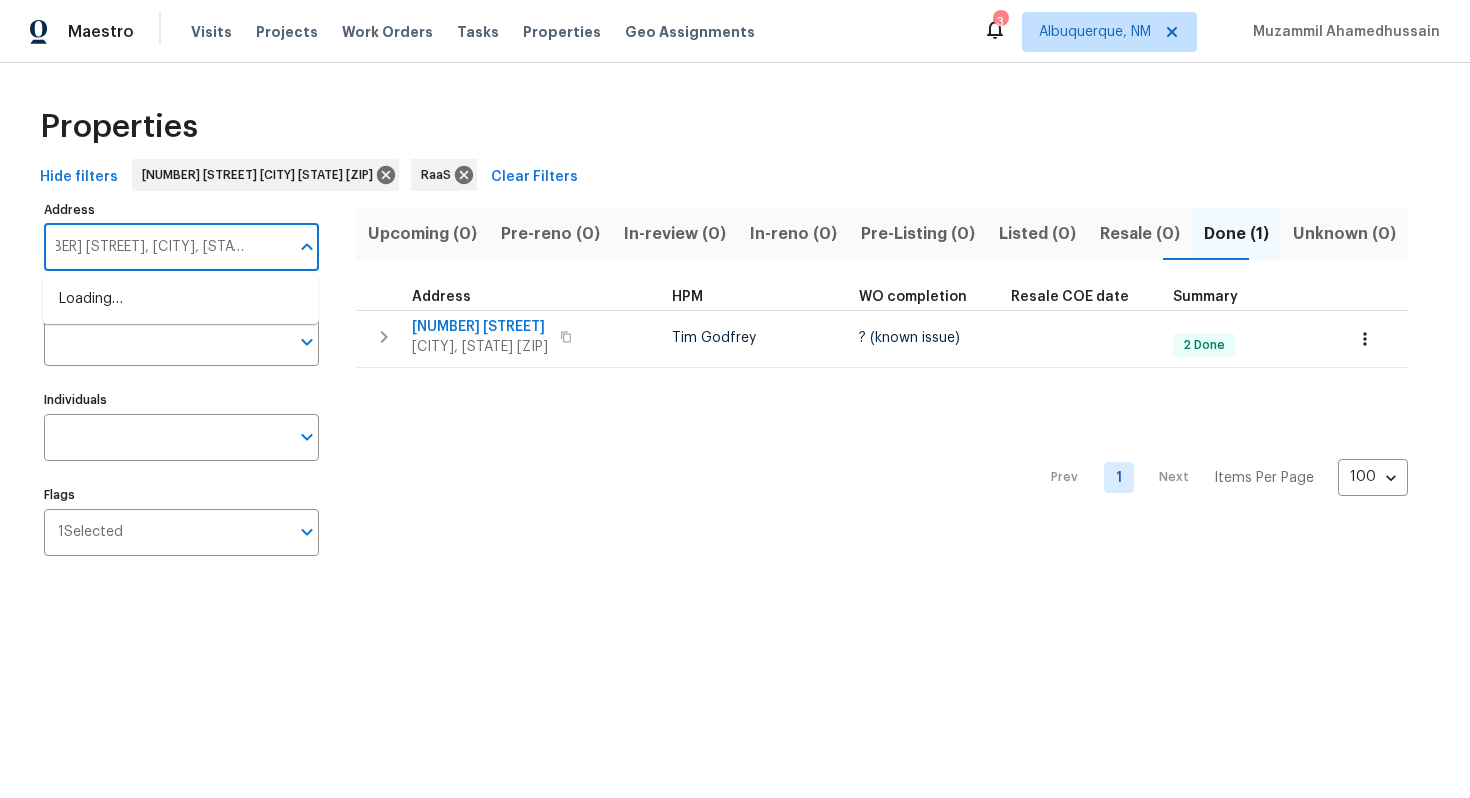 scroll, scrollTop: 0, scrollLeft: 55, axis: horizontal 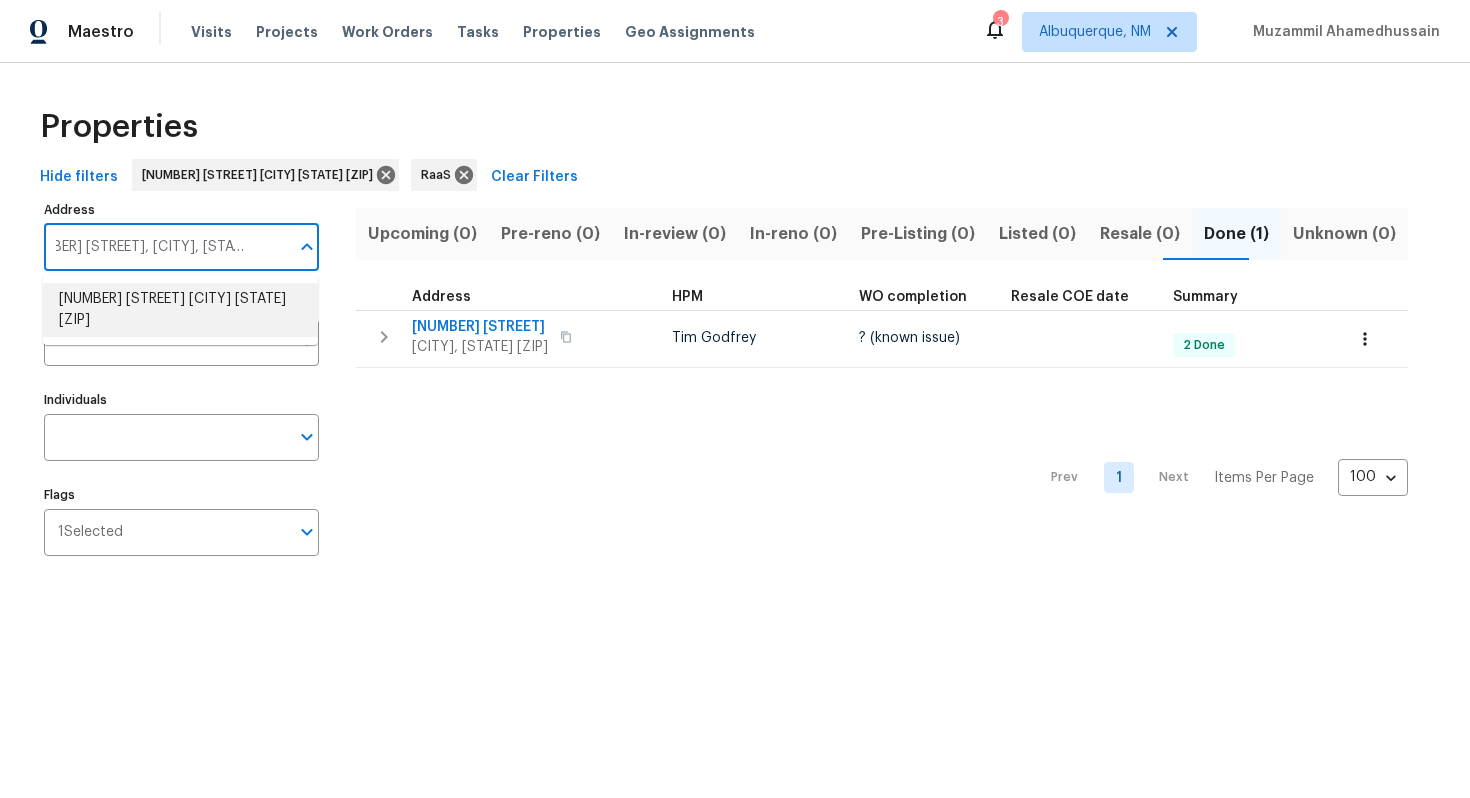 click on "2304 Wesley Chapel Rd Decatur GA 30035" at bounding box center (180, 310) 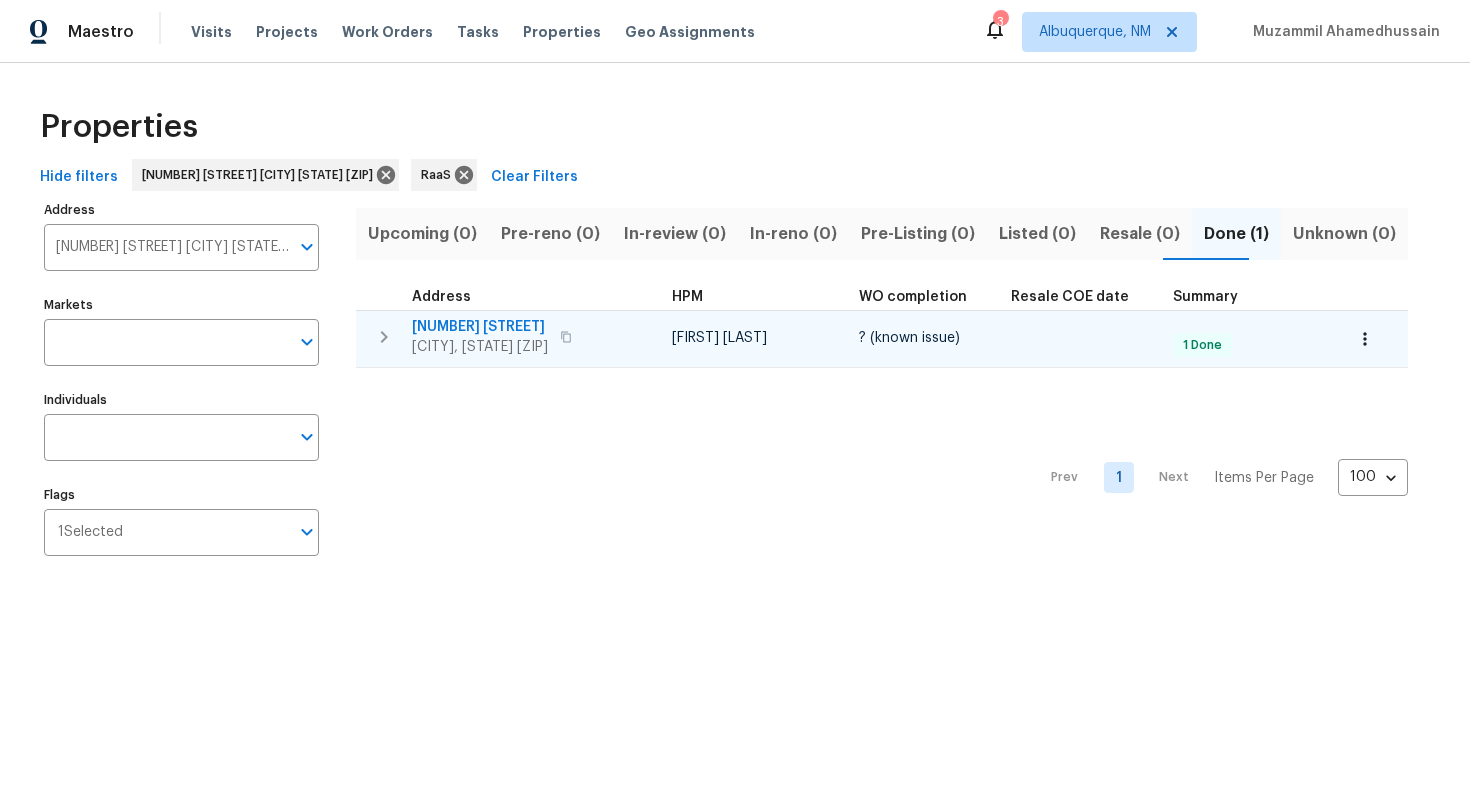 click on "Juan Lozano" at bounding box center [757, 338] 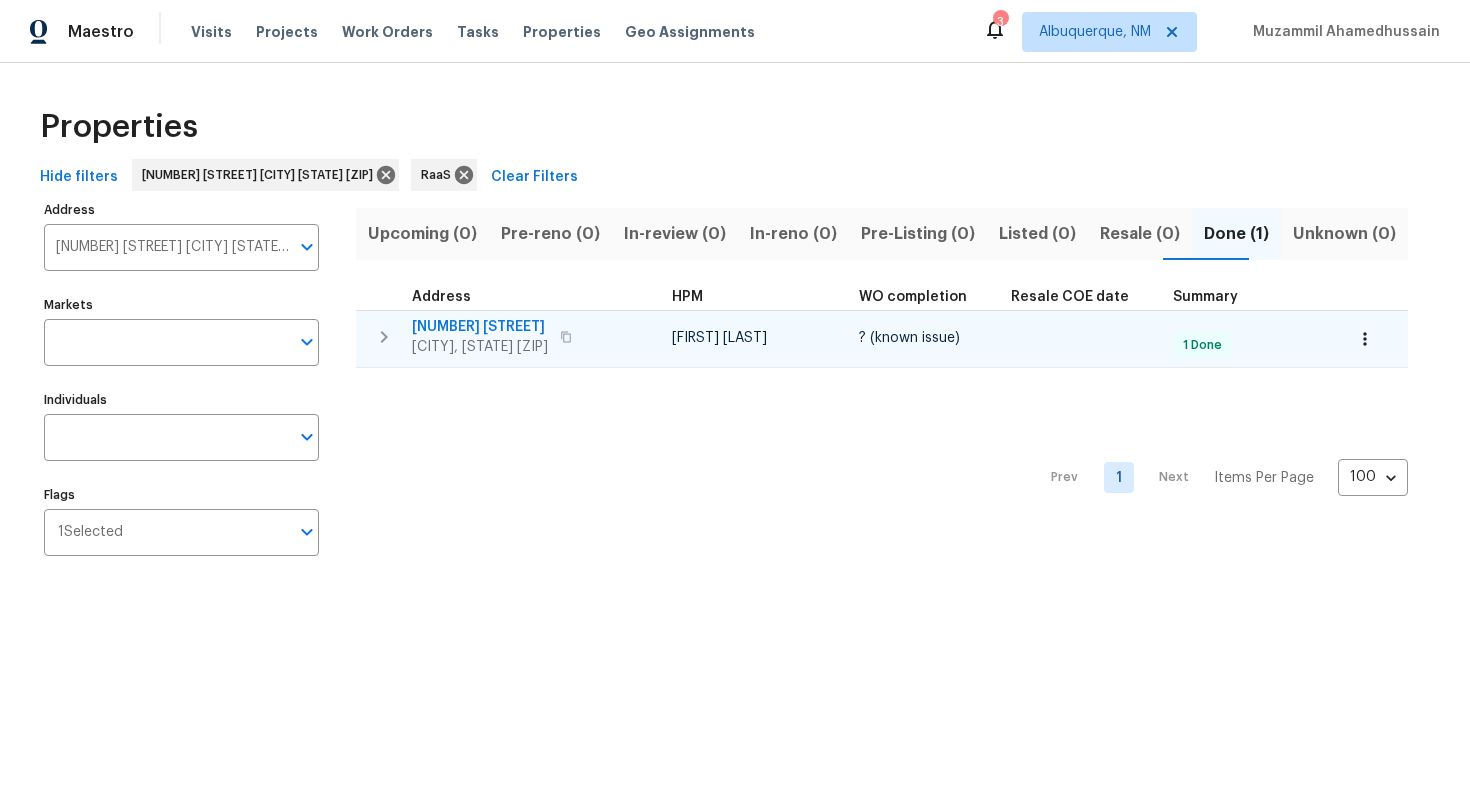 click on "2304 Wesley Chapel Rd" at bounding box center (480, 327) 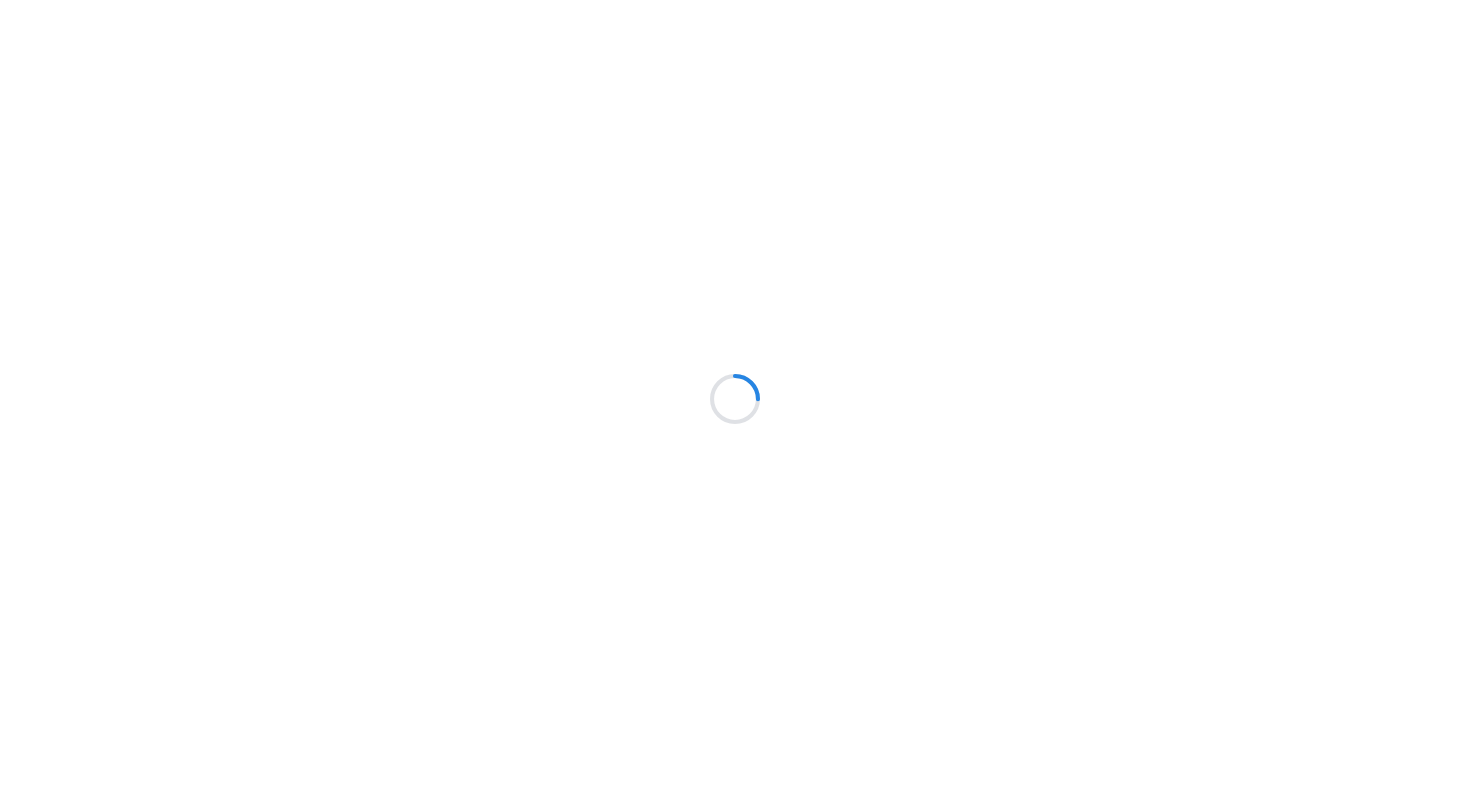 scroll, scrollTop: 0, scrollLeft: 0, axis: both 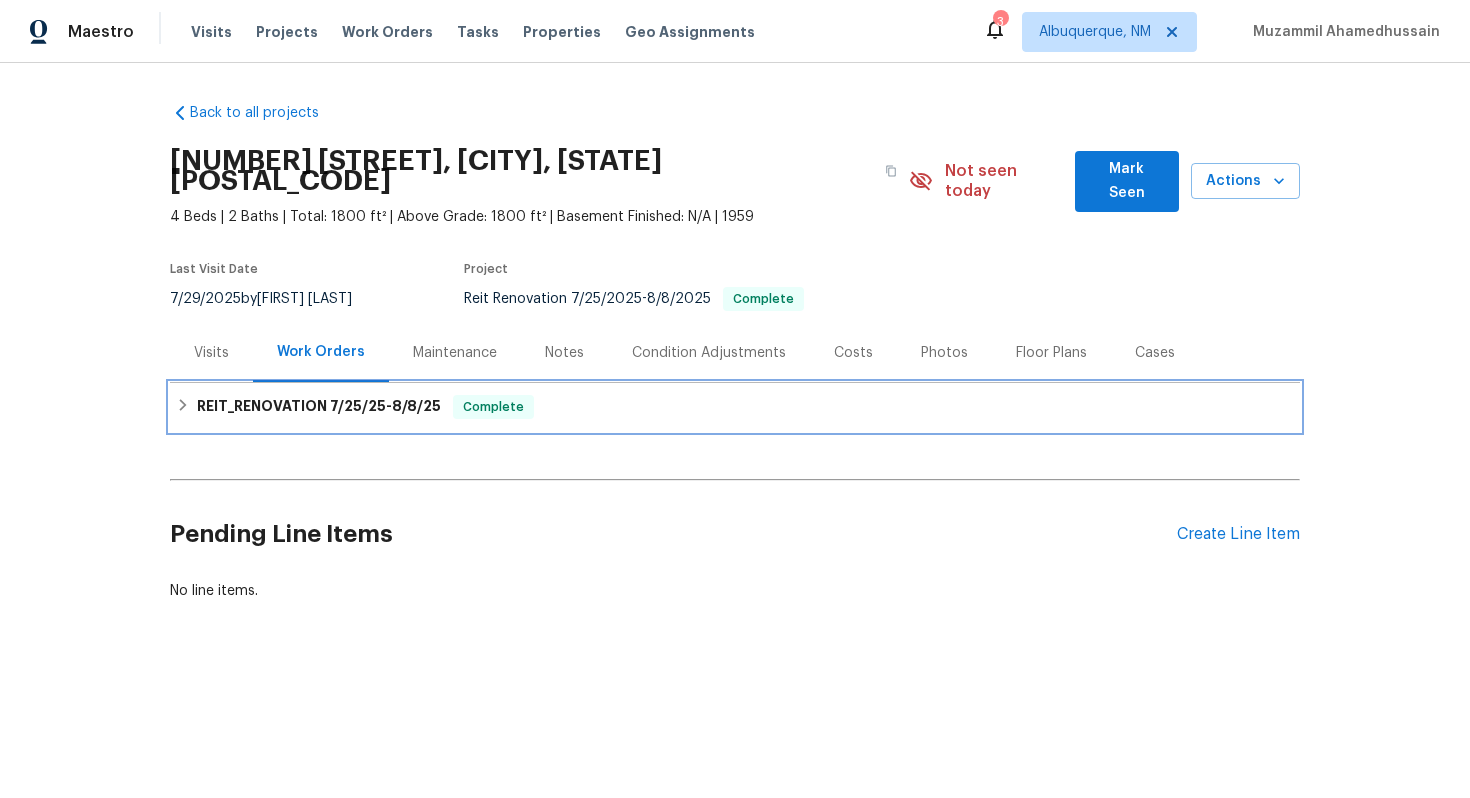 click on "REIT_RENOVATION   7/25/25  -  8/8/25" at bounding box center (319, 407) 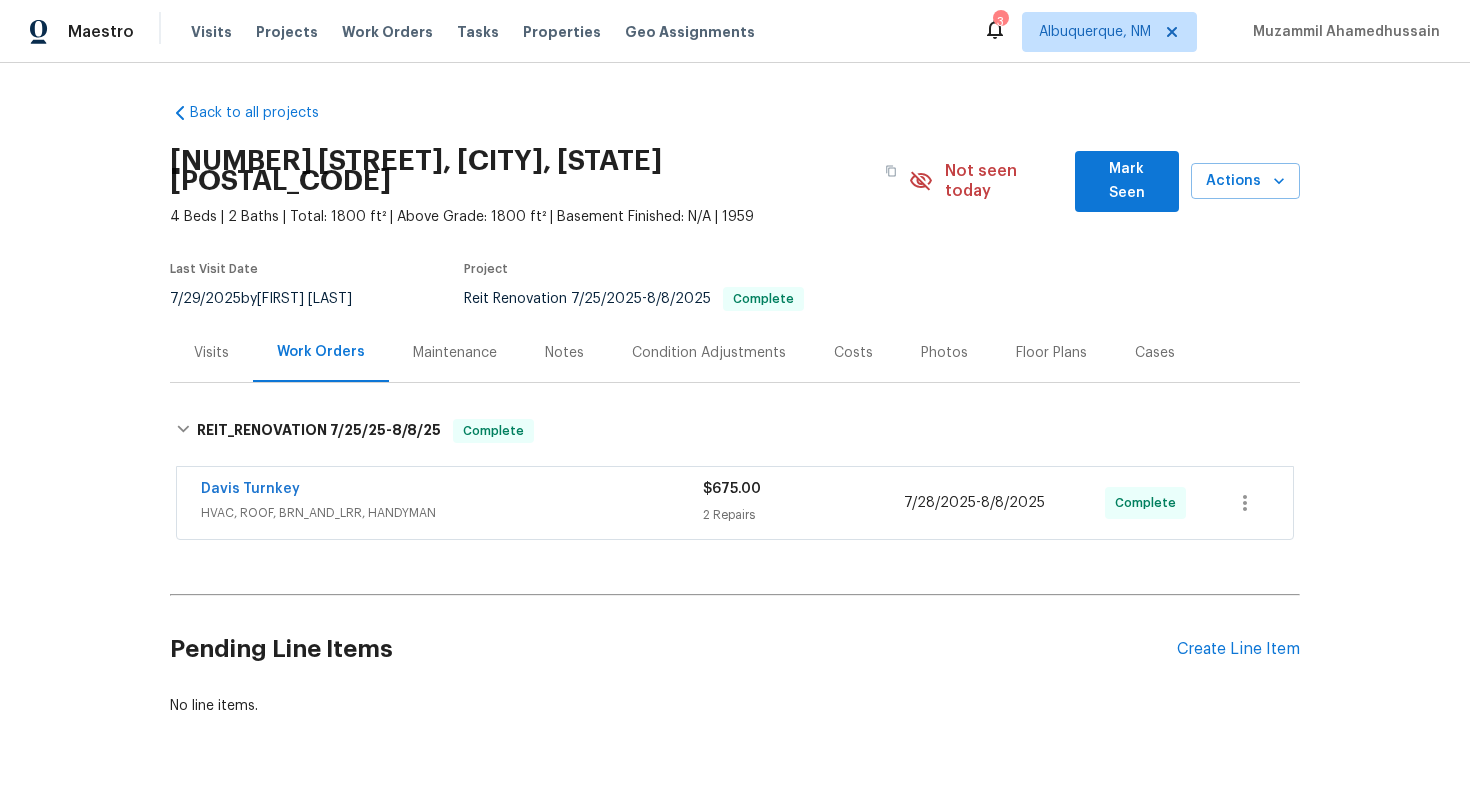 click on "Costs" at bounding box center [853, 353] 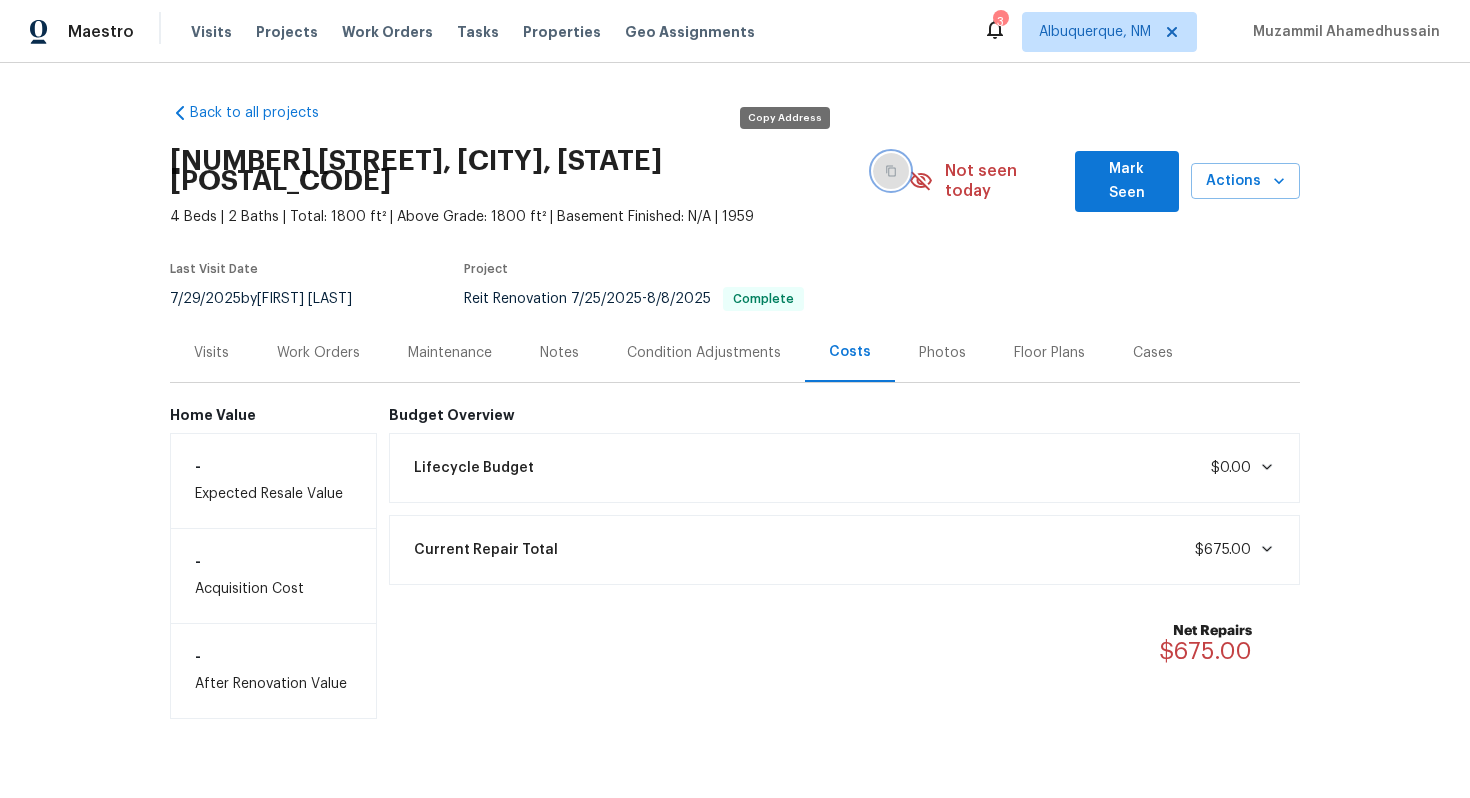 click 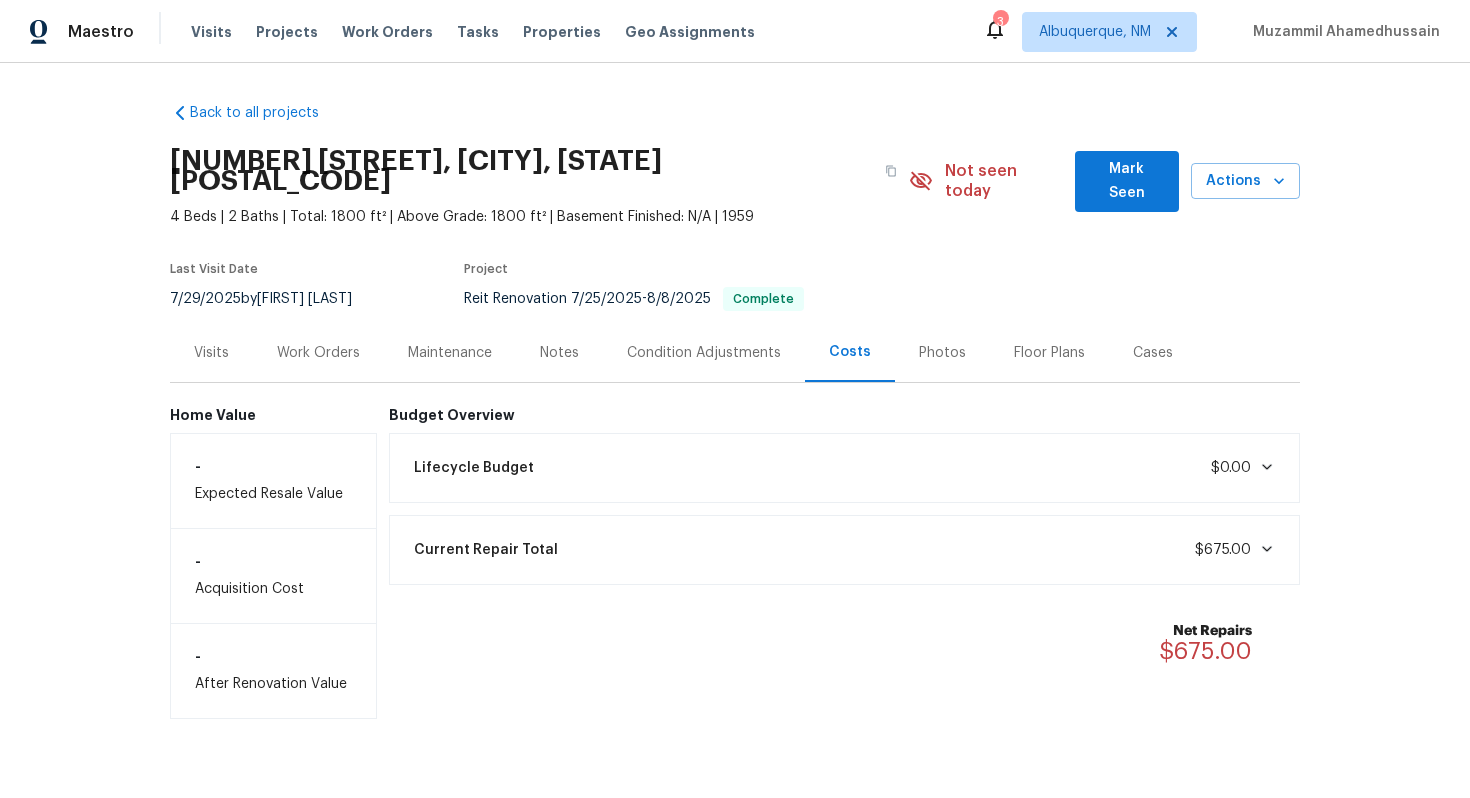 click on "Work Orders" at bounding box center (318, 353) 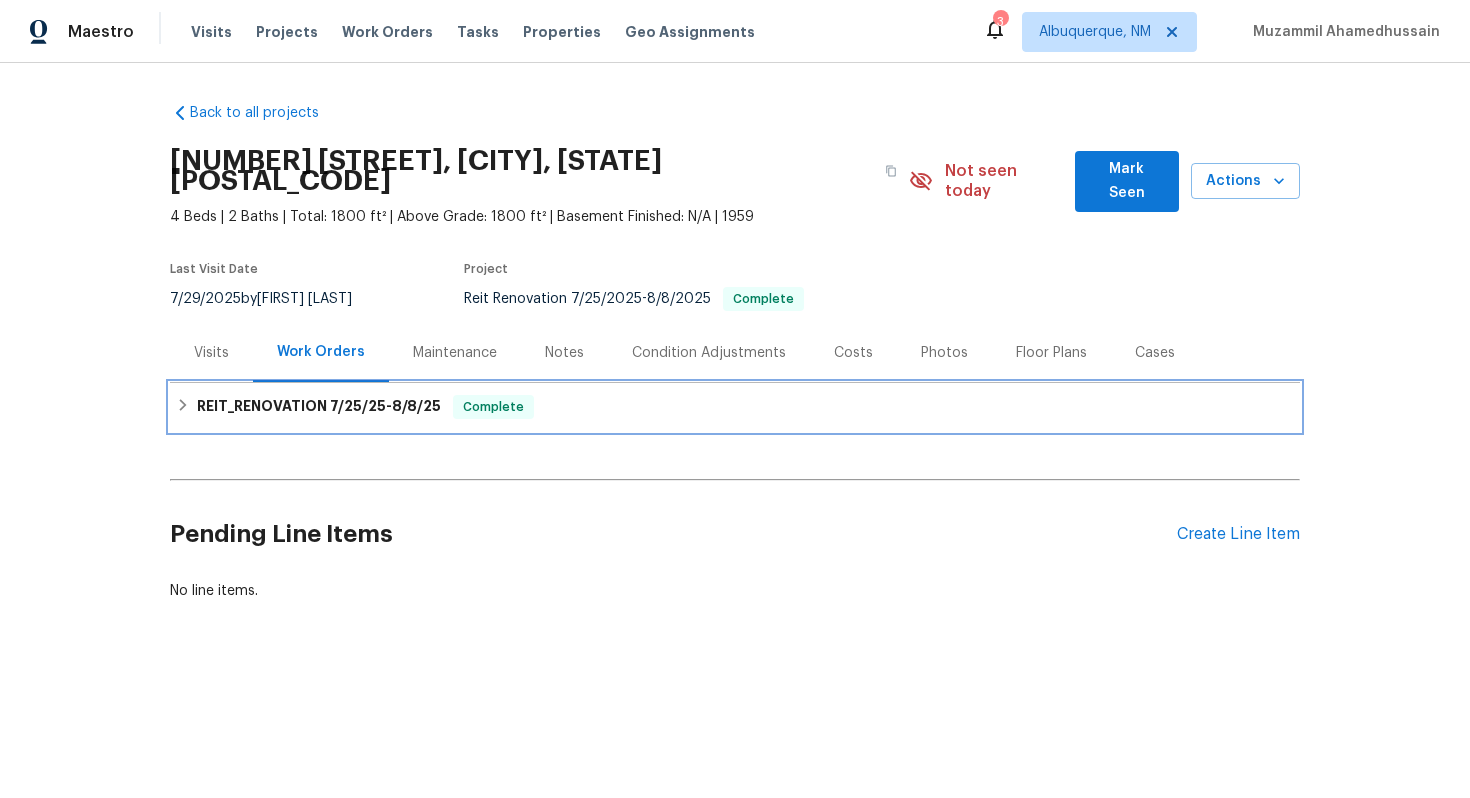 click on "REIT_RENOVATION   7/25/25  -  8/8/25 Complete" at bounding box center (735, 407) 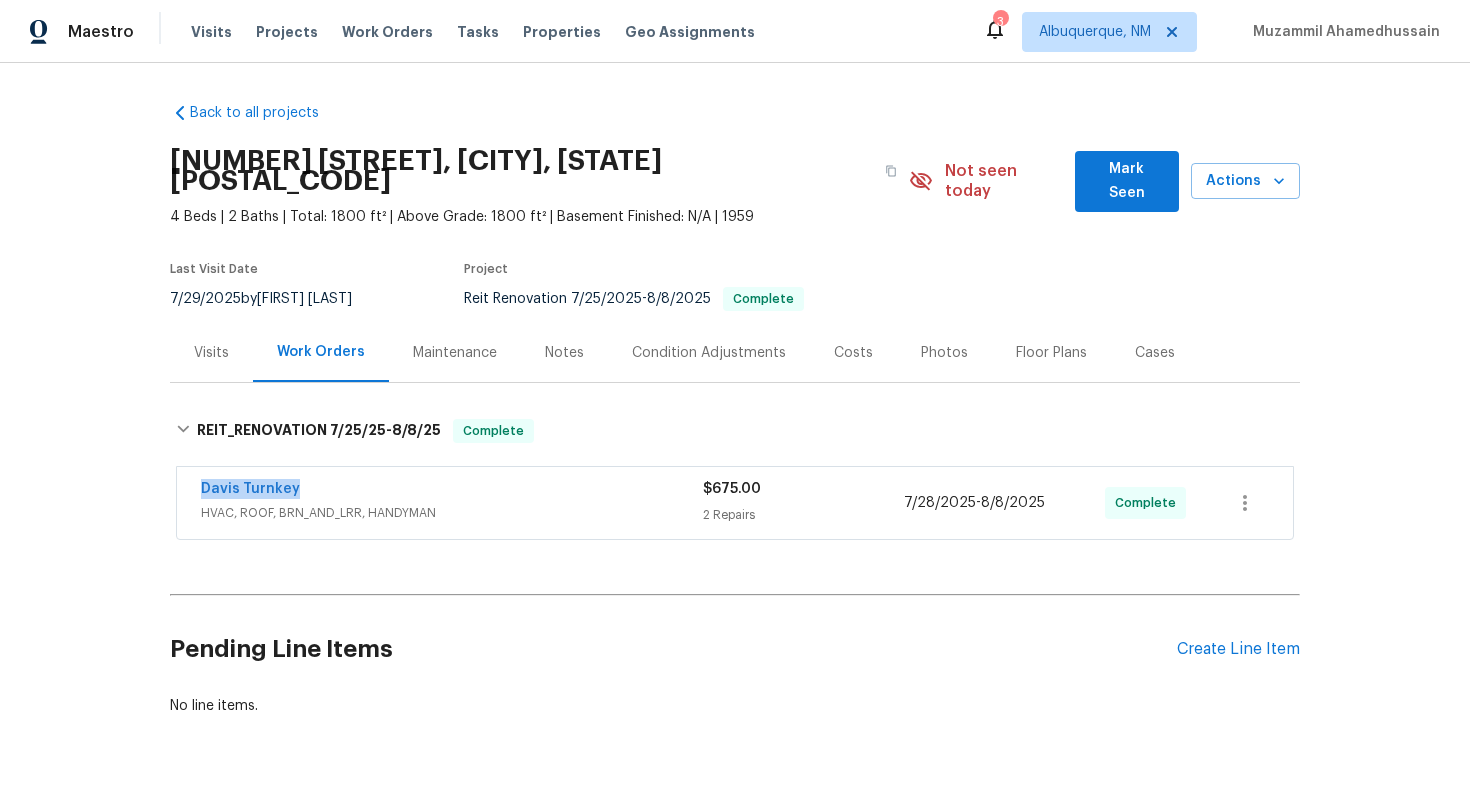 drag, startPoint x: 188, startPoint y: 460, endPoint x: 311, endPoint y: 459, distance: 123.00407 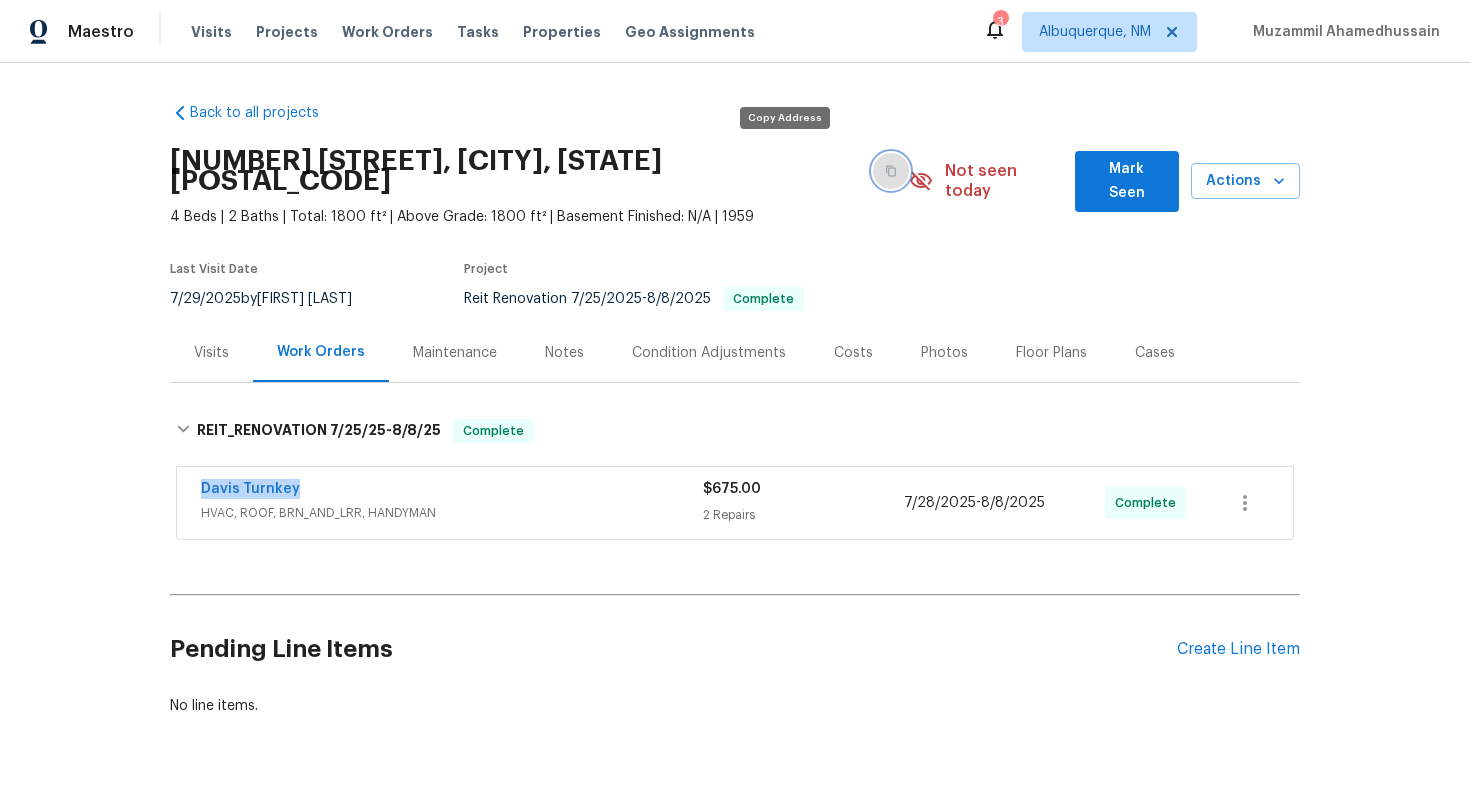 click 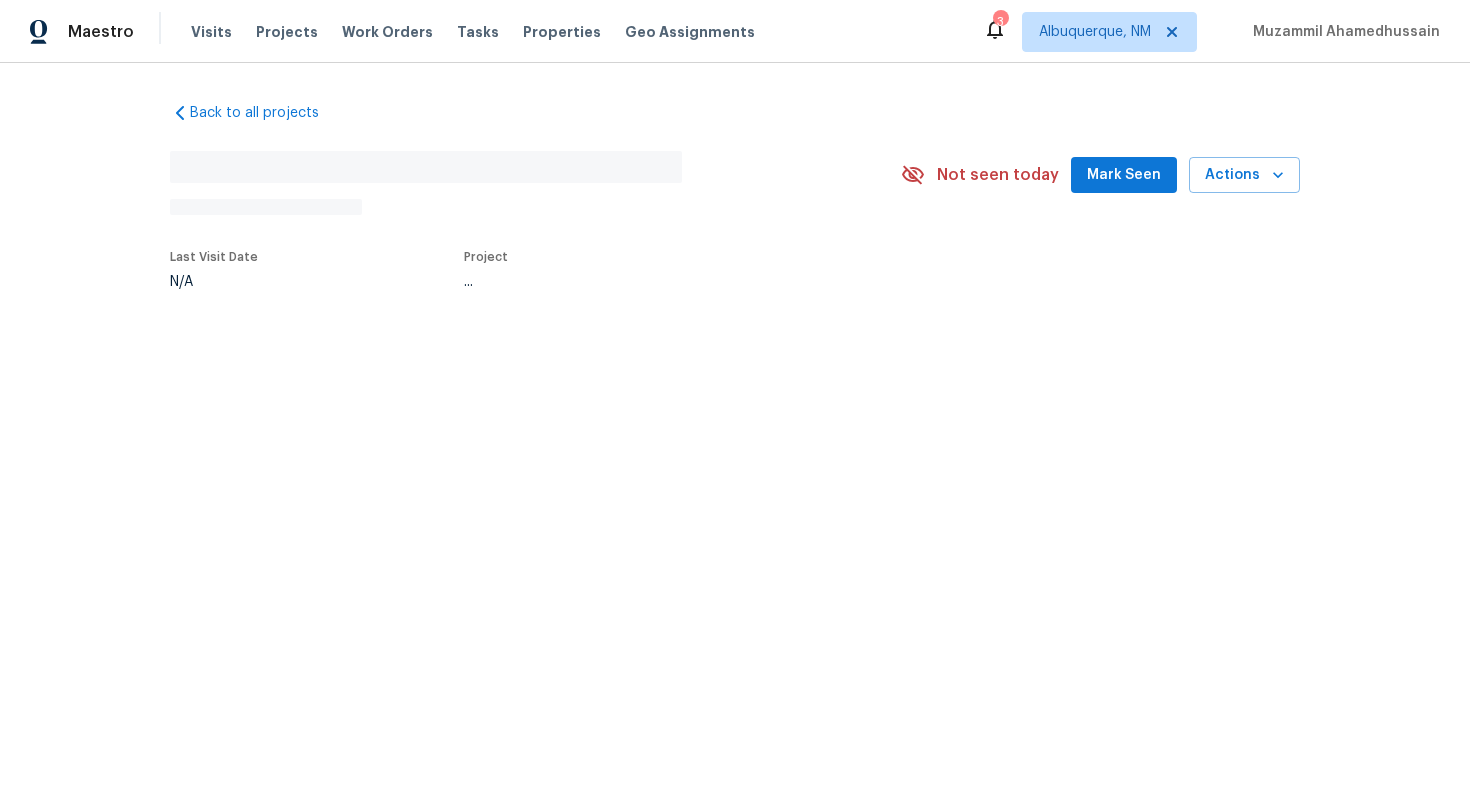 scroll, scrollTop: 0, scrollLeft: 0, axis: both 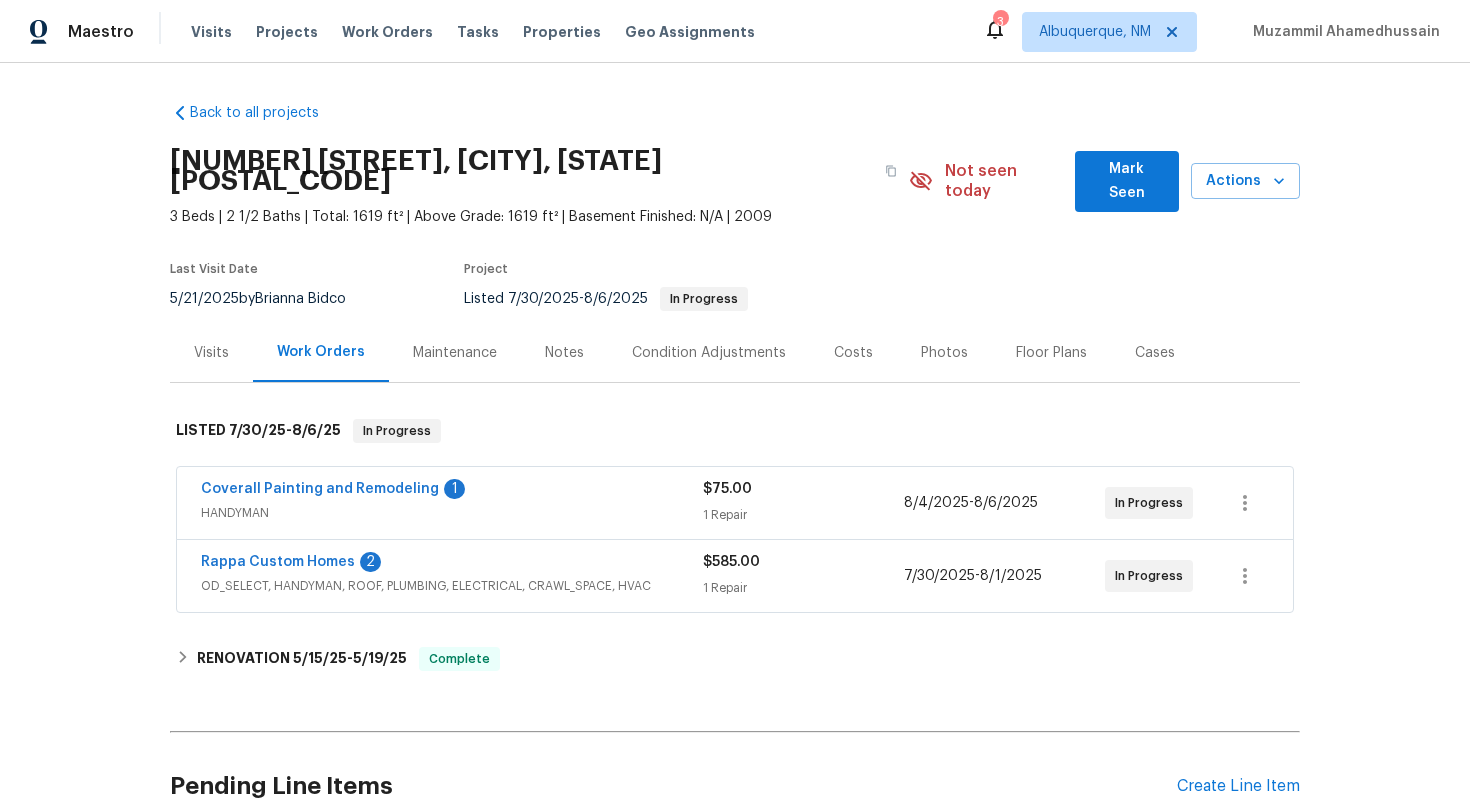click on "Rappa Custom Homes 2" at bounding box center (452, 564) 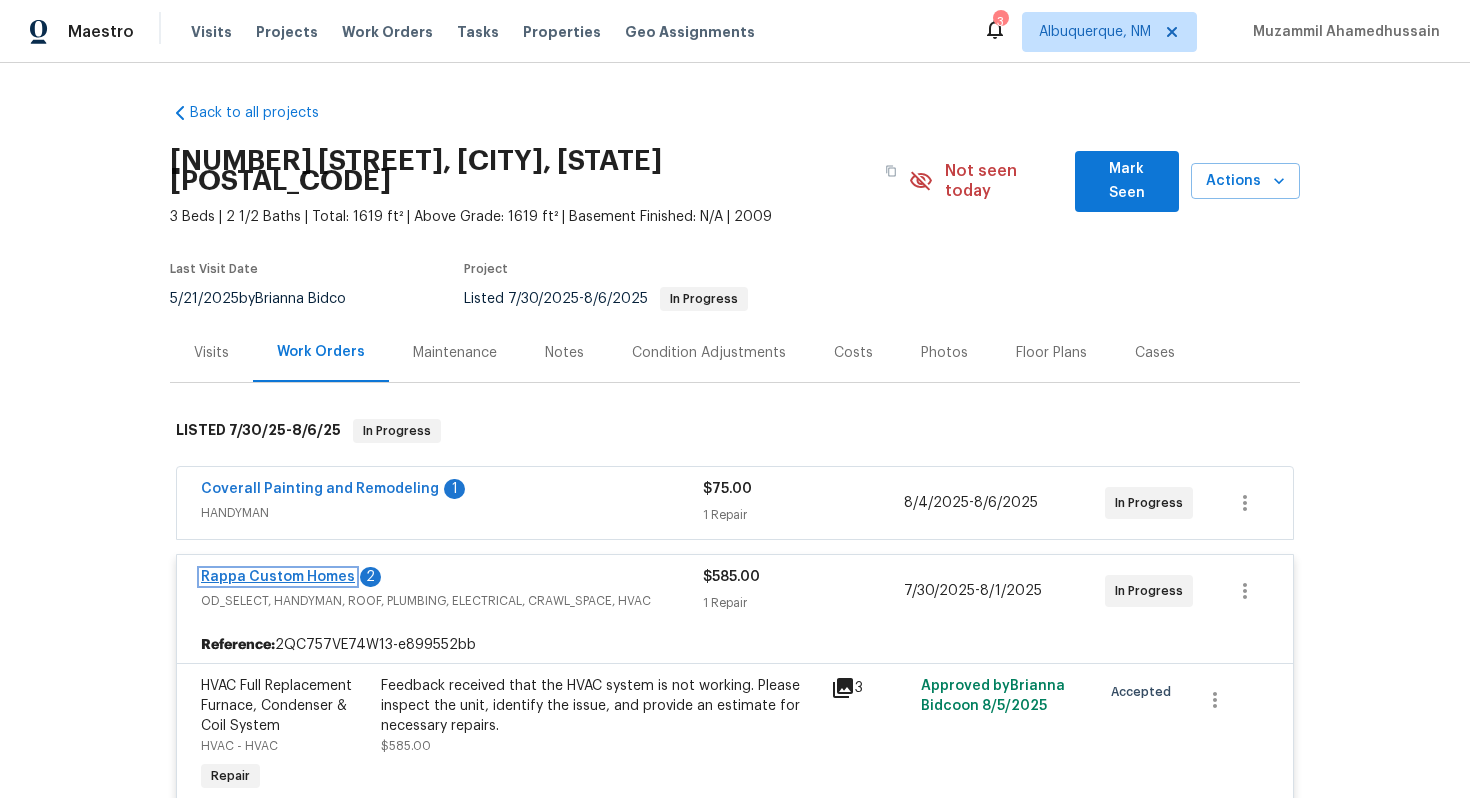 click on "Rappa Custom Homes" at bounding box center [278, 577] 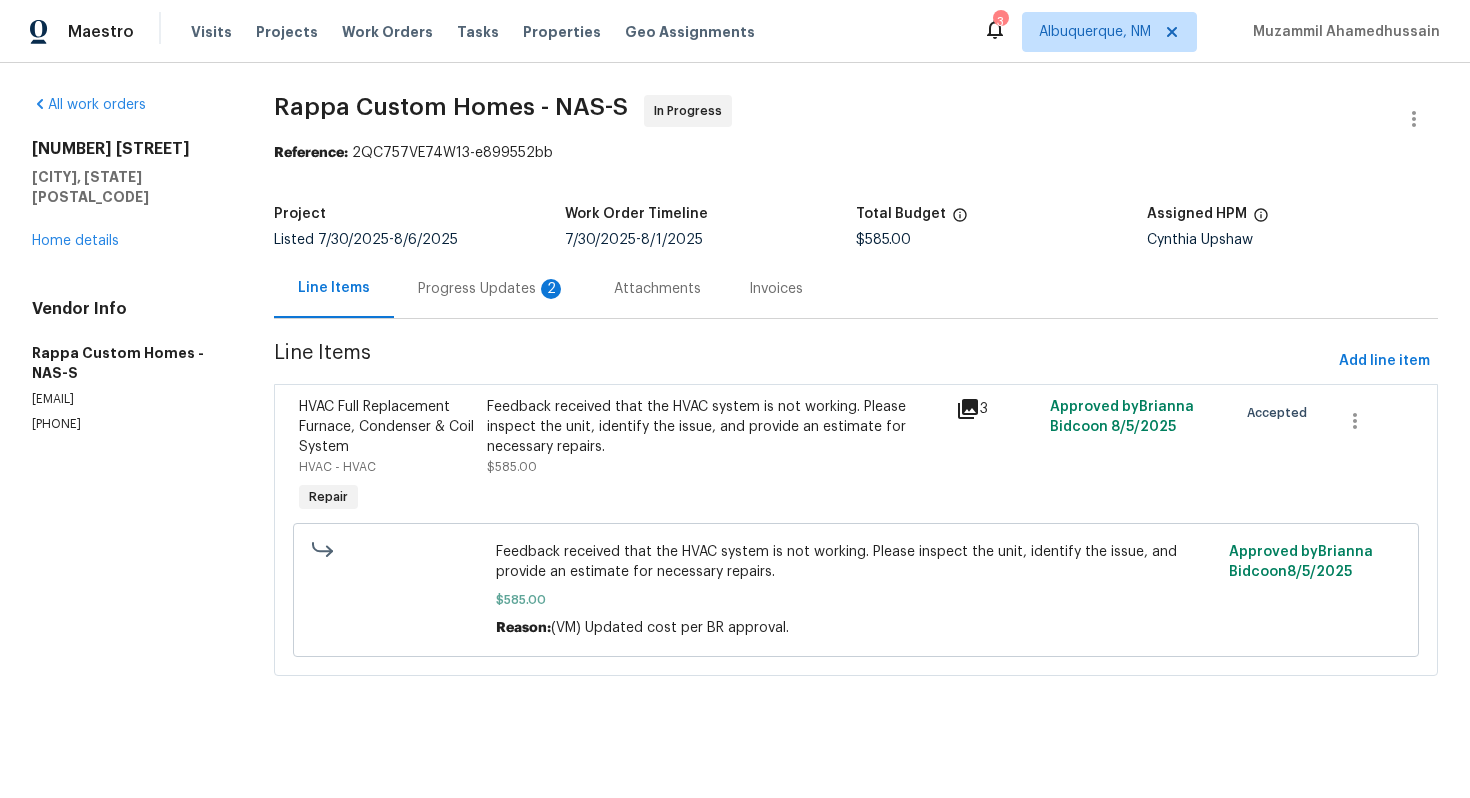 click on "Progress Updates 2" at bounding box center [492, 289] 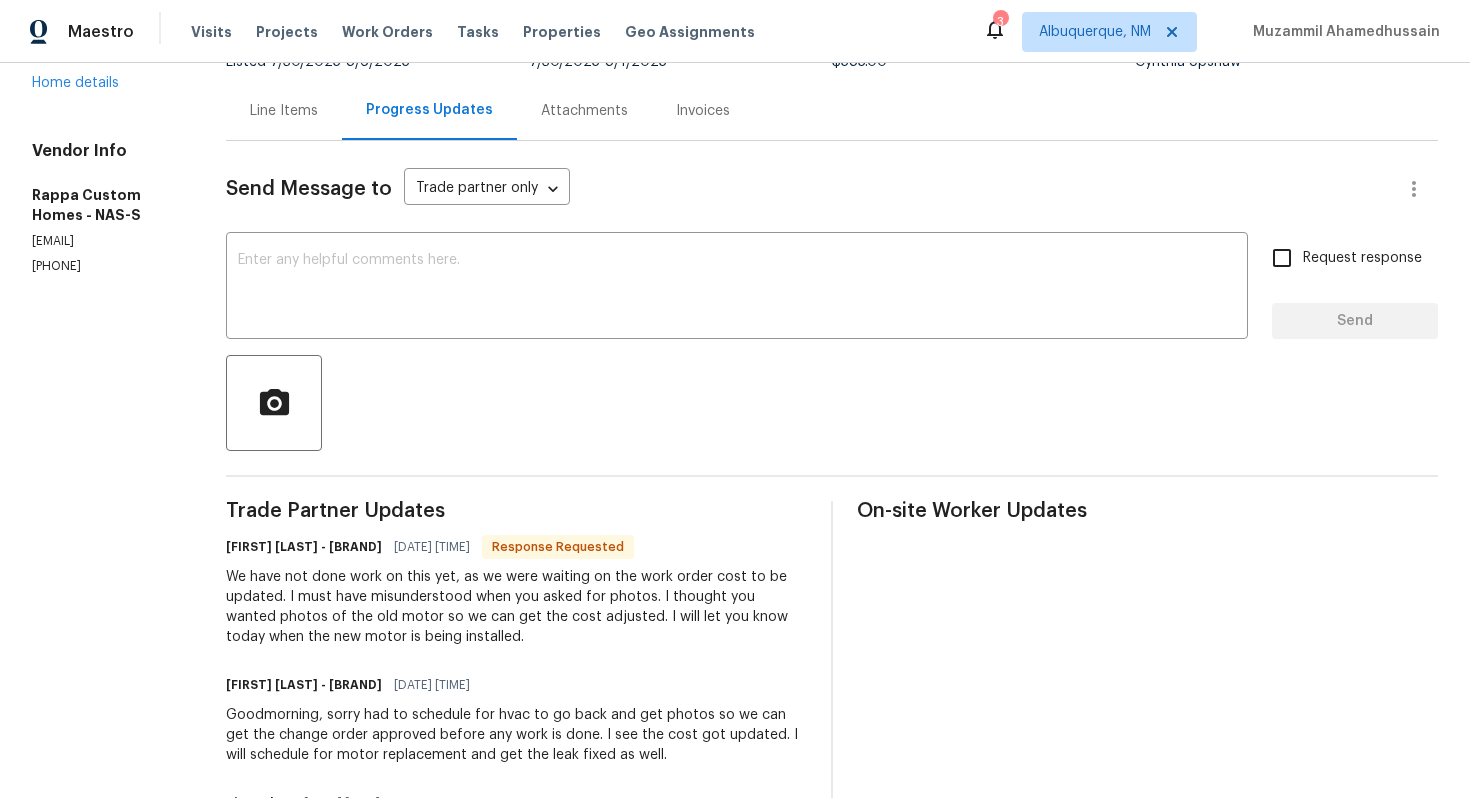scroll, scrollTop: 65, scrollLeft: 0, axis: vertical 